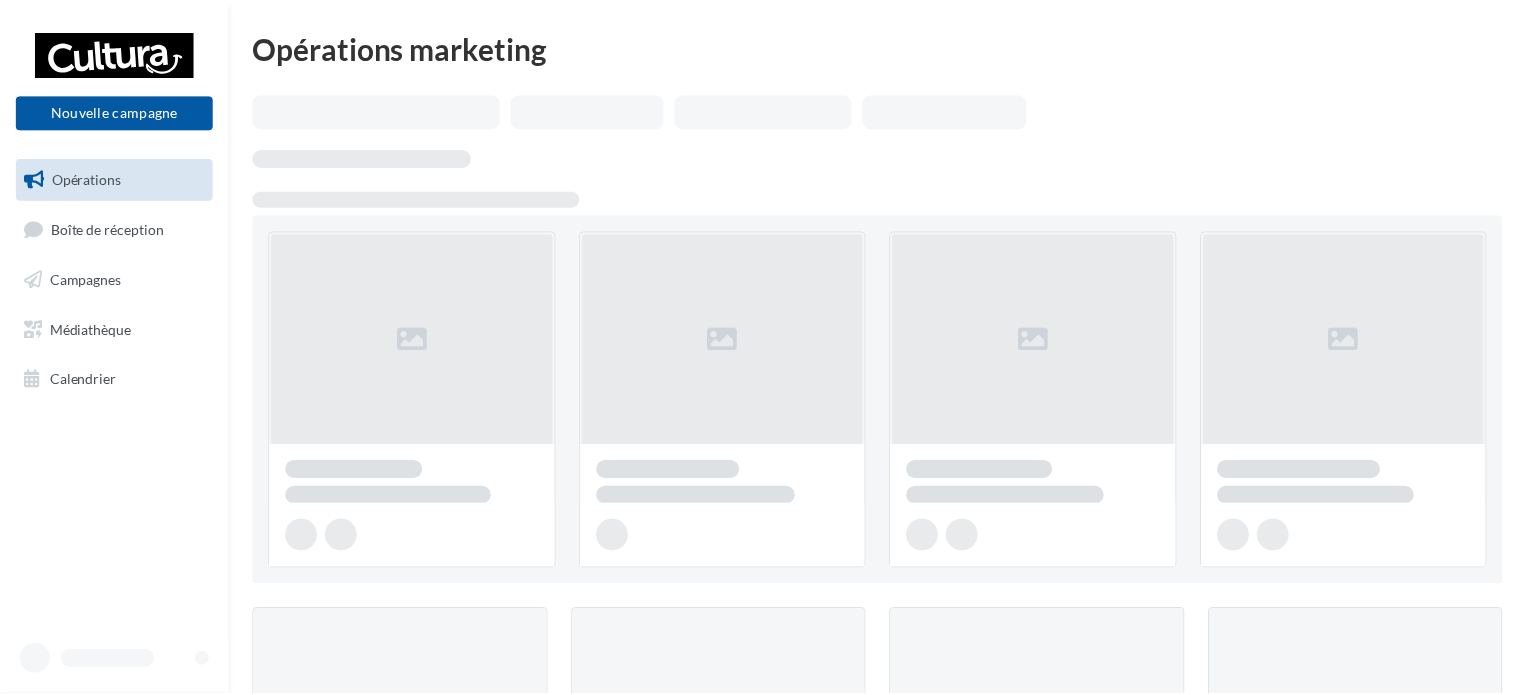 scroll, scrollTop: 0, scrollLeft: 0, axis: both 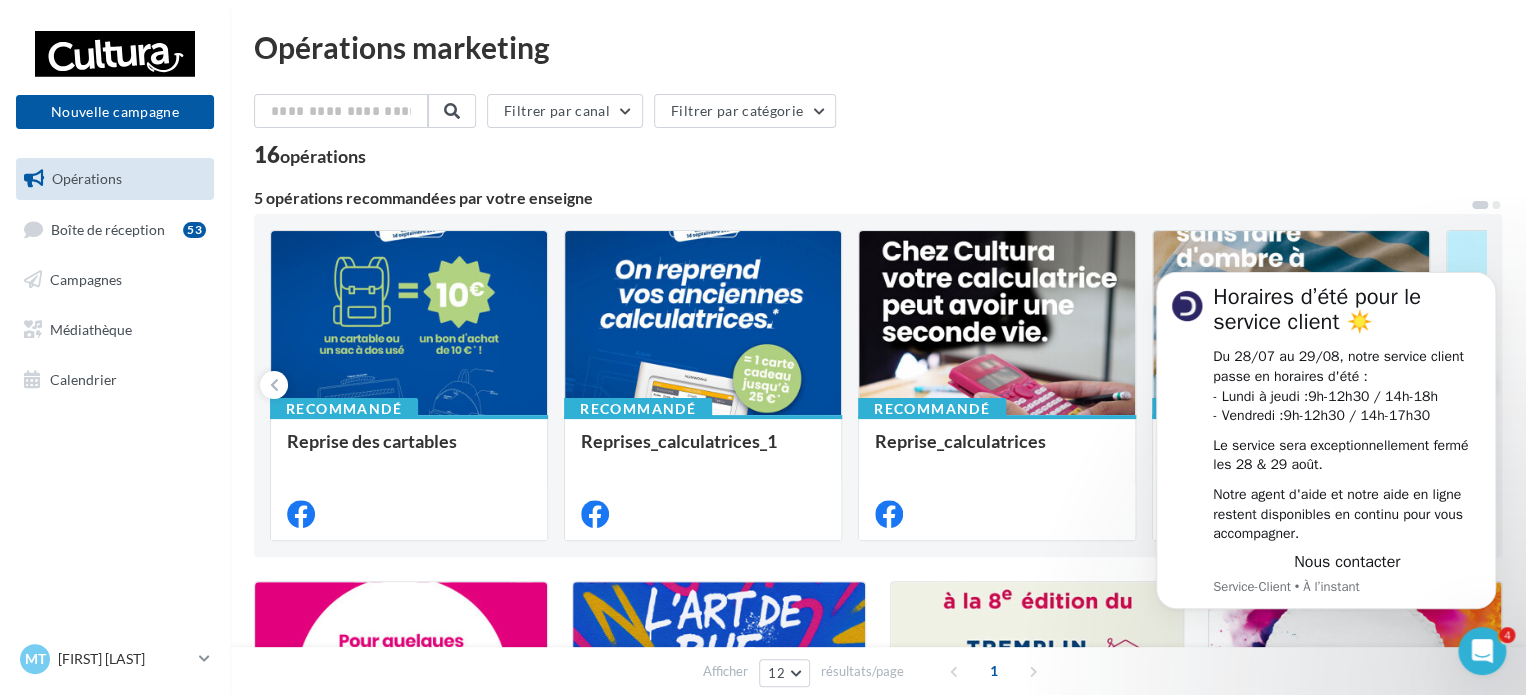 click on "16
opérations" at bounding box center [878, 157] 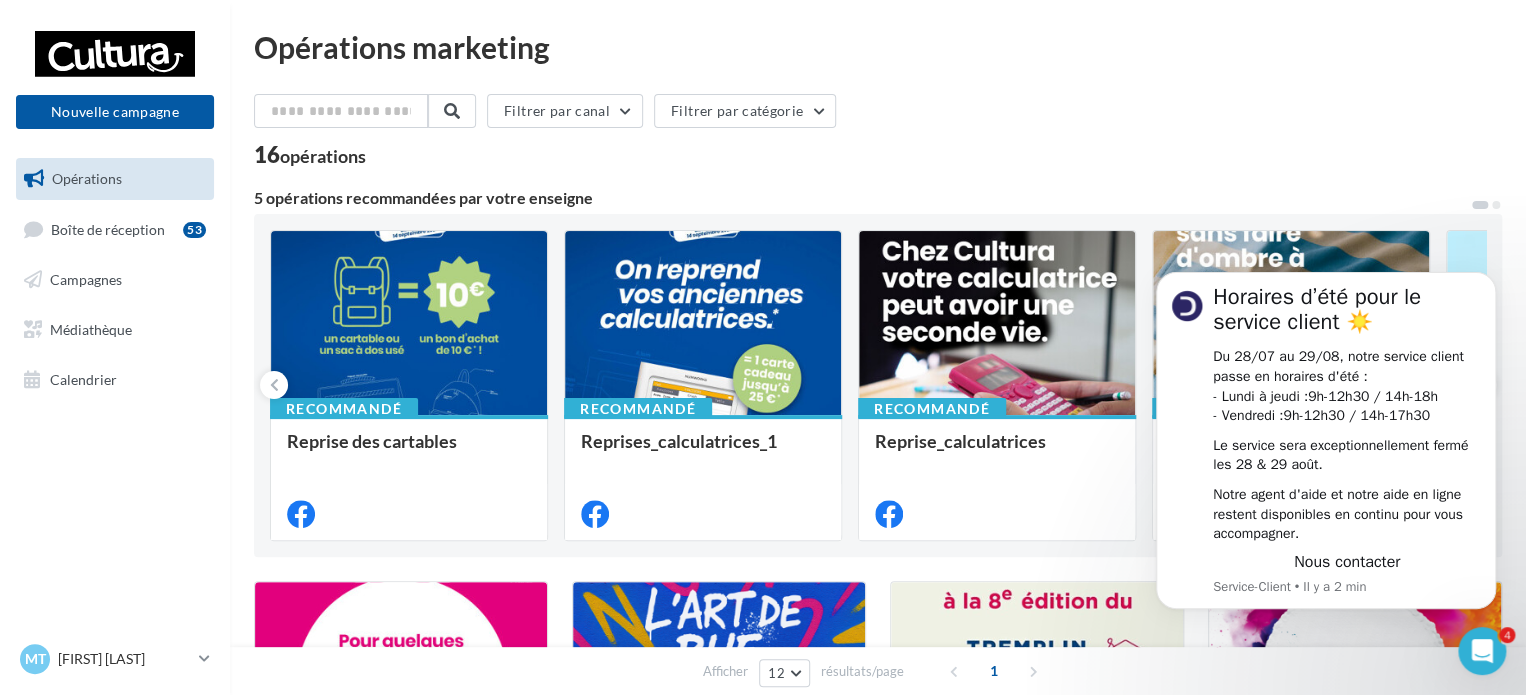click on "4" at bounding box center (1482, 651) 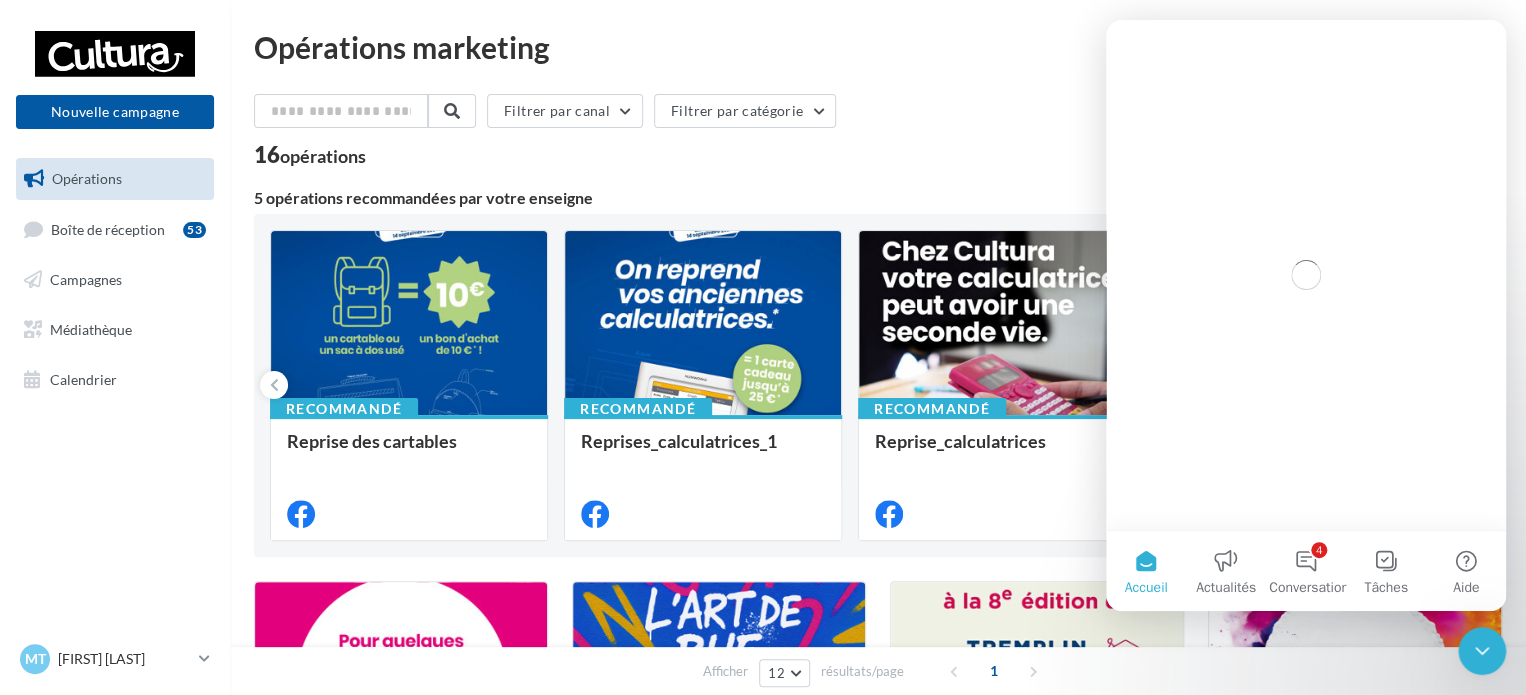 scroll, scrollTop: 0, scrollLeft: 0, axis: both 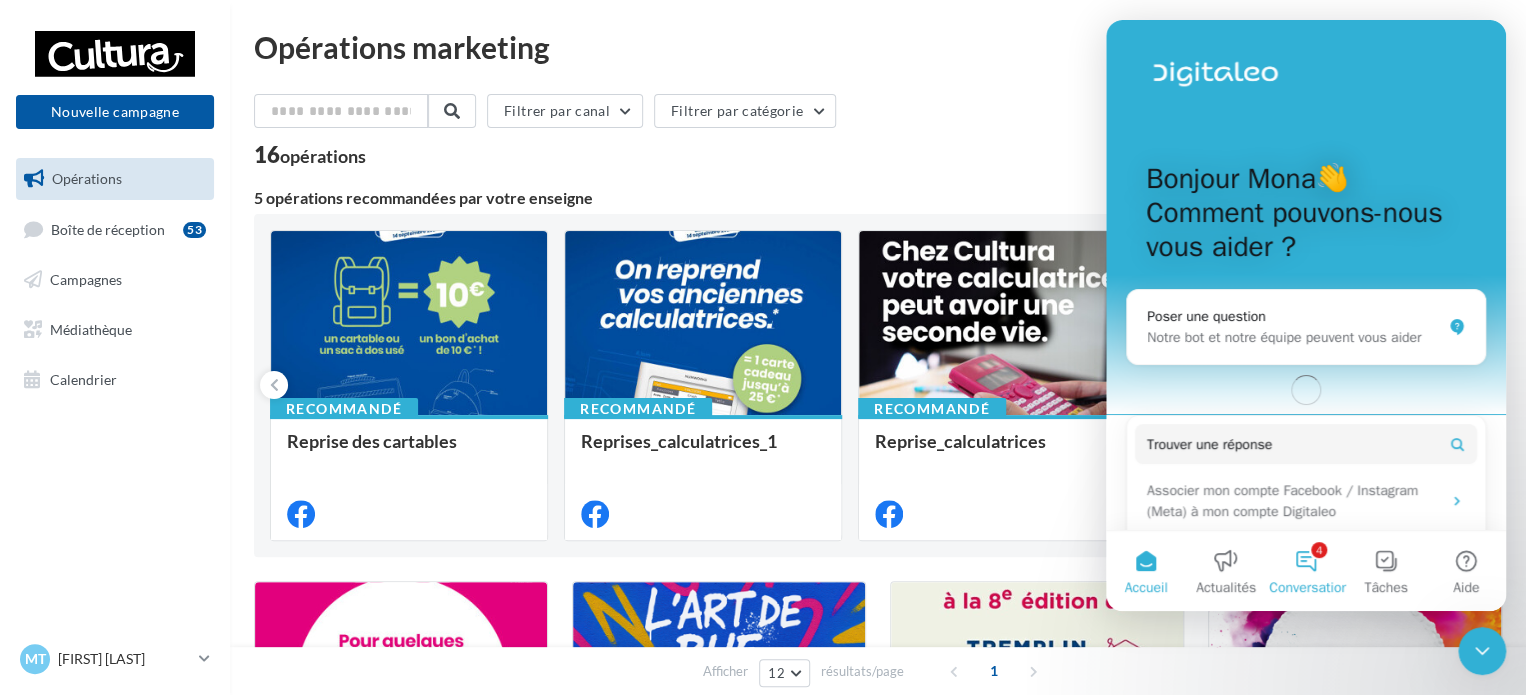 click on "4 Conversations" at bounding box center [1306, 571] 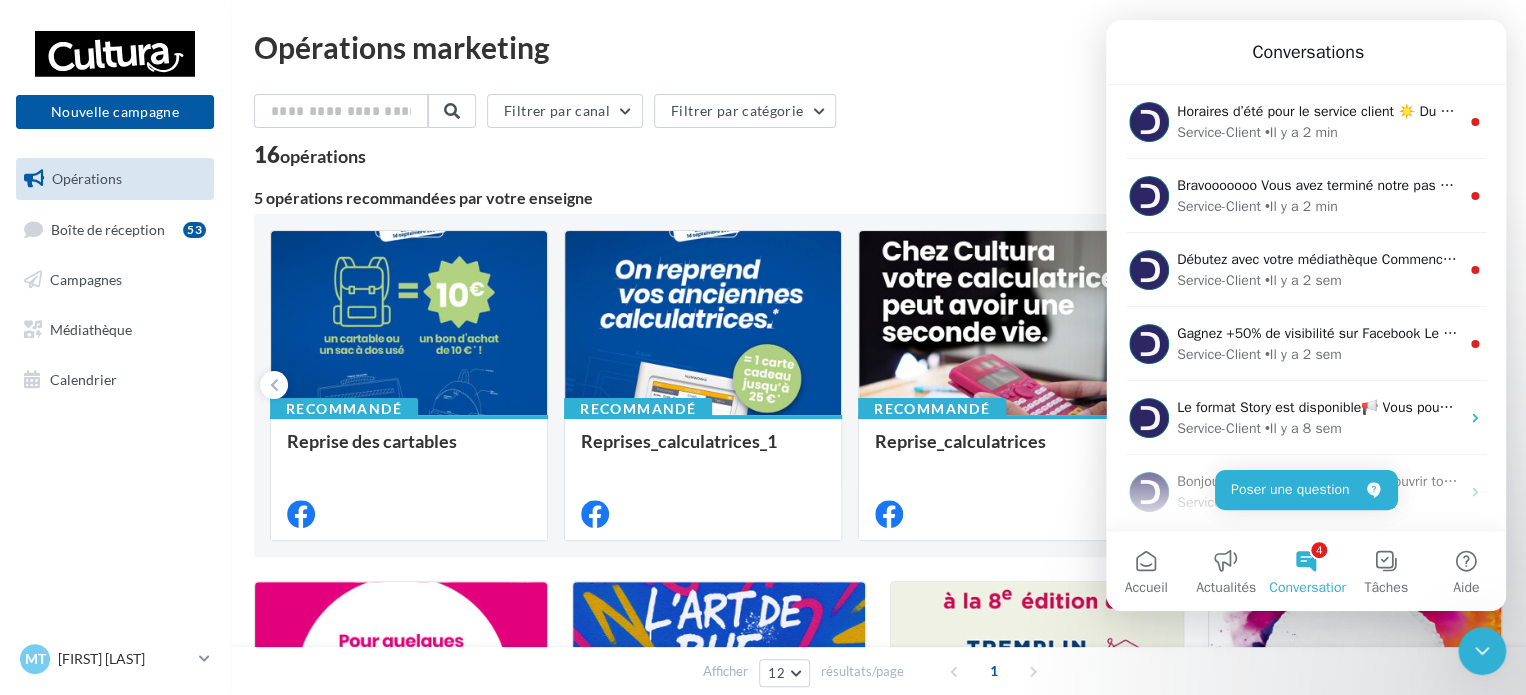 click on "16
opérations" at bounding box center (878, 157) 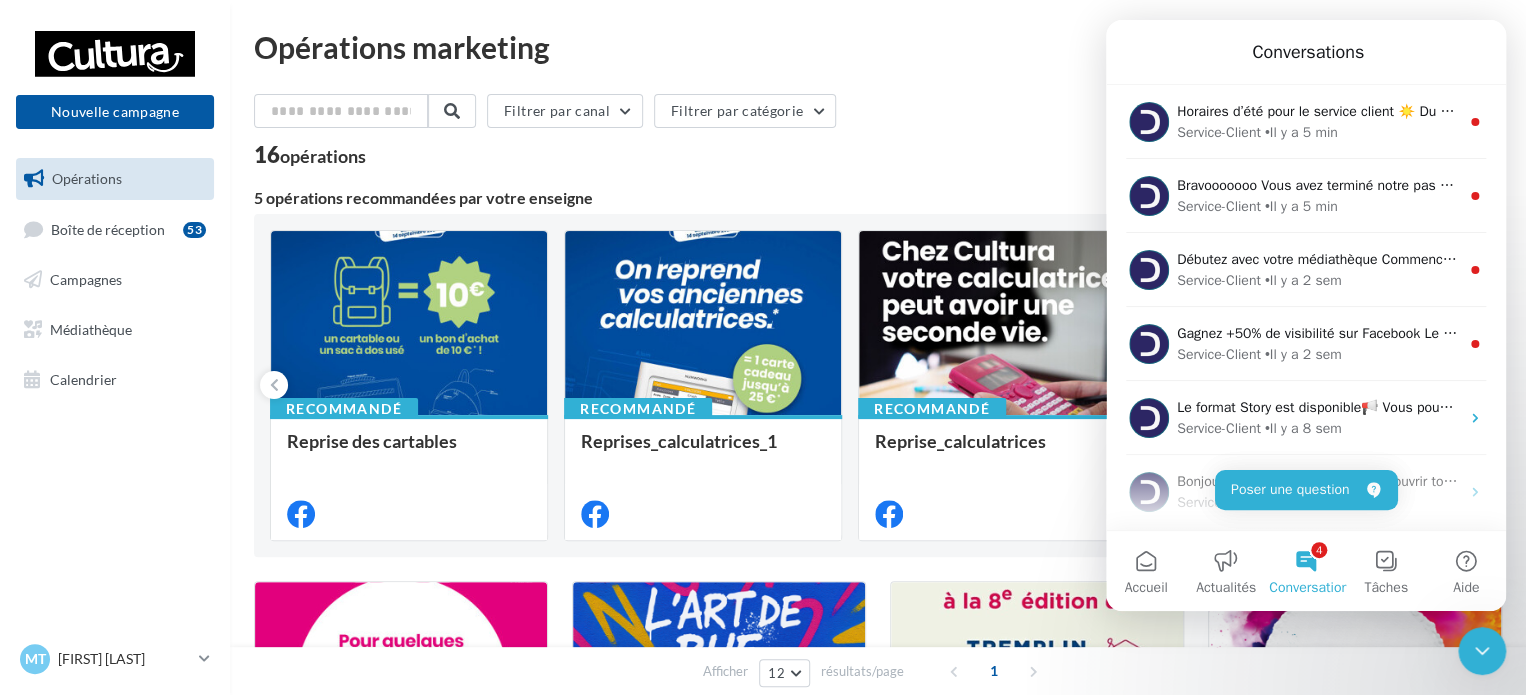 click on "Opérations marketing" at bounding box center (878, 47) 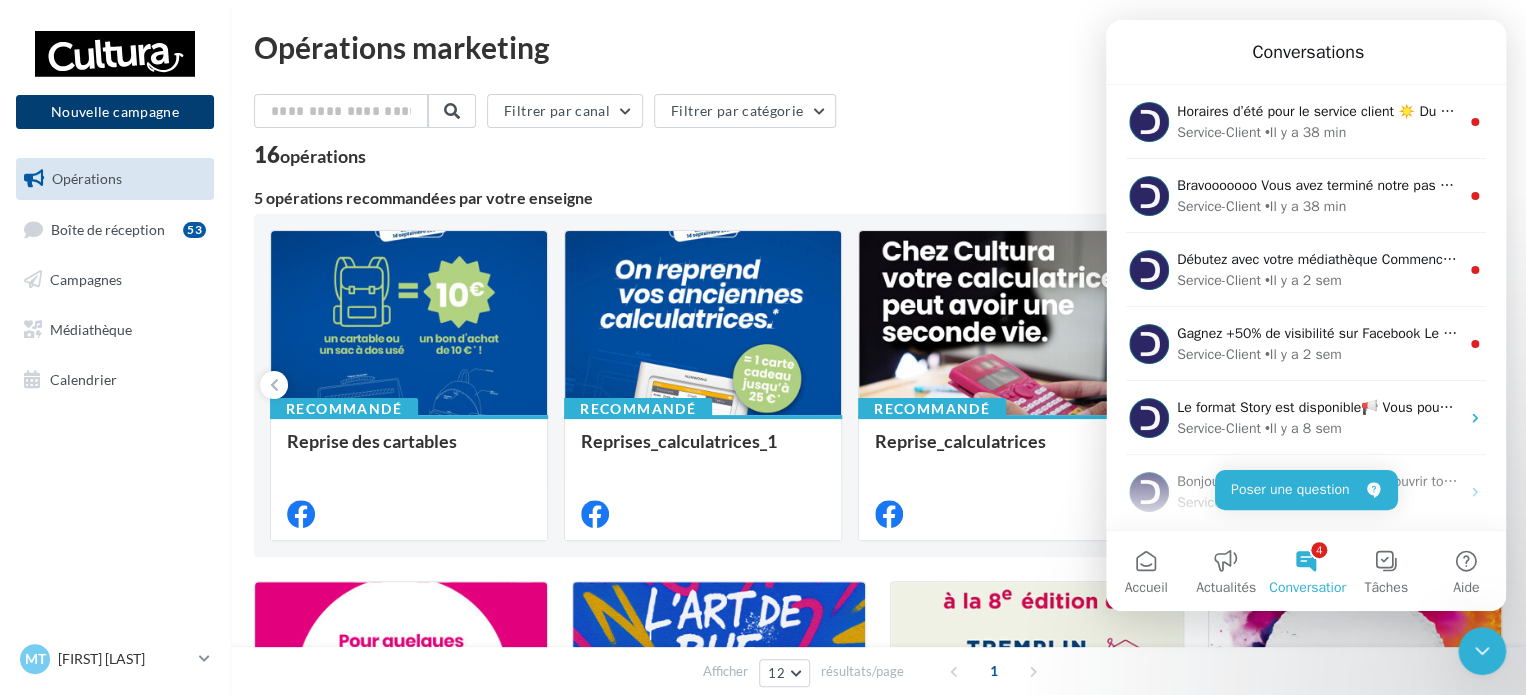 click on "Nouvelle campagne" at bounding box center (115, 112) 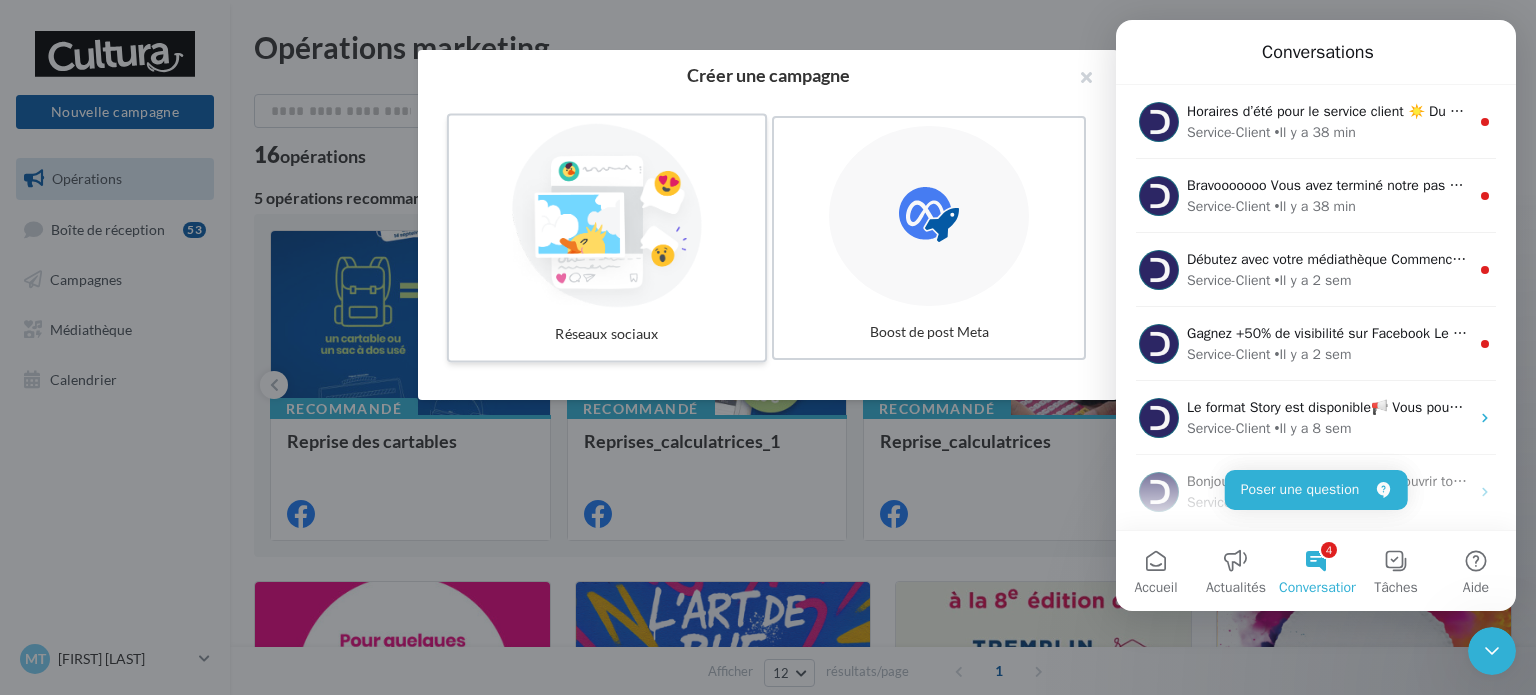 click at bounding box center [607, 216] 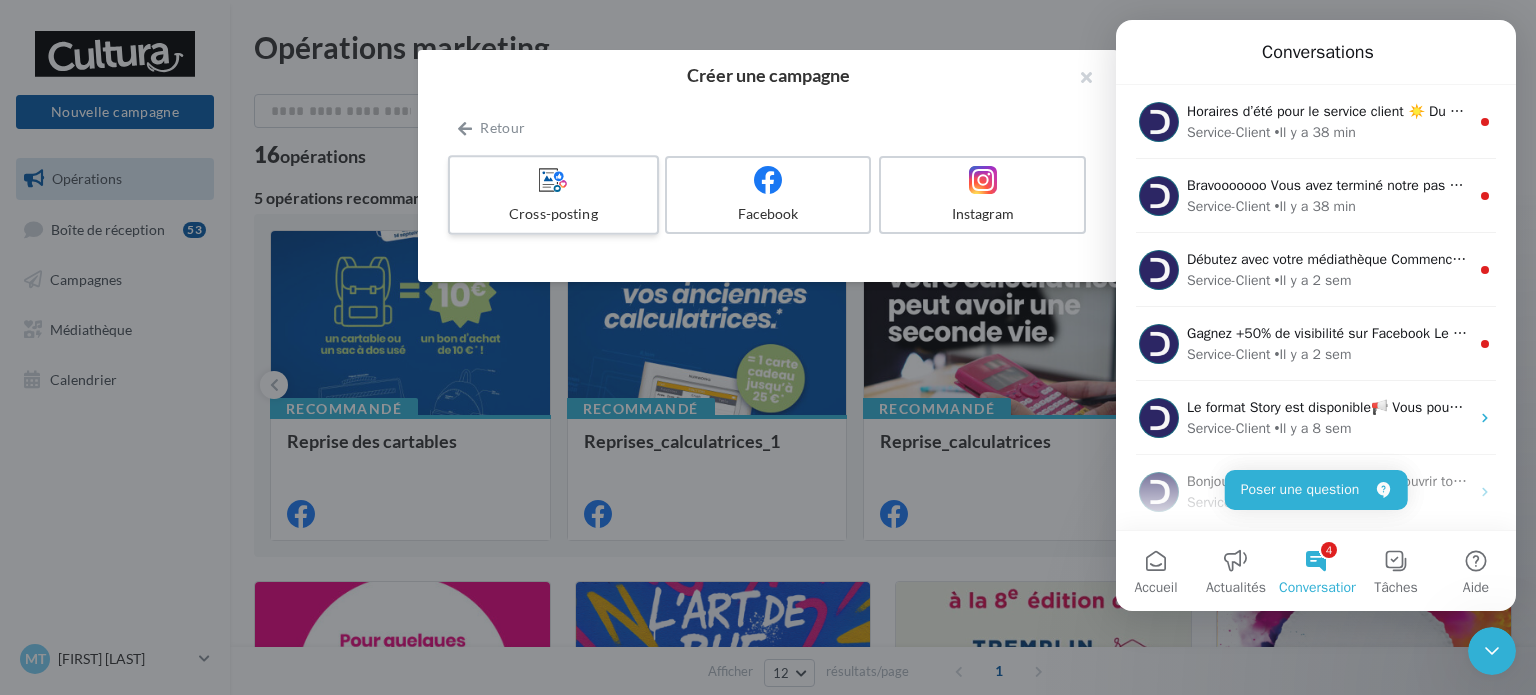 click at bounding box center (553, 179) 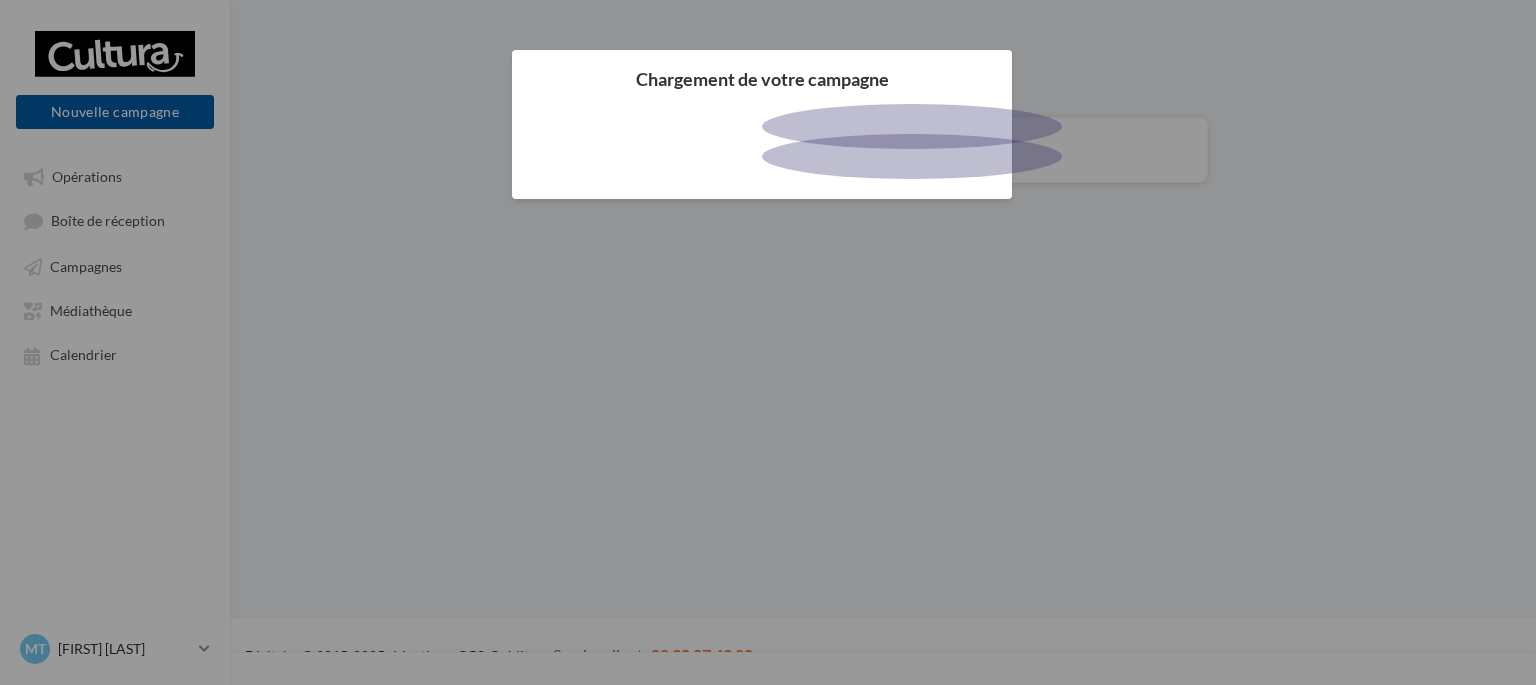 scroll, scrollTop: 0, scrollLeft: 0, axis: both 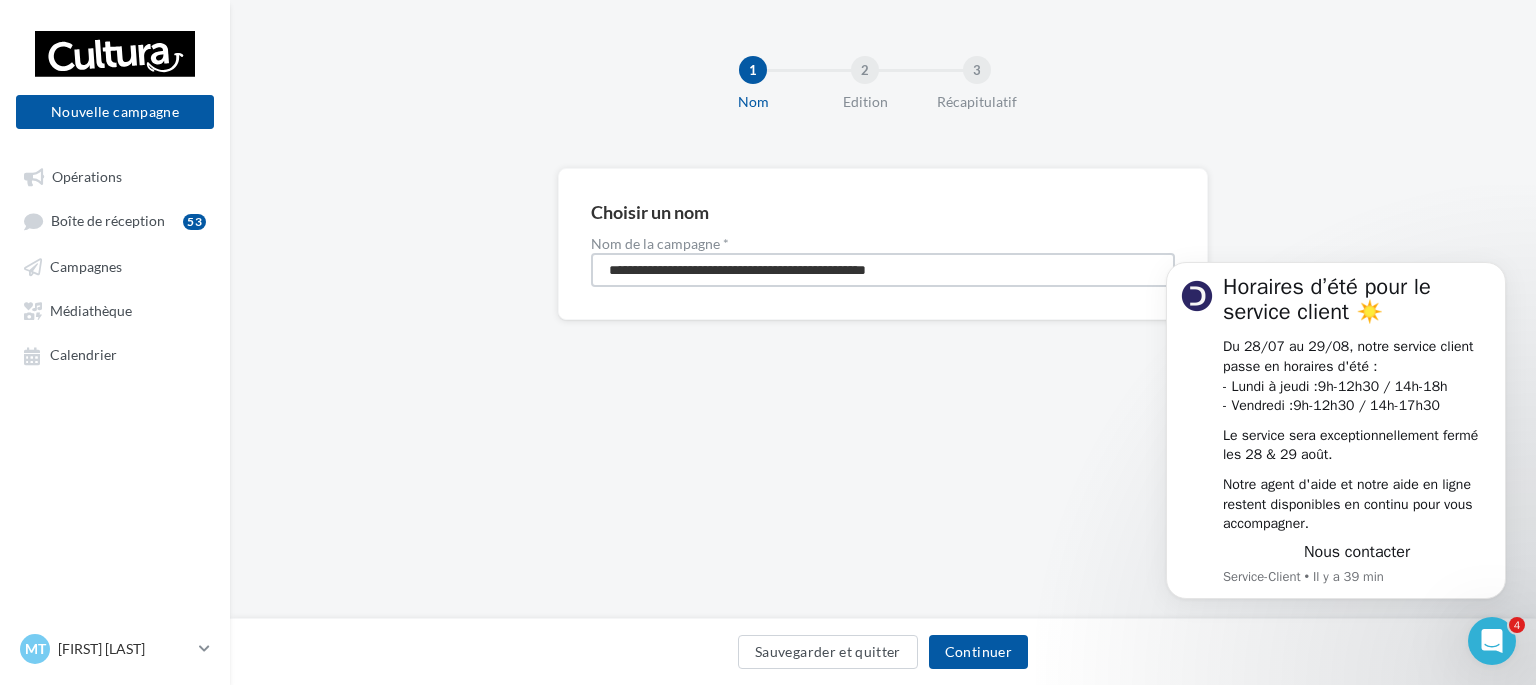 drag, startPoint x: 946, startPoint y: 269, endPoint x: 468, endPoint y: 226, distance: 479.9302 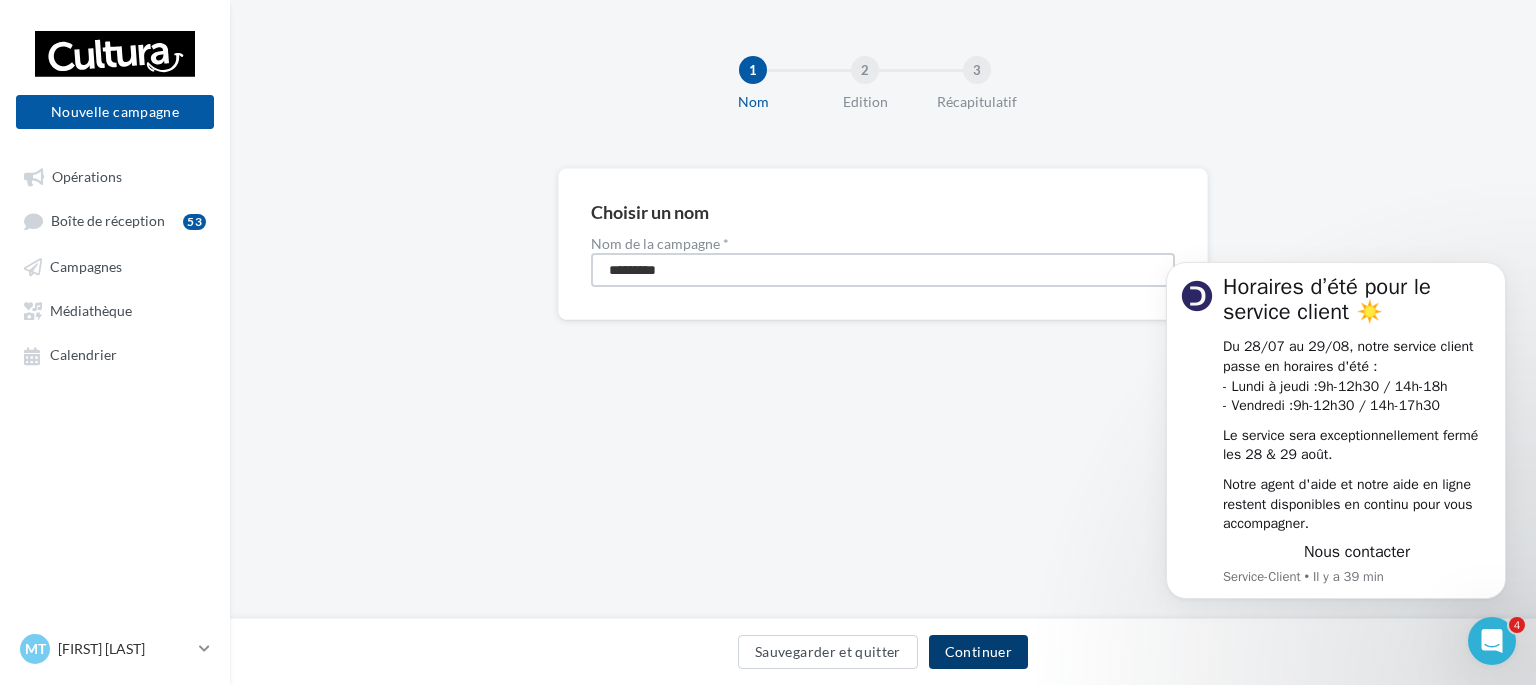 type on "*********" 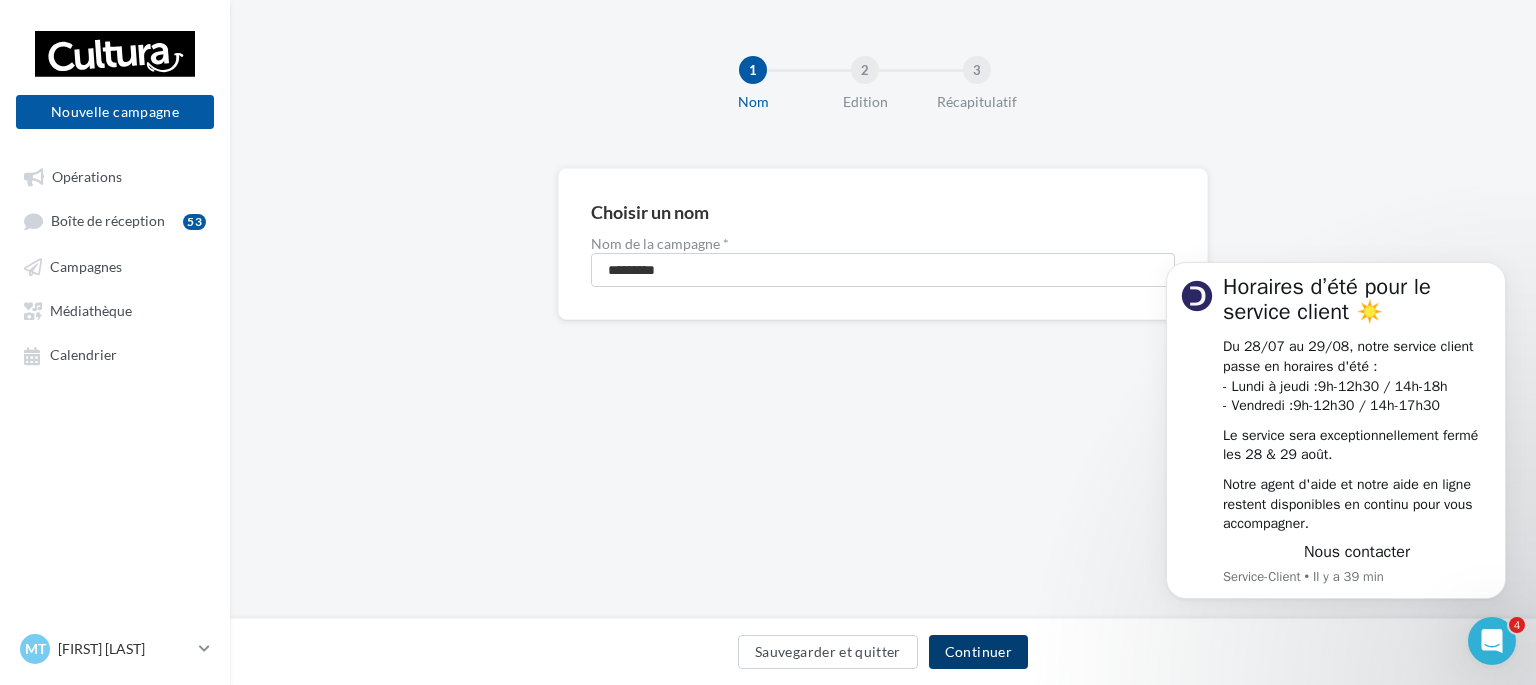 click on "Continuer" at bounding box center [978, 652] 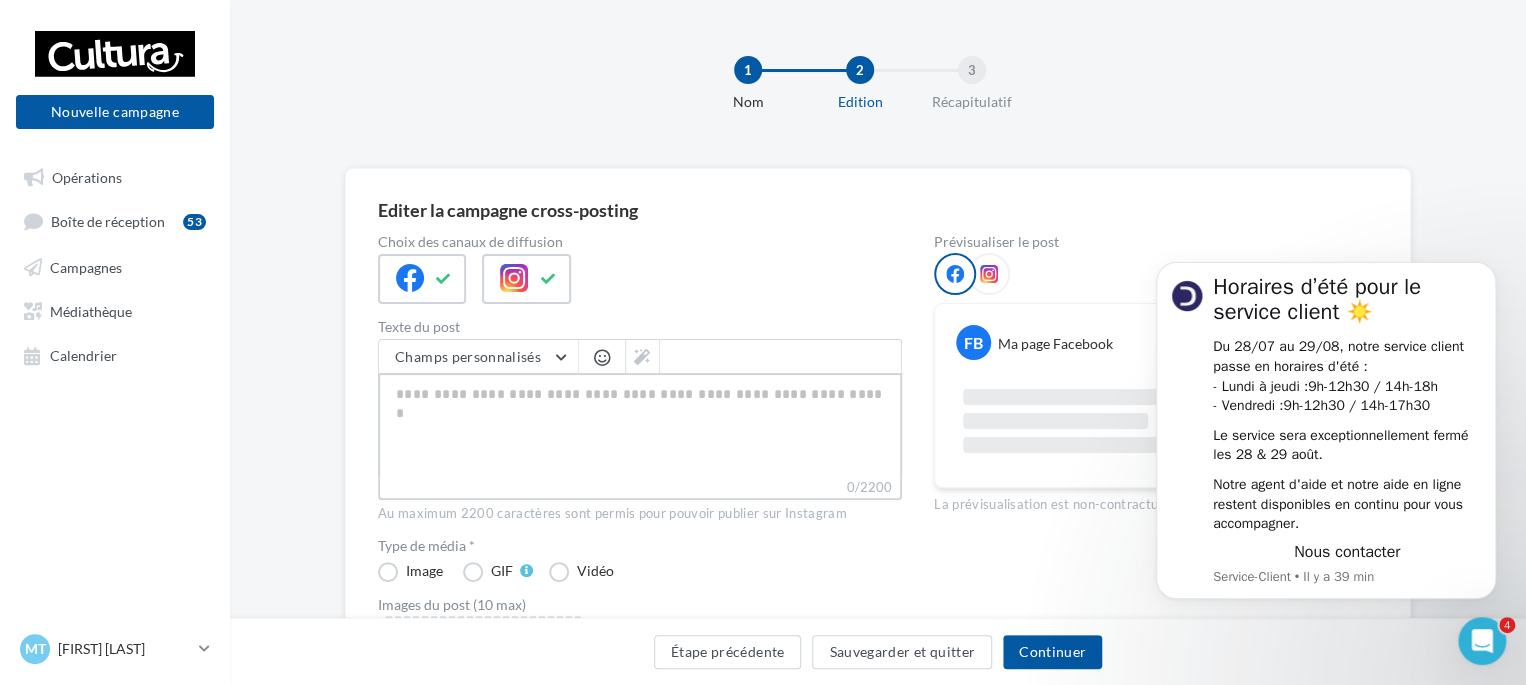 click on "0/2200" at bounding box center [640, 425] 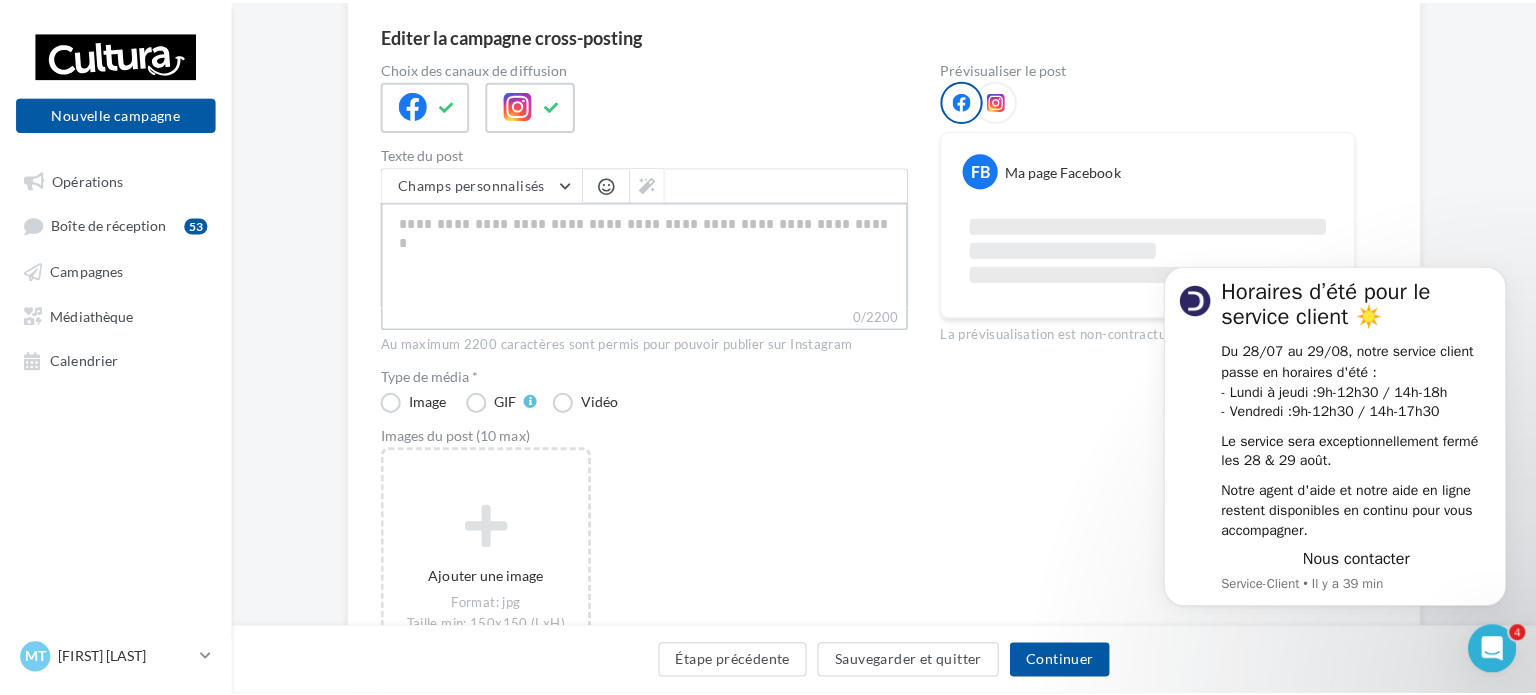 scroll, scrollTop: 176, scrollLeft: 0, axis: vertical 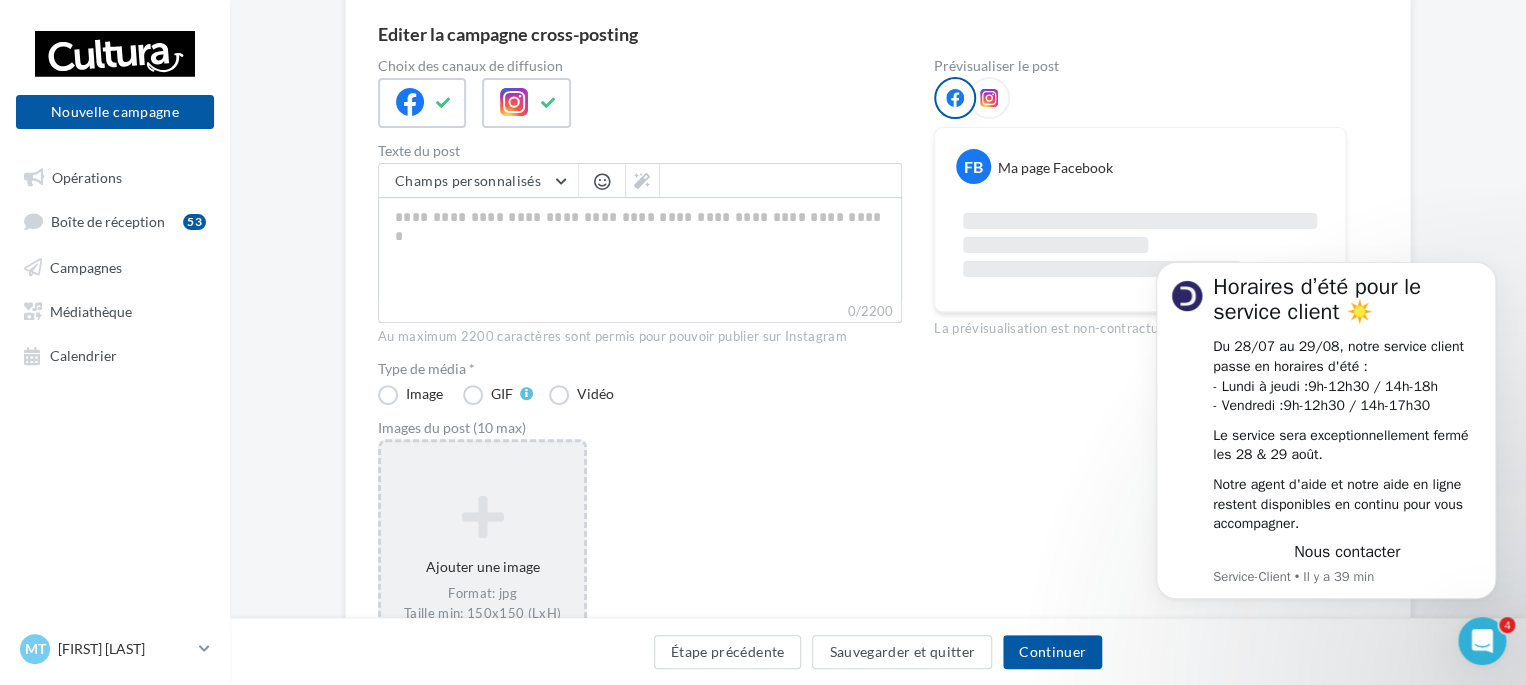 click at bounding box center (482, 517) 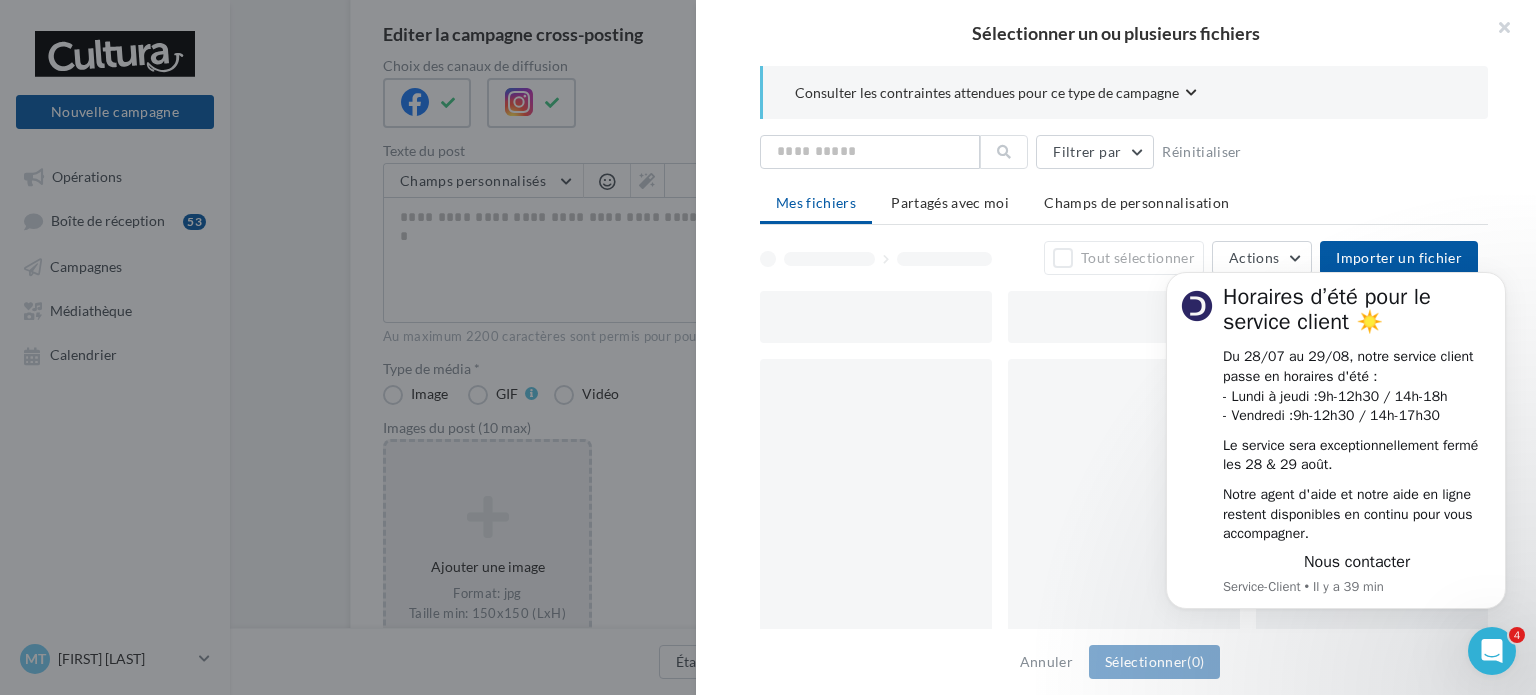 scroll, scrollTop: 53, scrollLeft: 0, axis: vertical 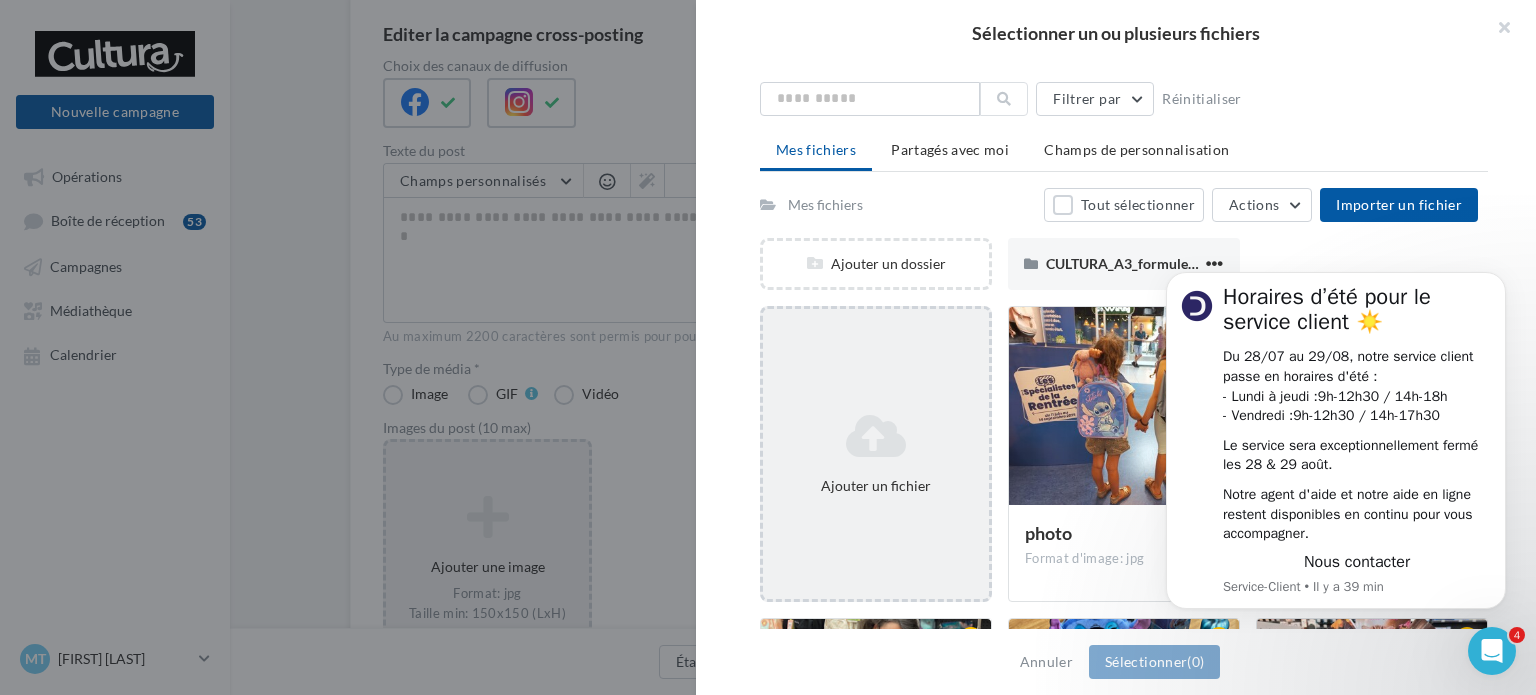 click on "Ajouter un fichier" at bounding box center (876, 454) 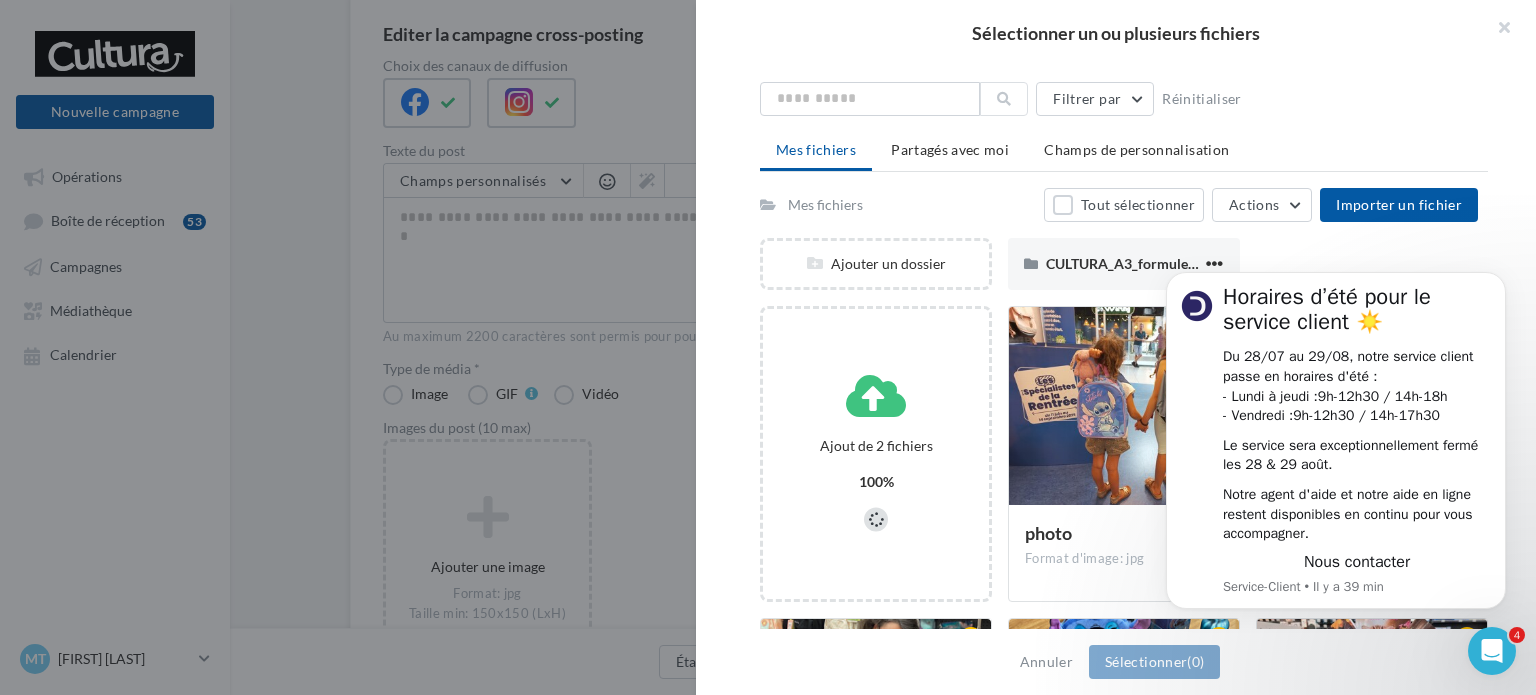click at bounding box center [1492, 651] 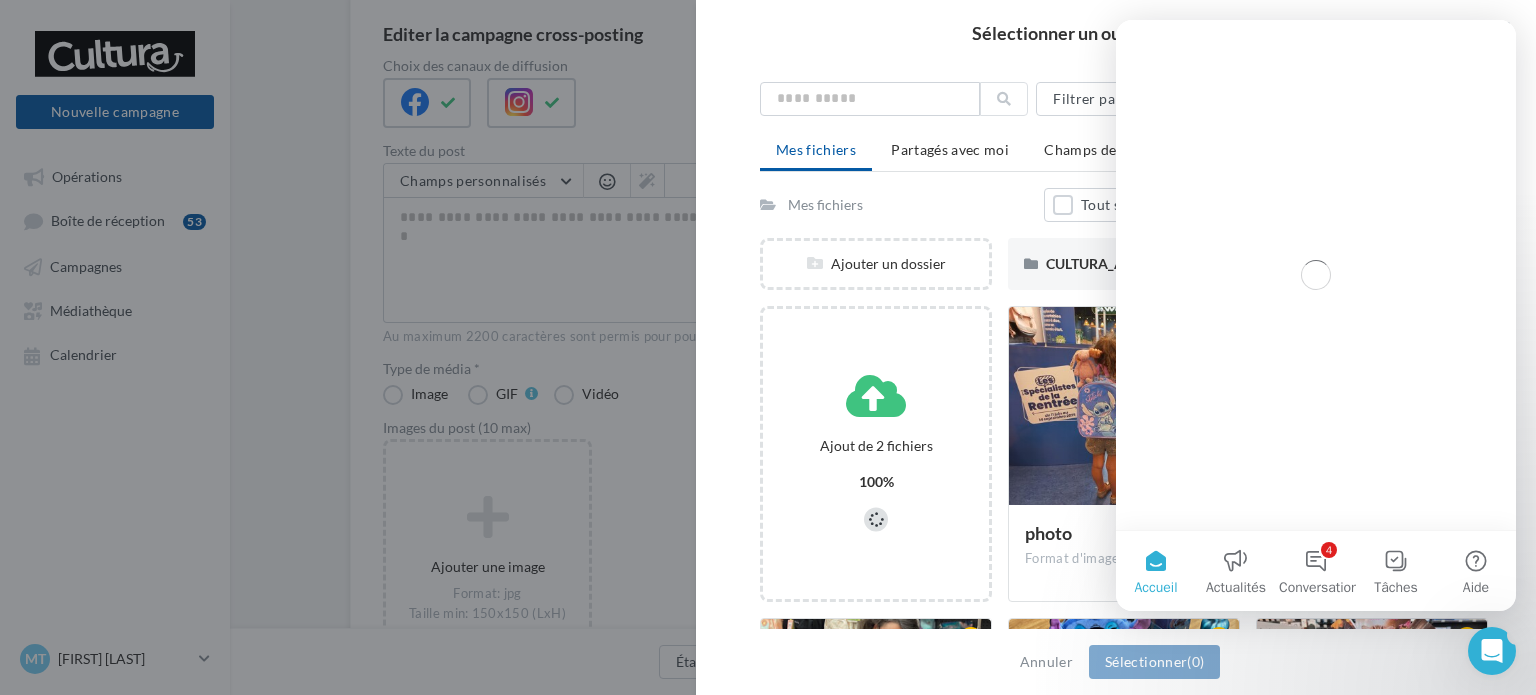 scroll, scrollTop: 0, scrollLeft: 0, axis: both 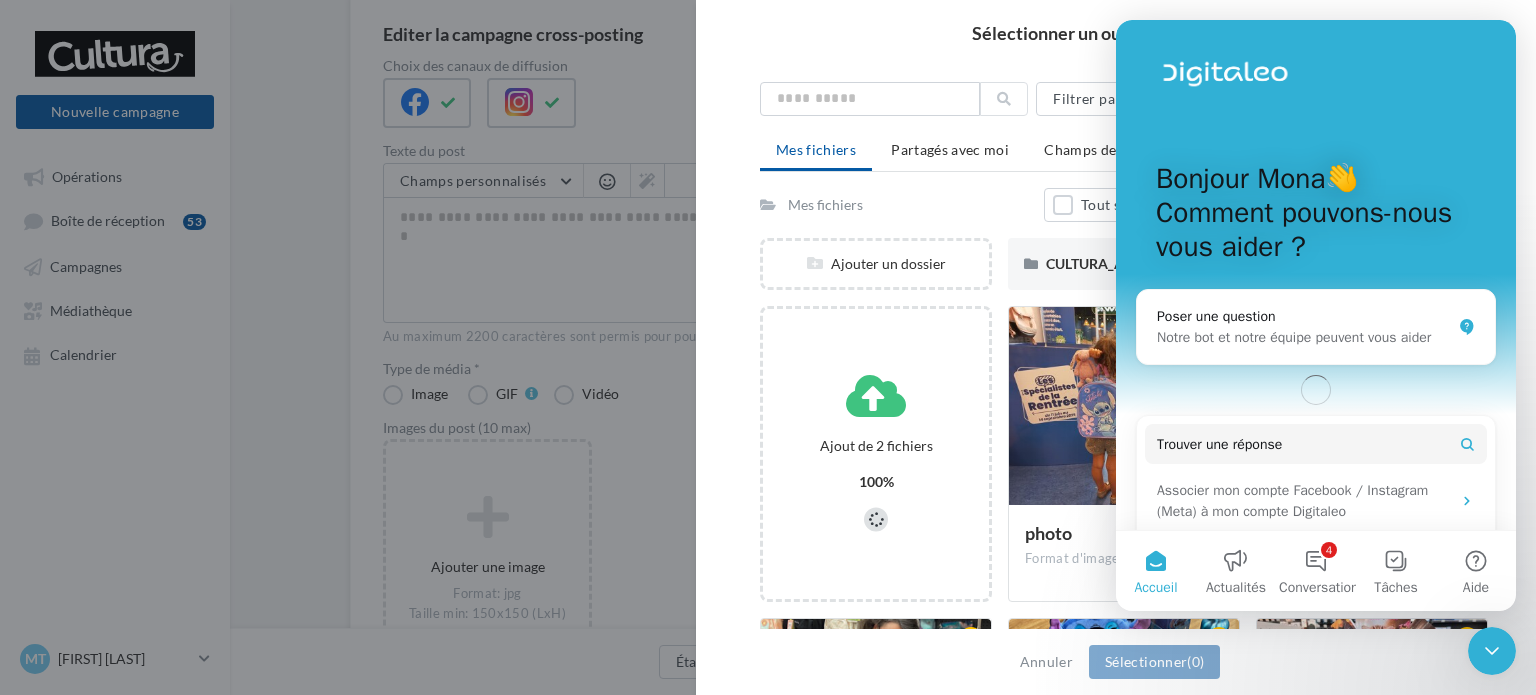 click 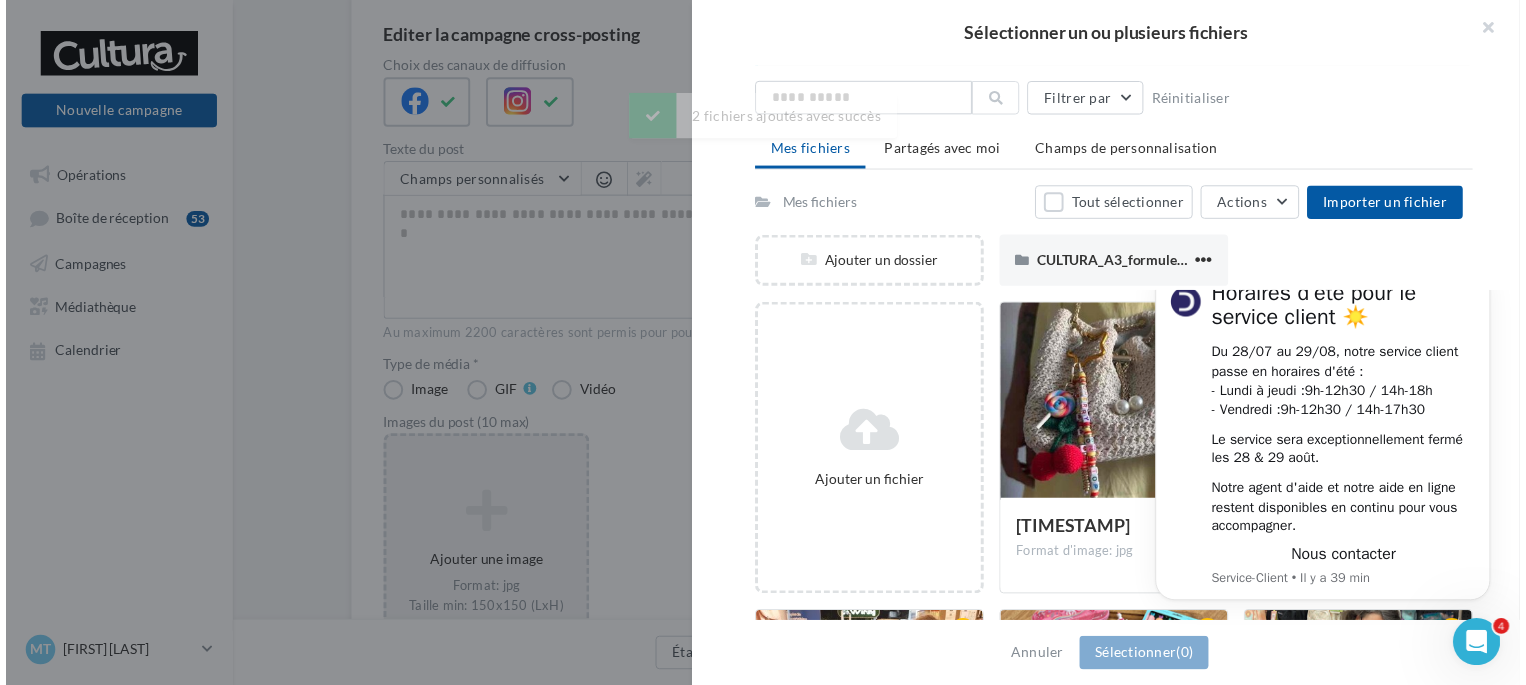 scroll, scrollTop: 0, scrollLeft: 0, axis: both 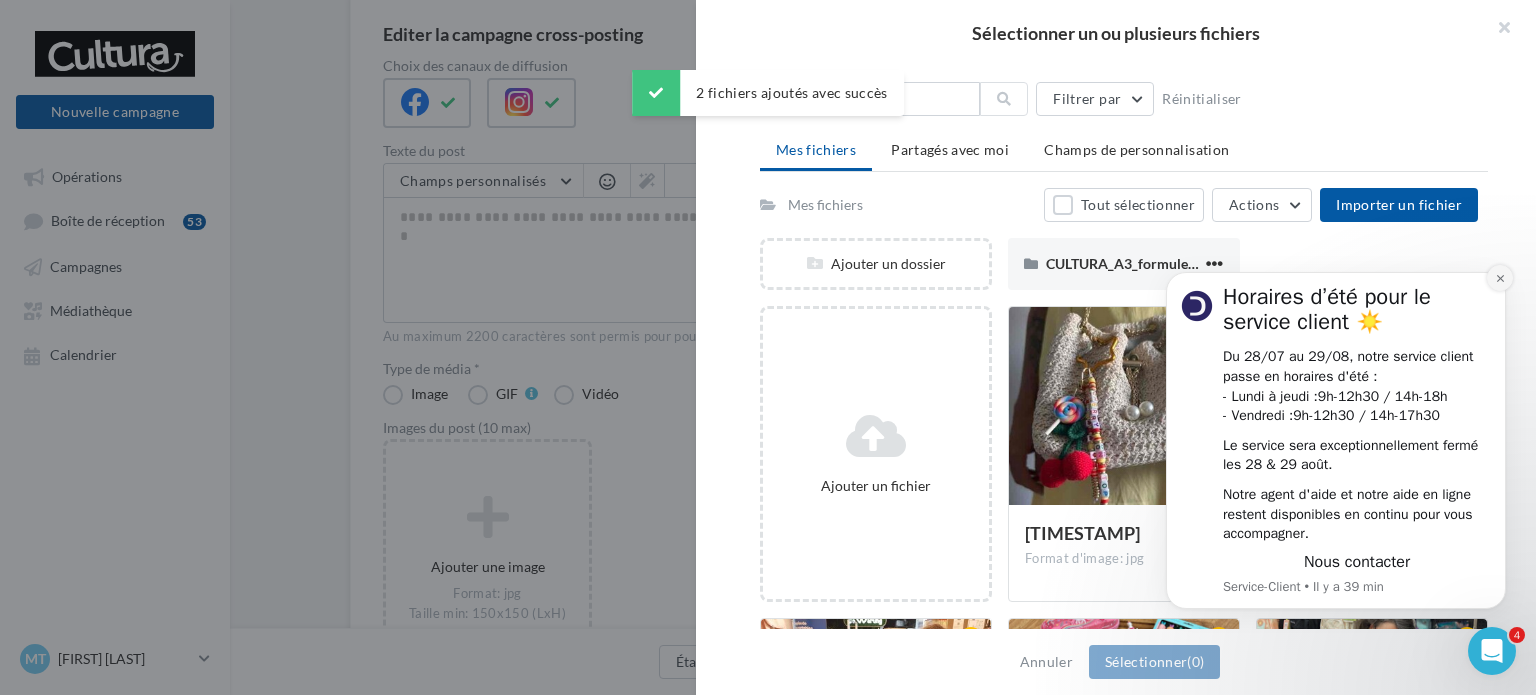 click at bounding box center [1500, 278] 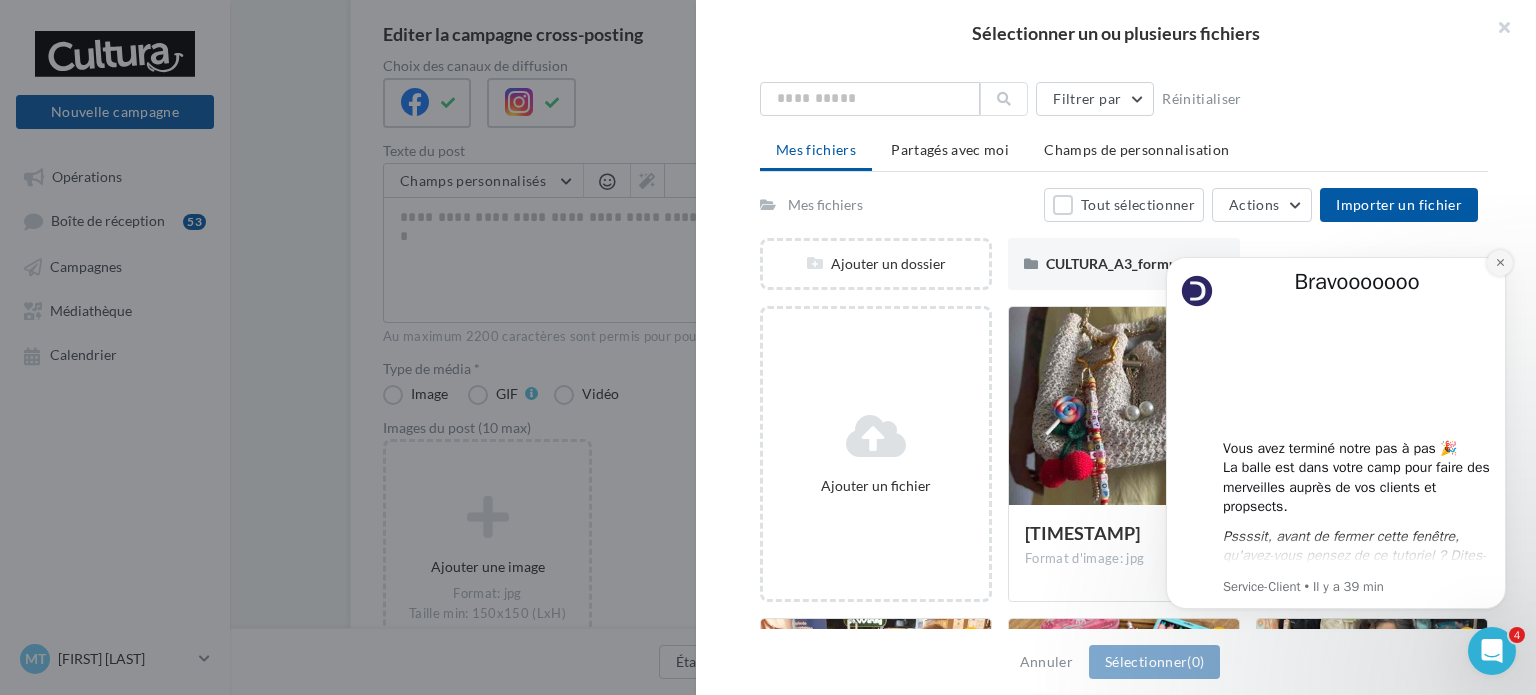 click at bounding box center [1500, 263] 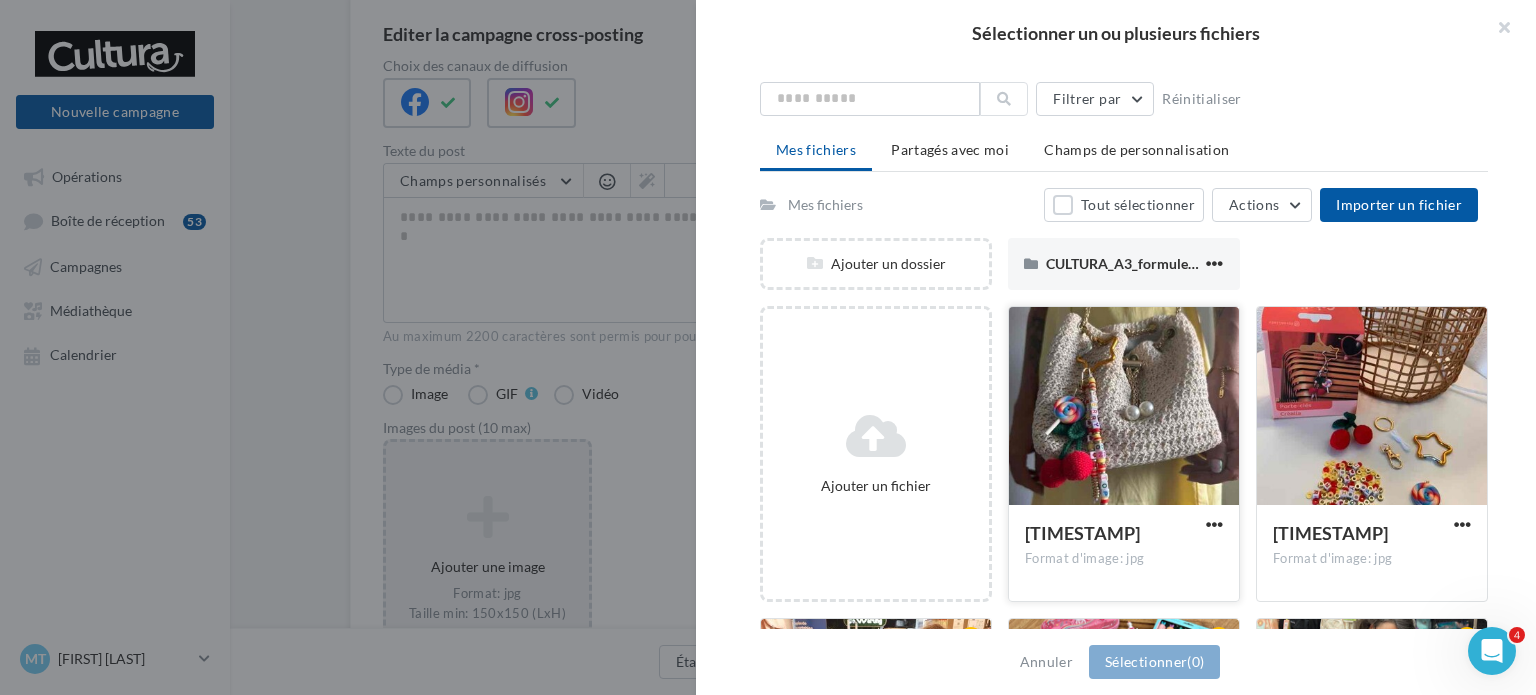 click at bounding box center [1124, 407] 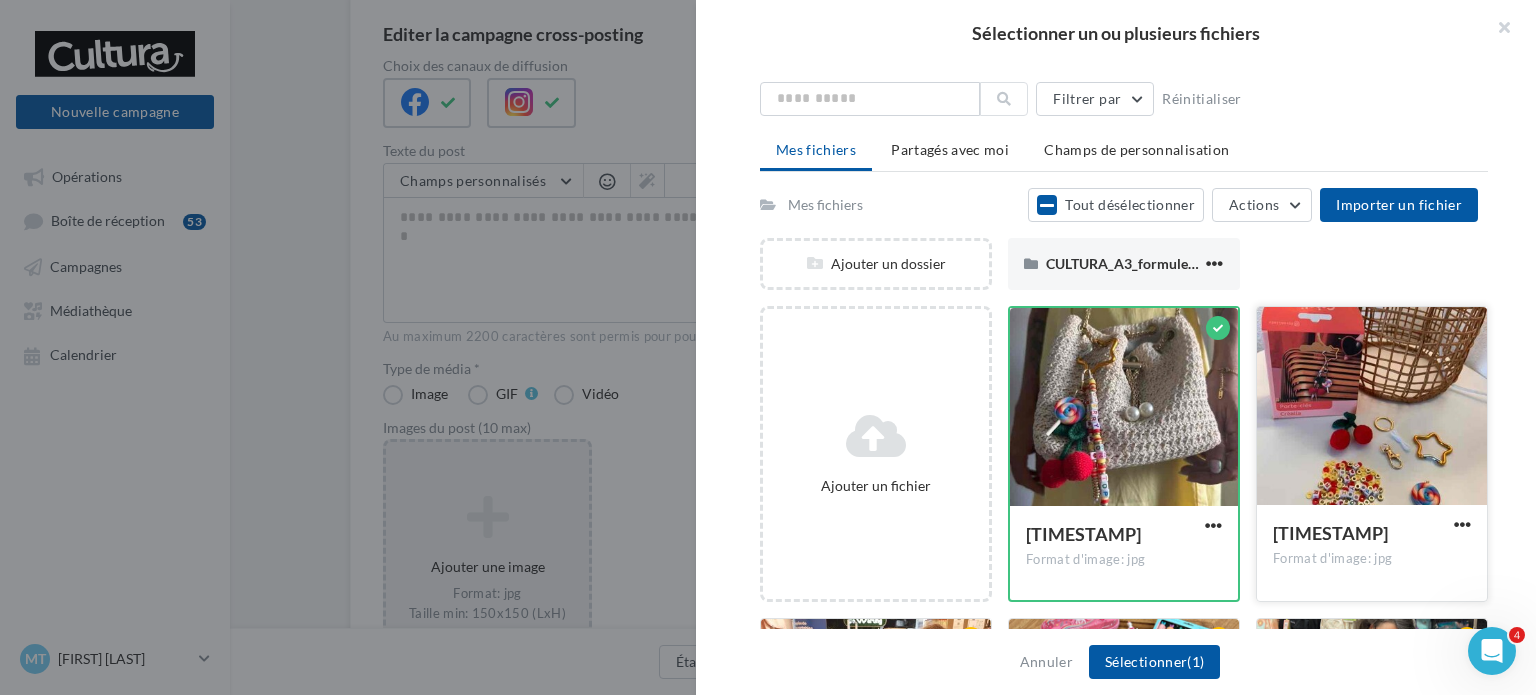 click at bounding box center [1372, 407] 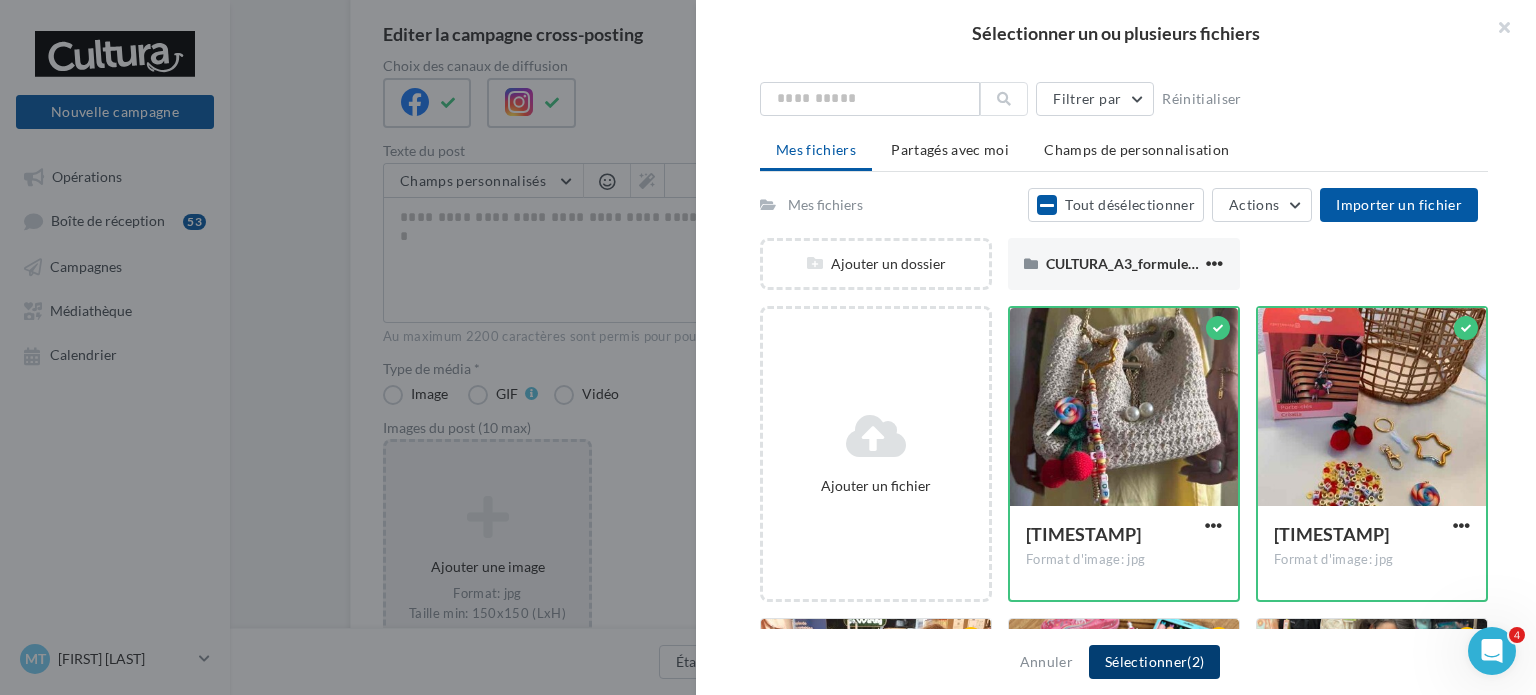 click on "Sélectionner   (2)" at bounding box center (1154, 662) 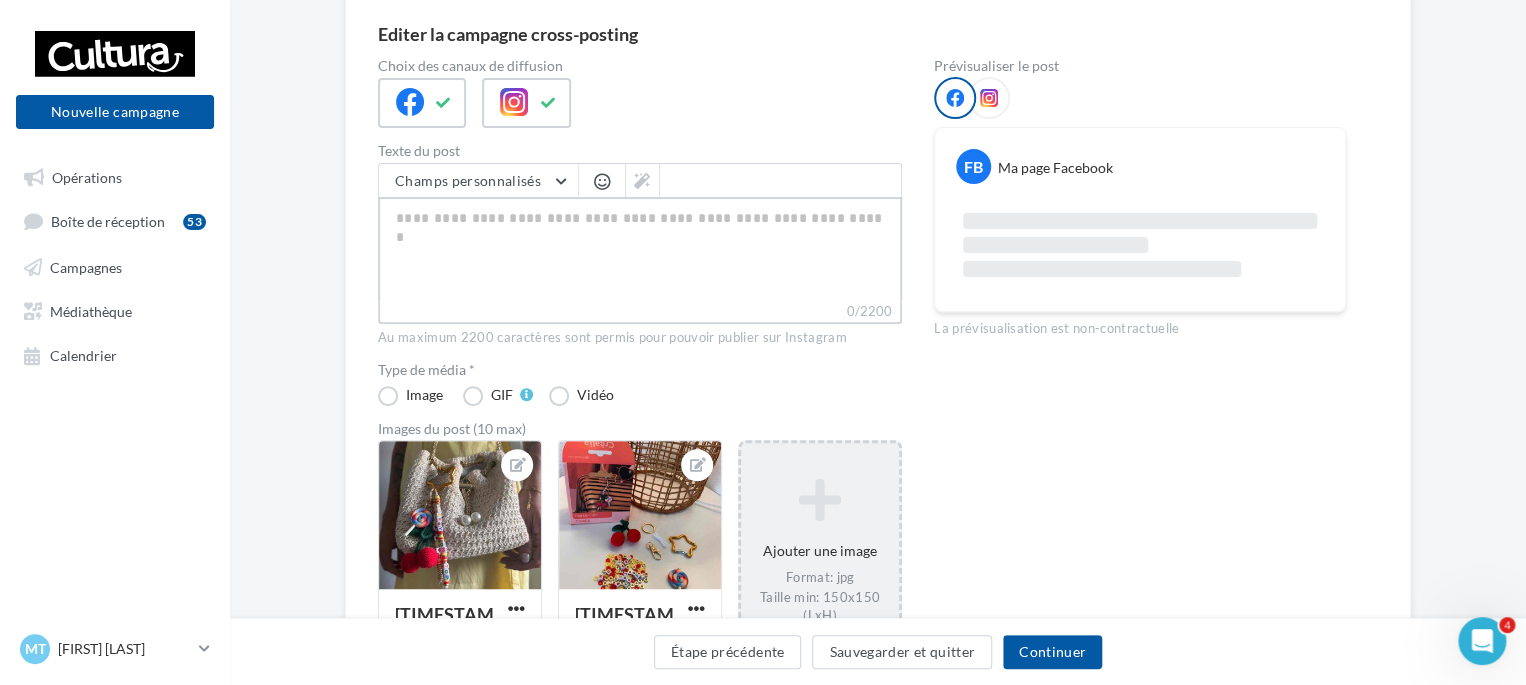click on "0/2200" at bounding box center (640, 249) 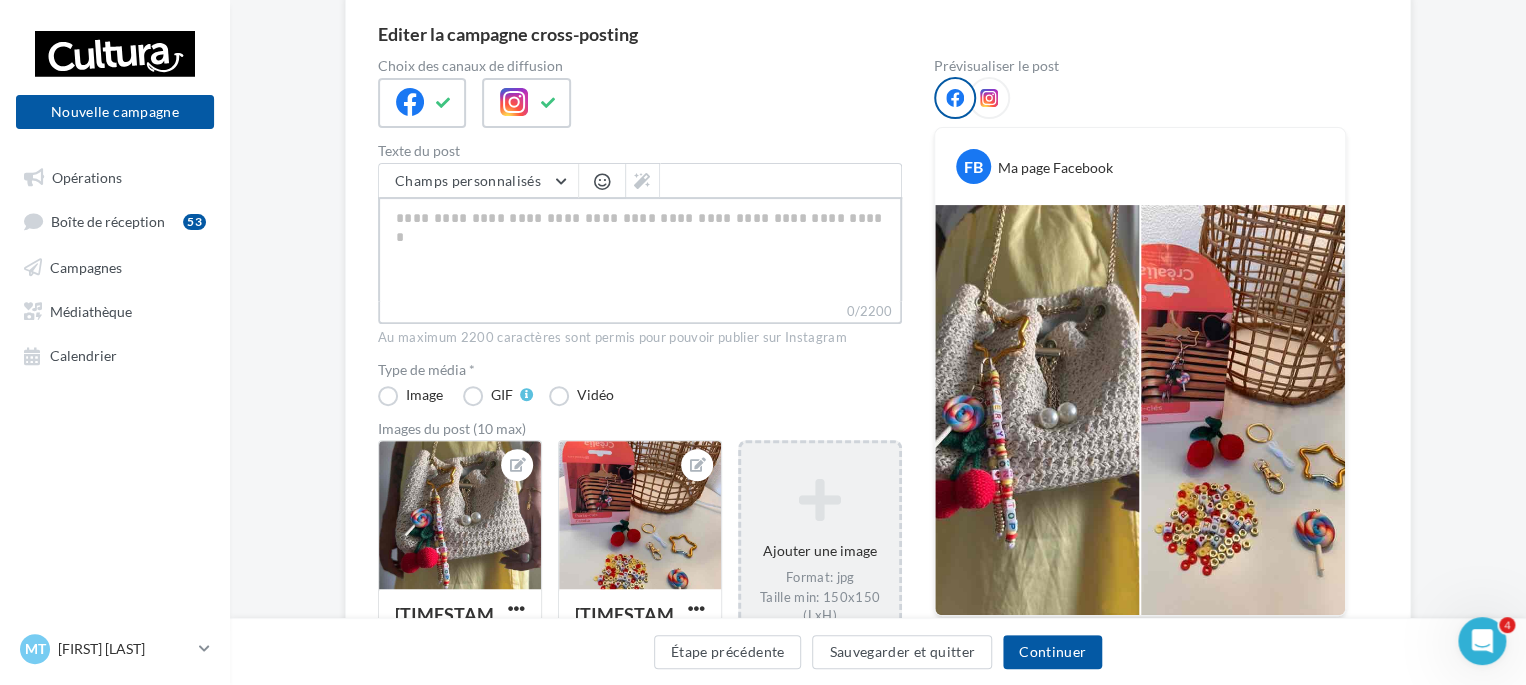 type on "*" 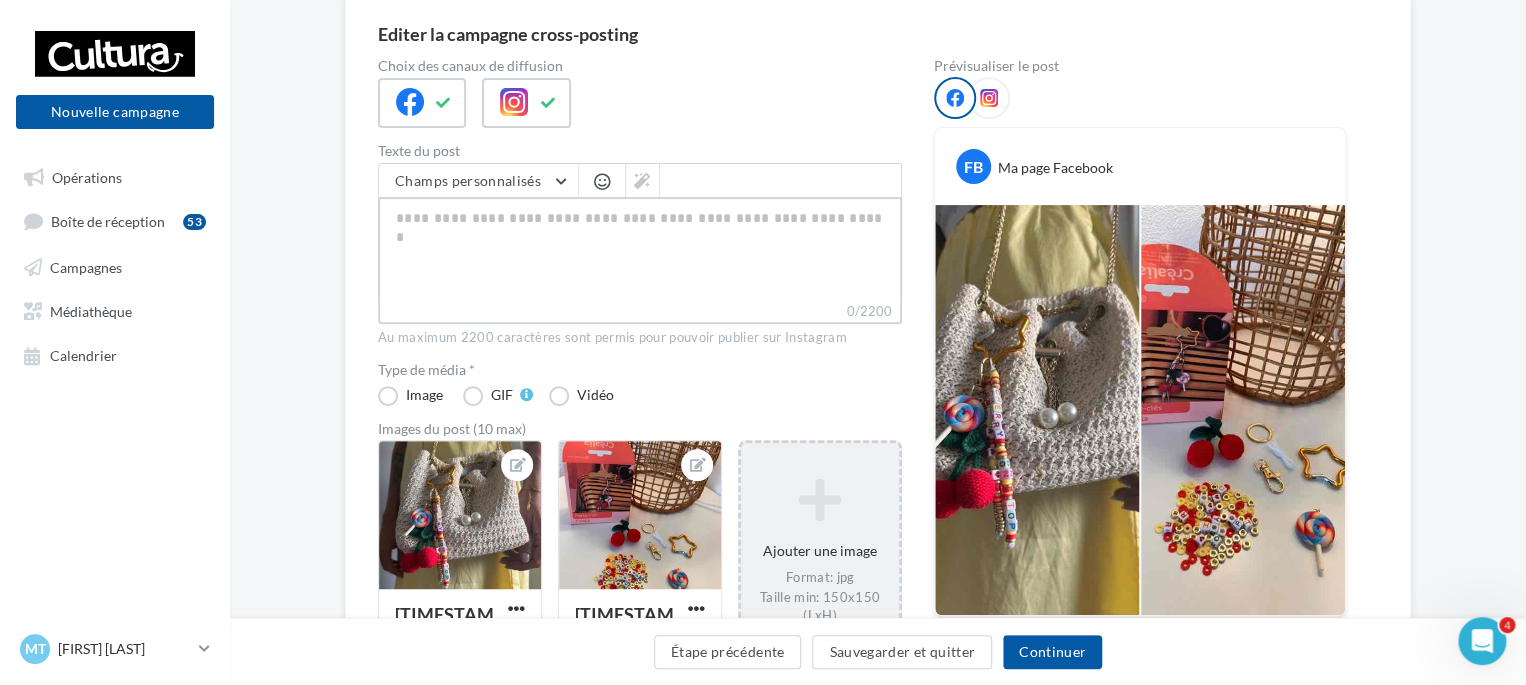 type on "*" 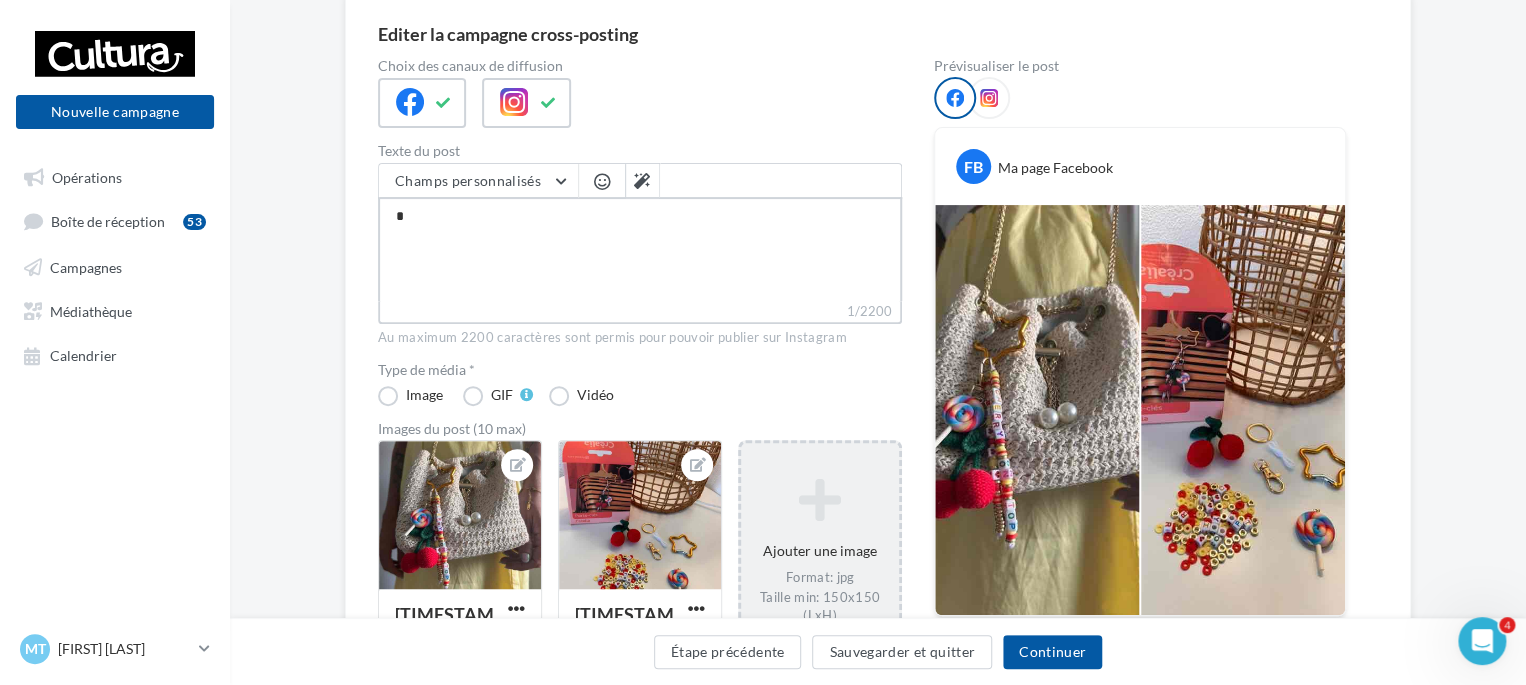 type on "**" 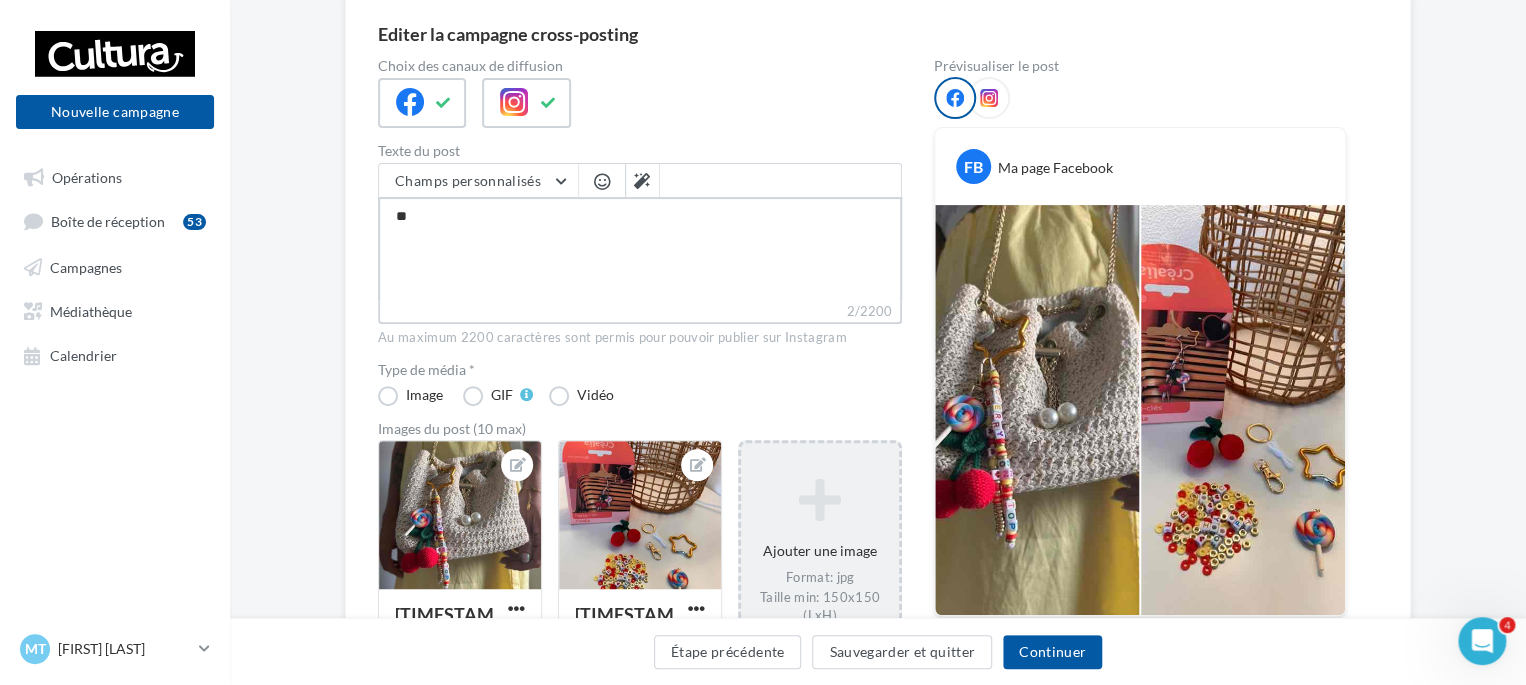 type on "***" 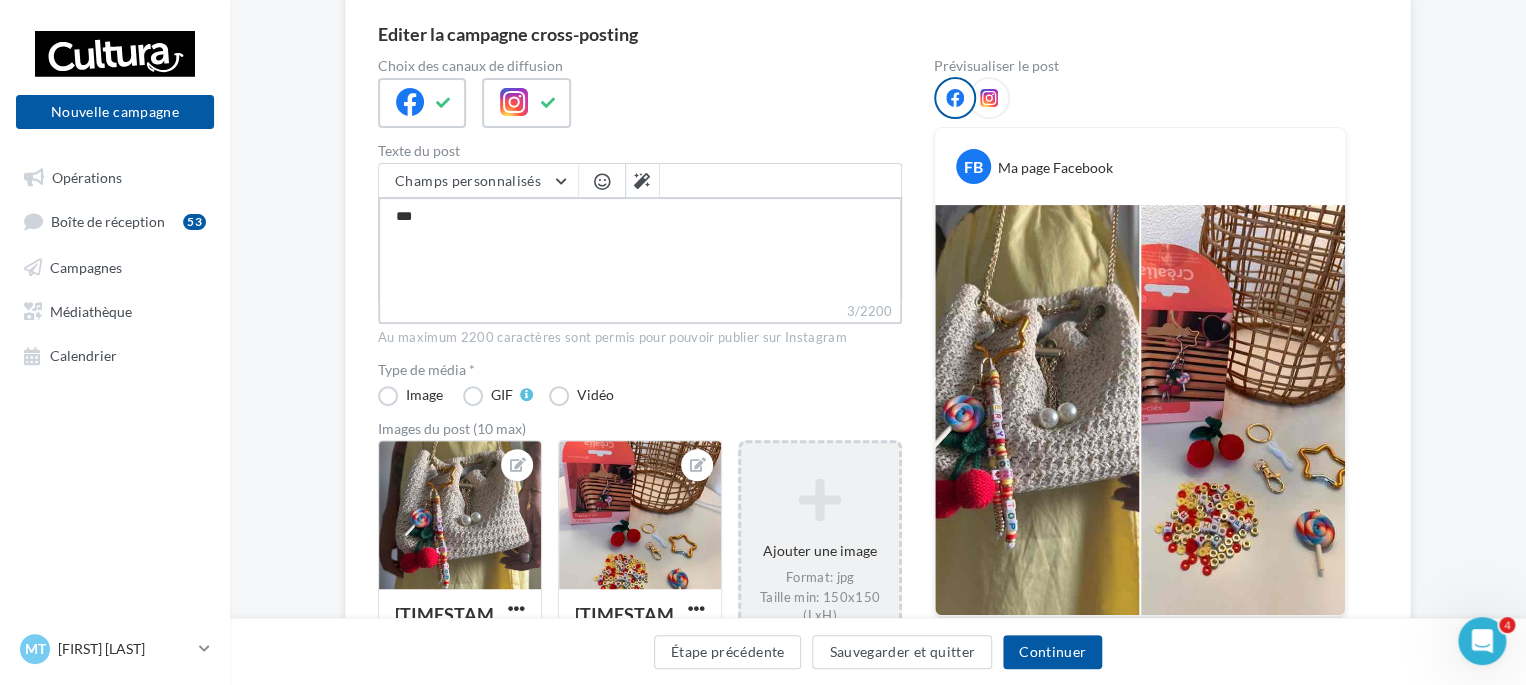 type on "****" 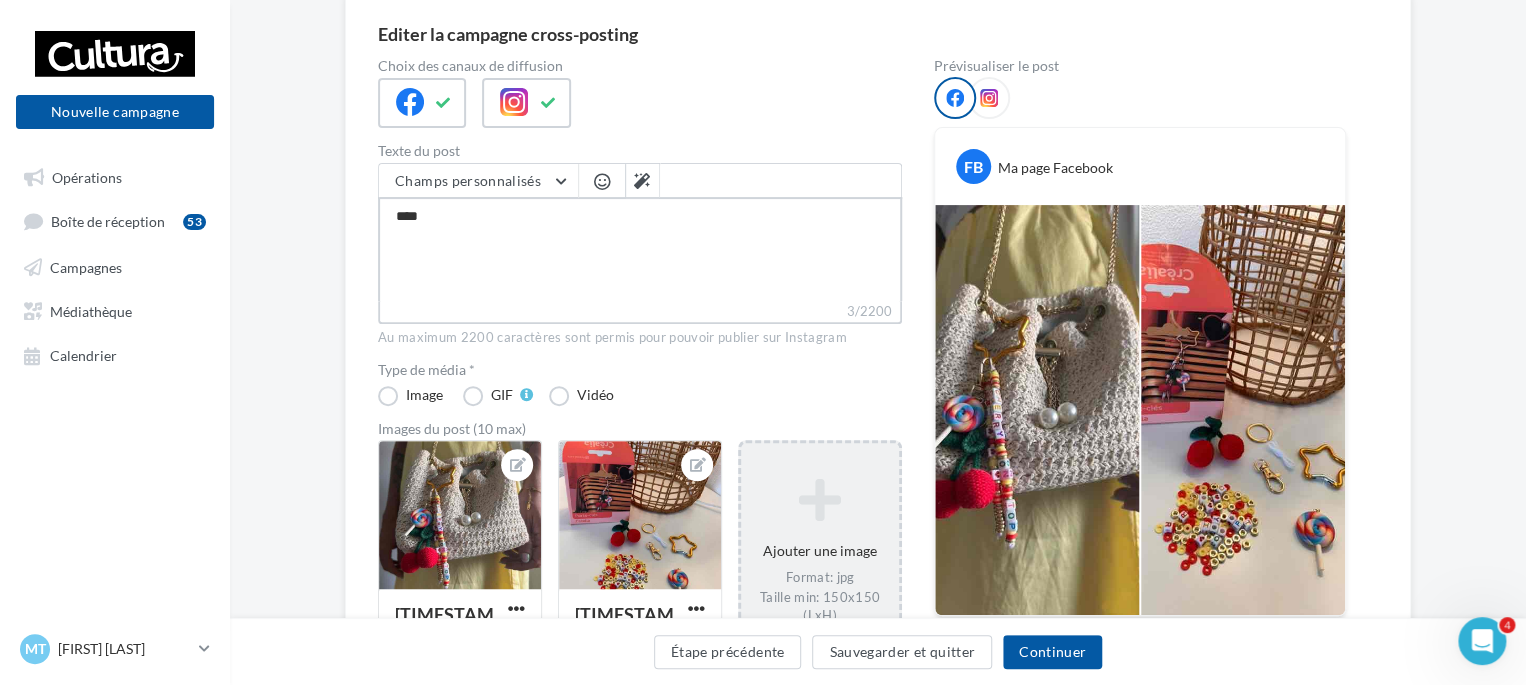 type on "*****" 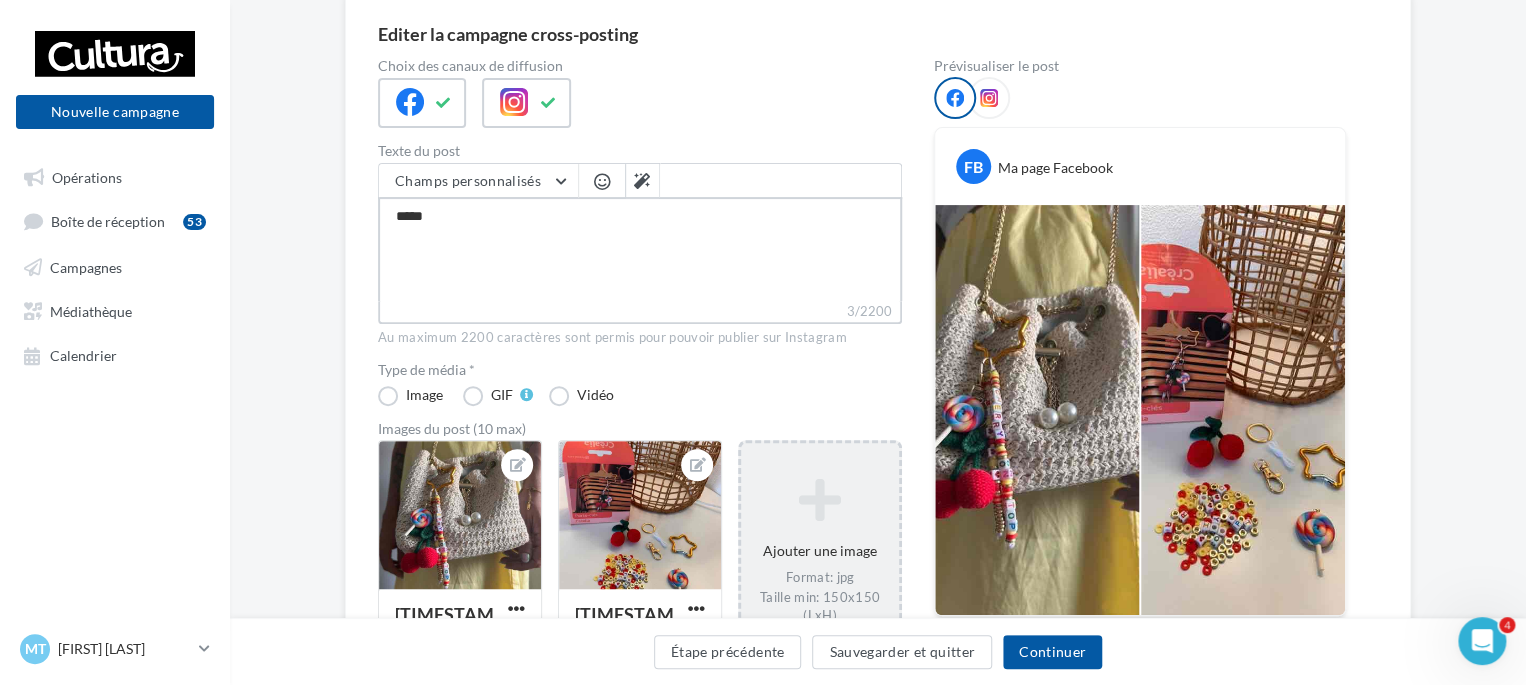 type on "******" 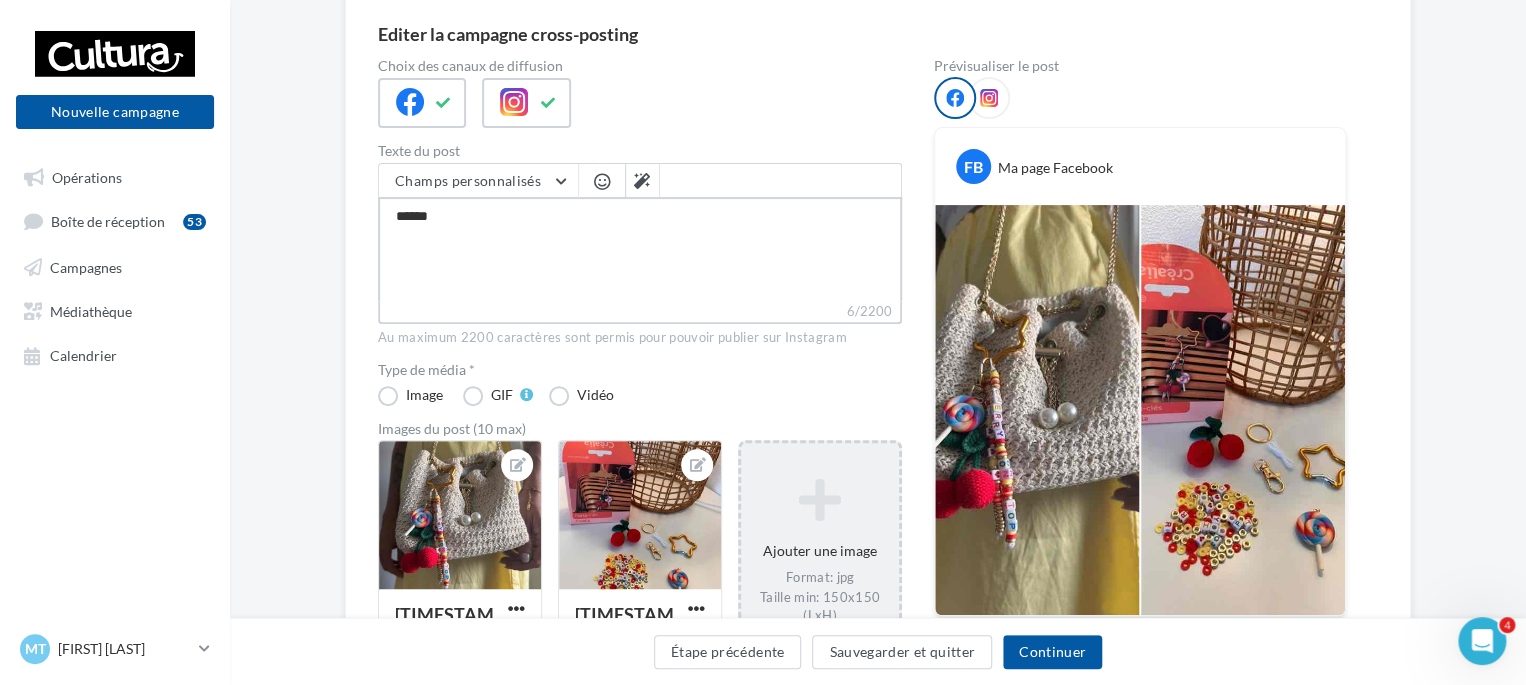 type on "*******" 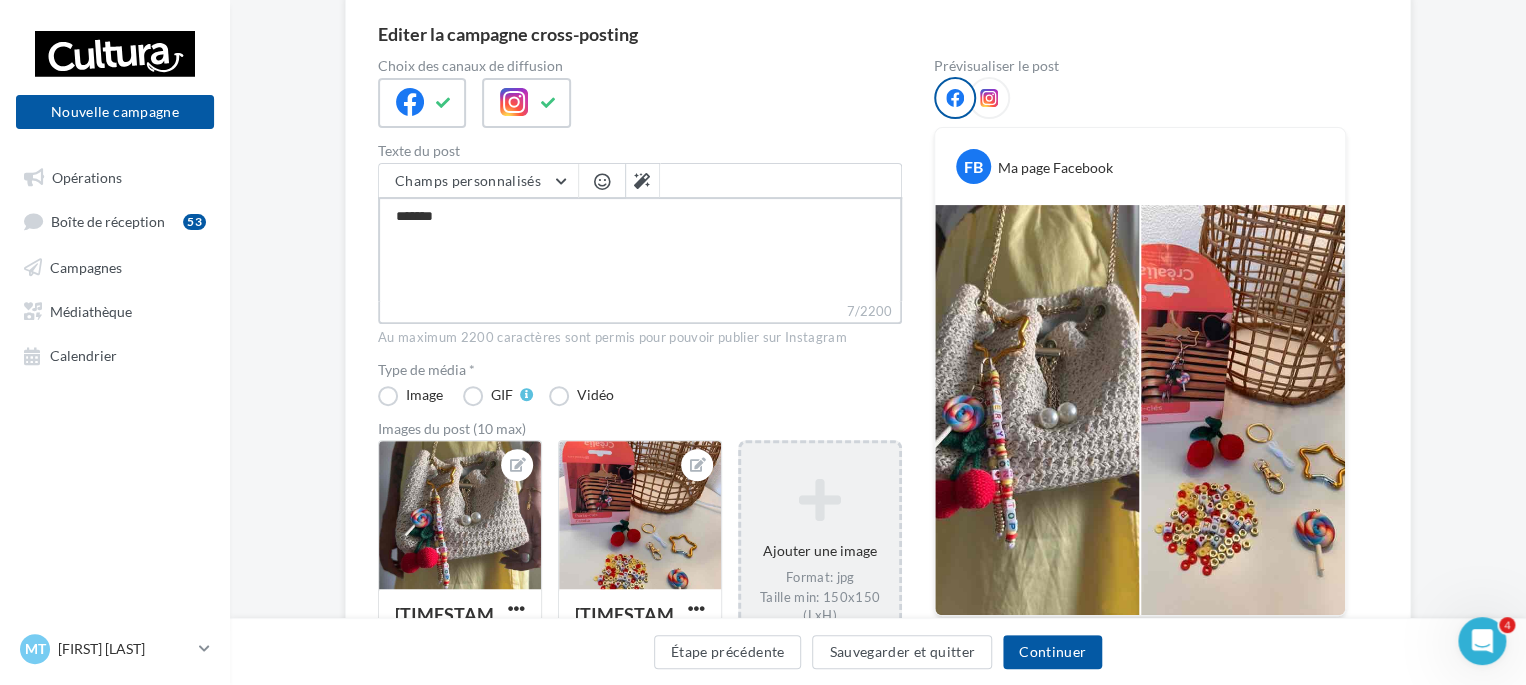 type on "********" 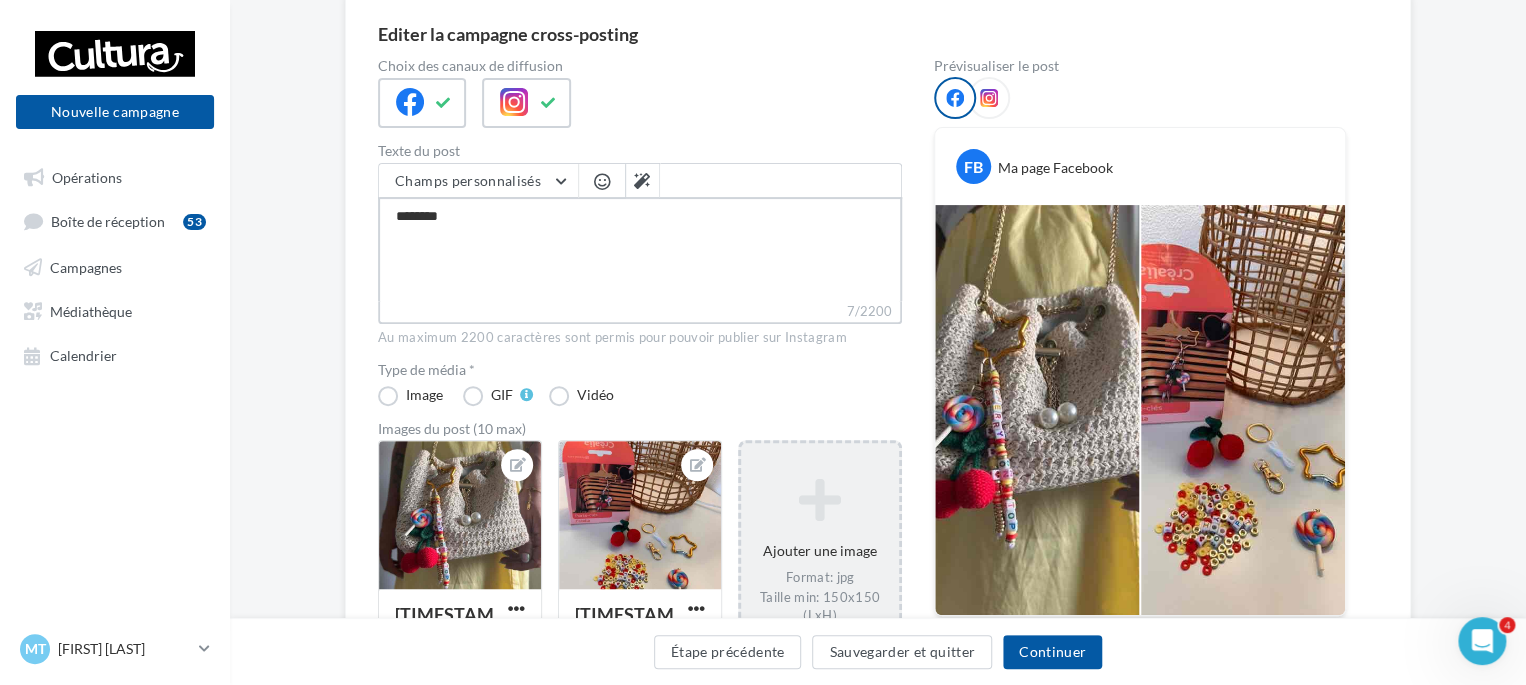 type on "*********" 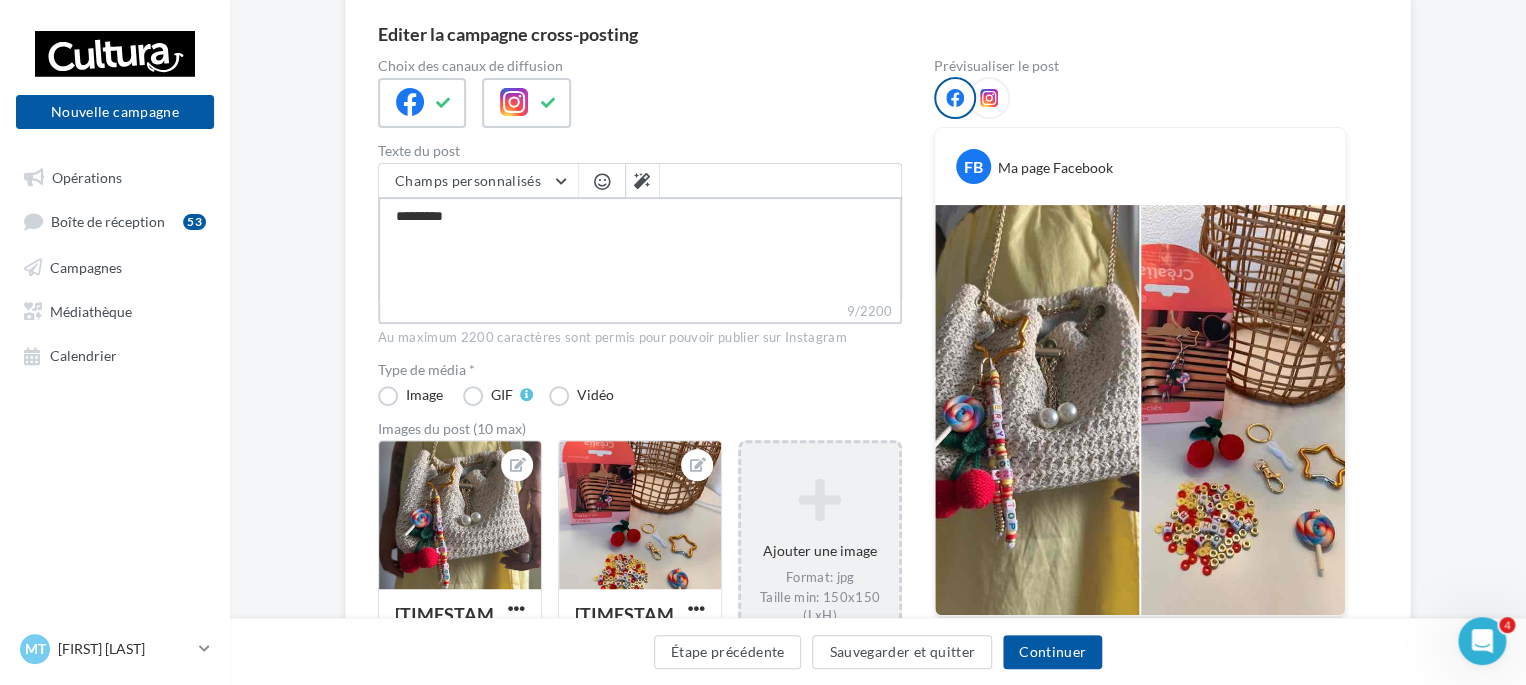 type on "********" 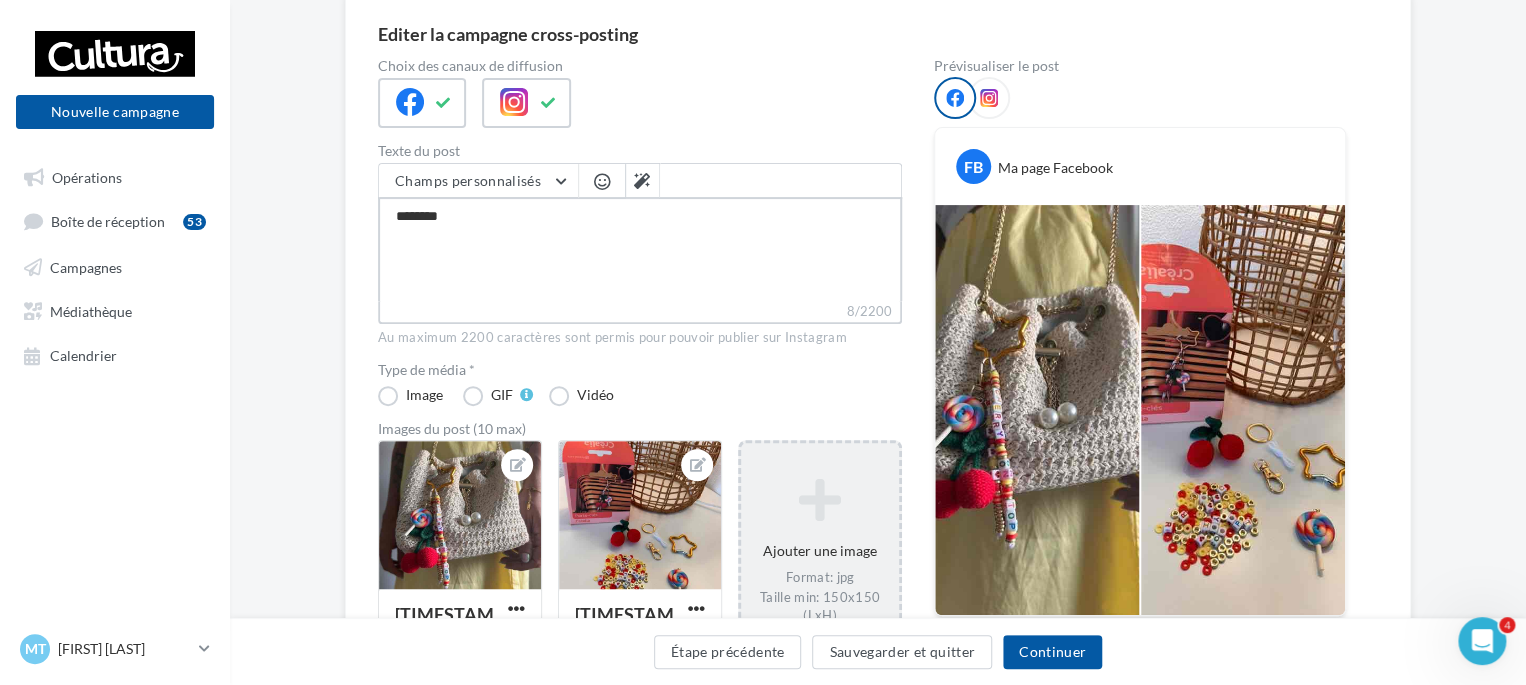 type on "*******" 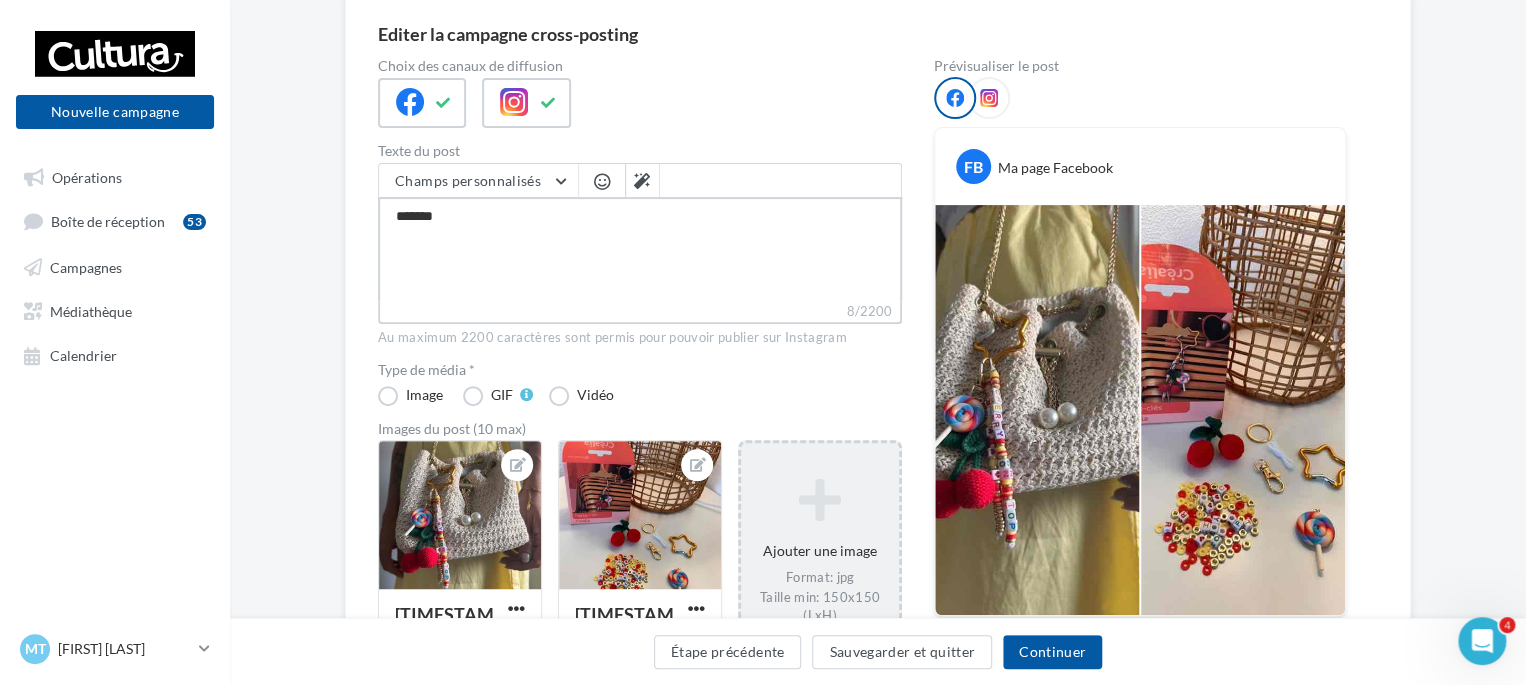 type on "******" 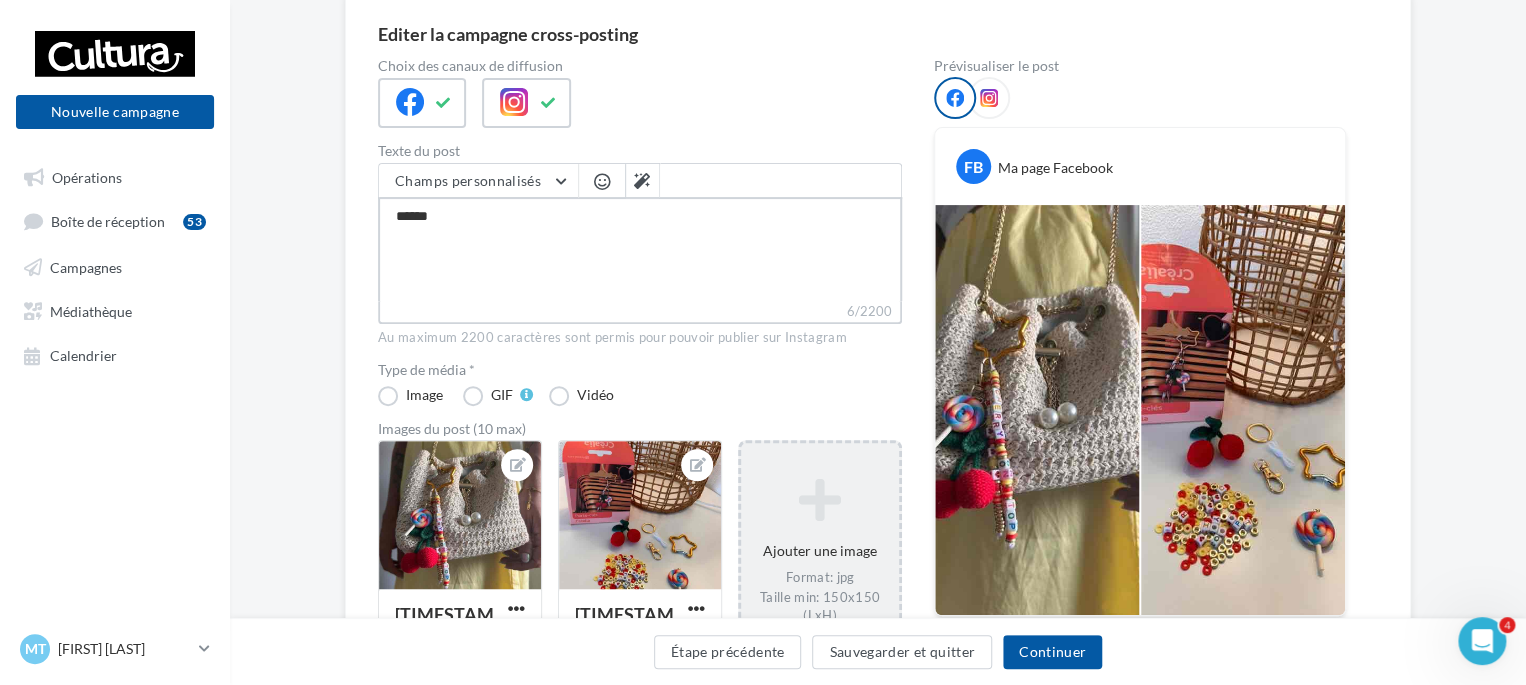 type on "*****" 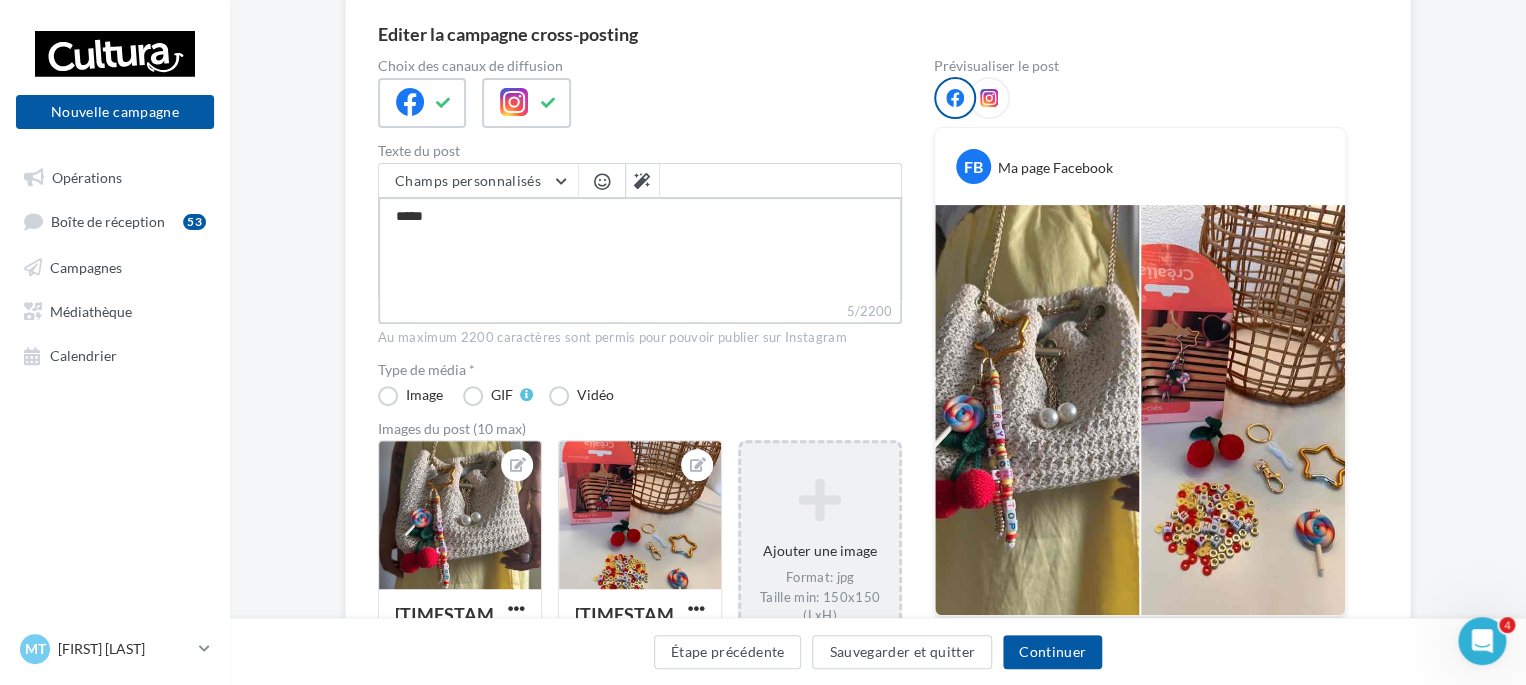 type on "****" 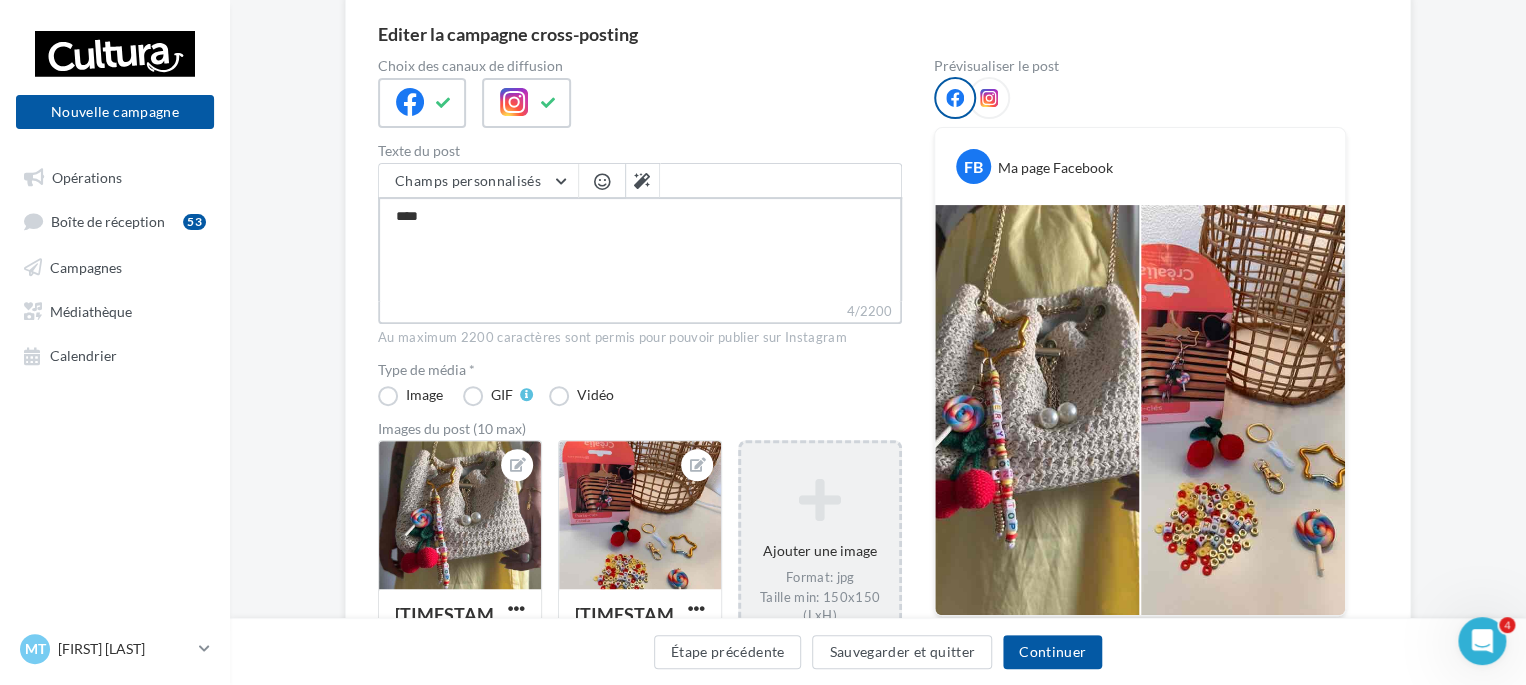 type on "*****" 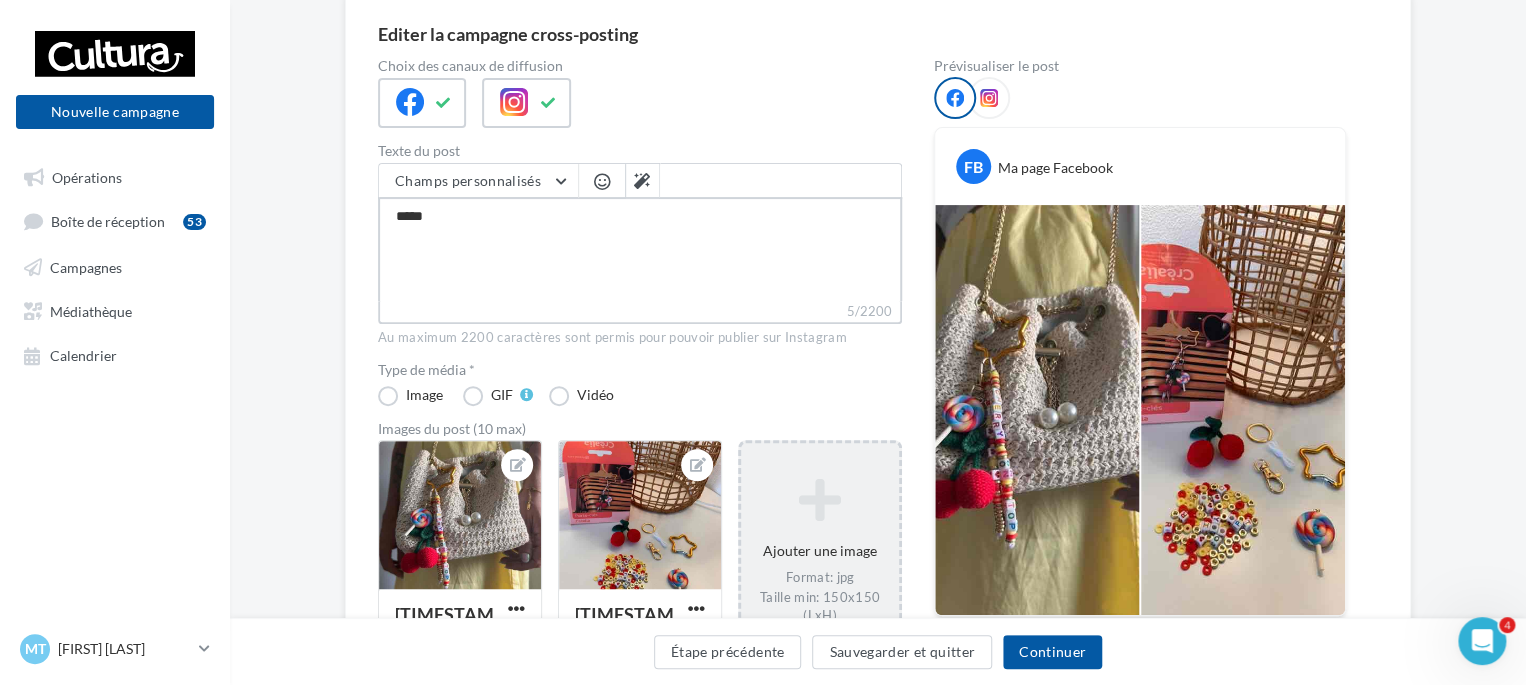 type on "******" 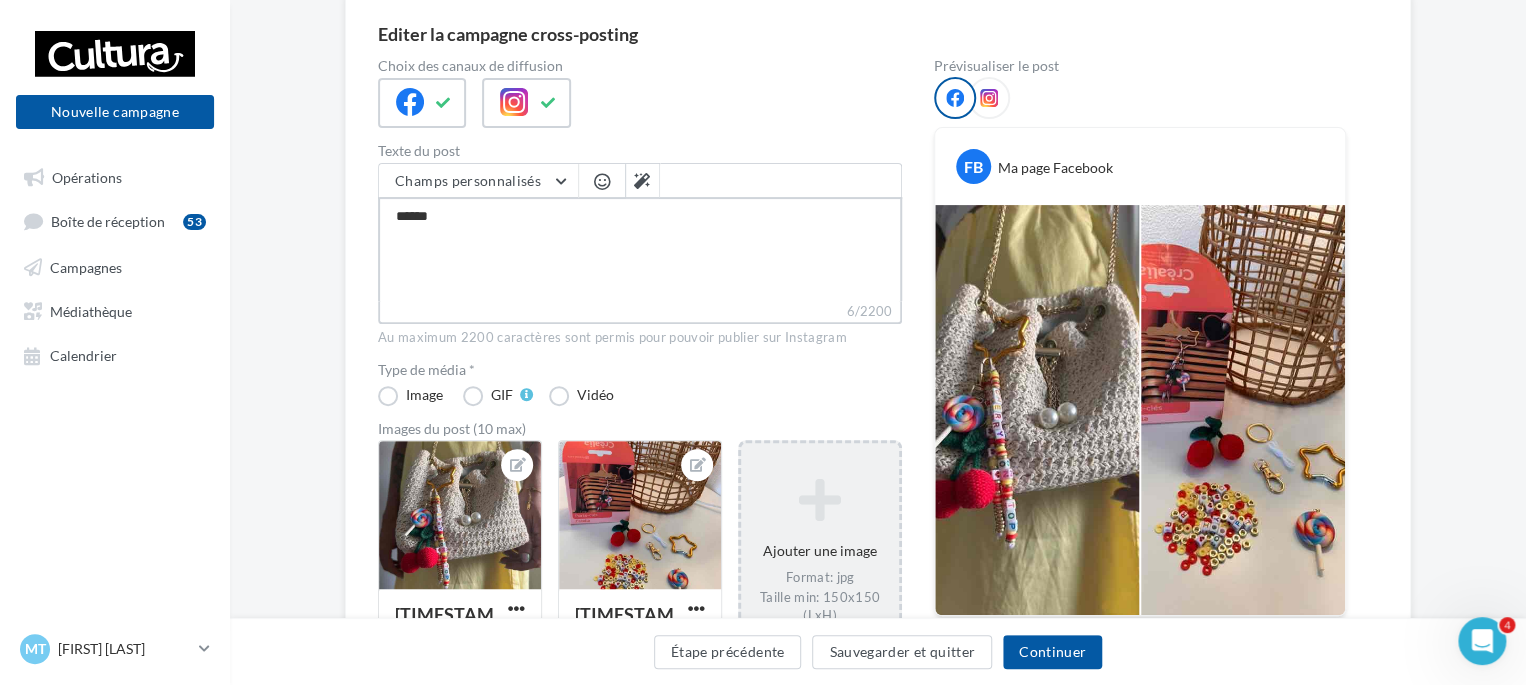type on "*******" 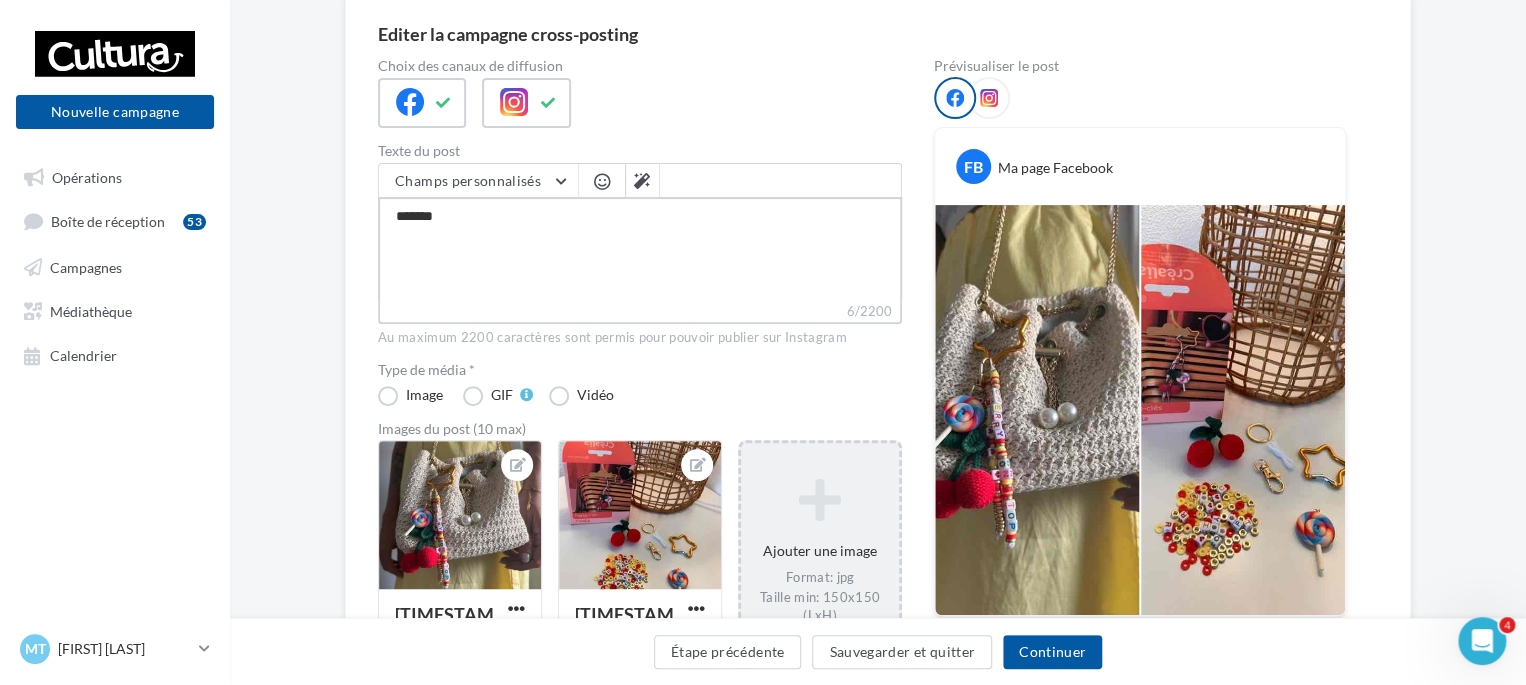 type on "********" 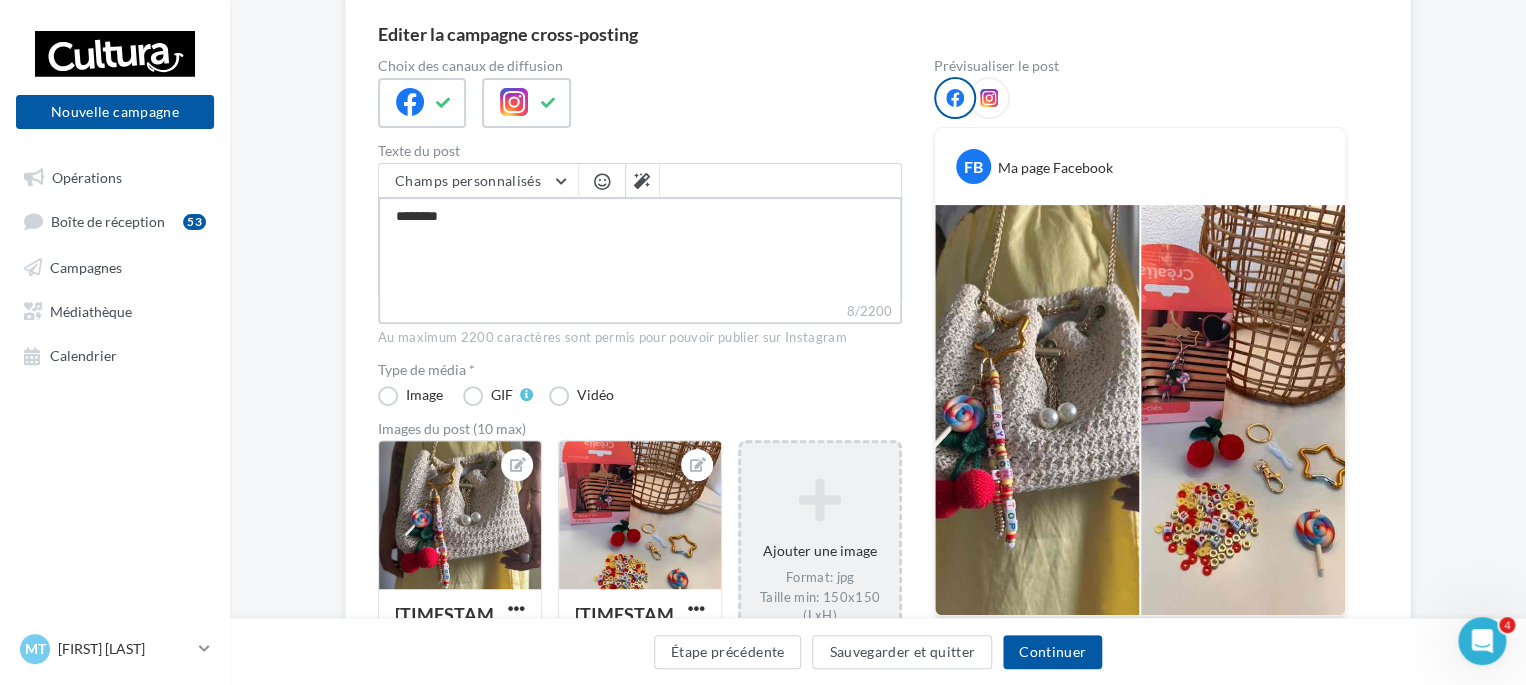 type on "*********" 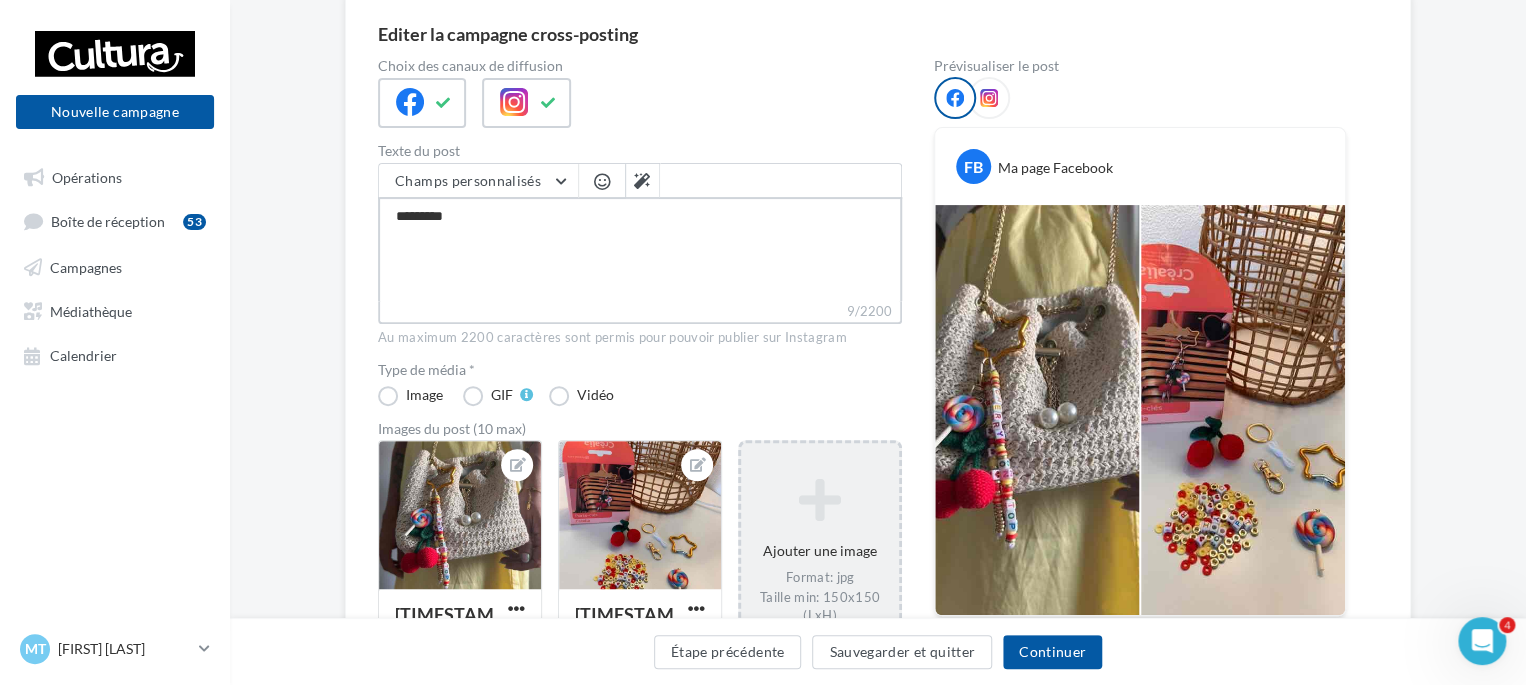 type on "*********" 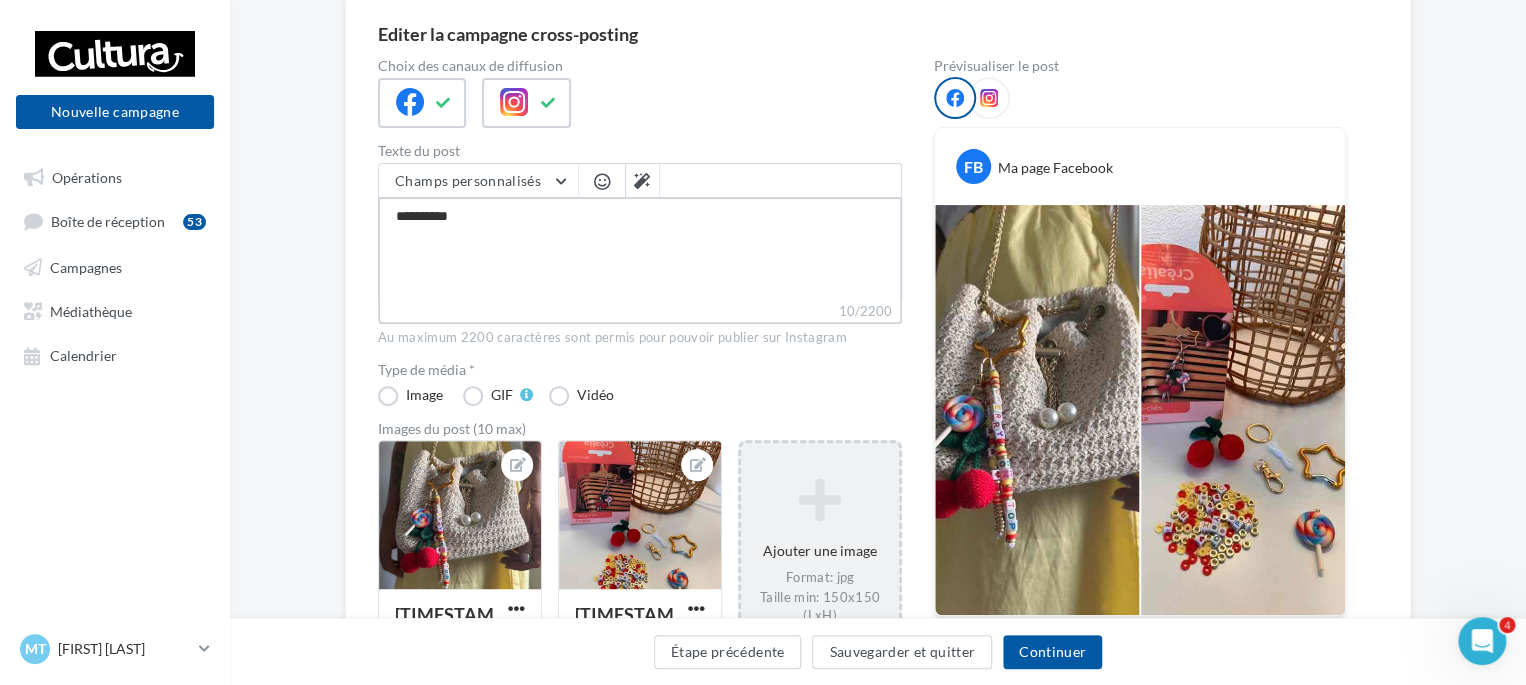 type on "**********" 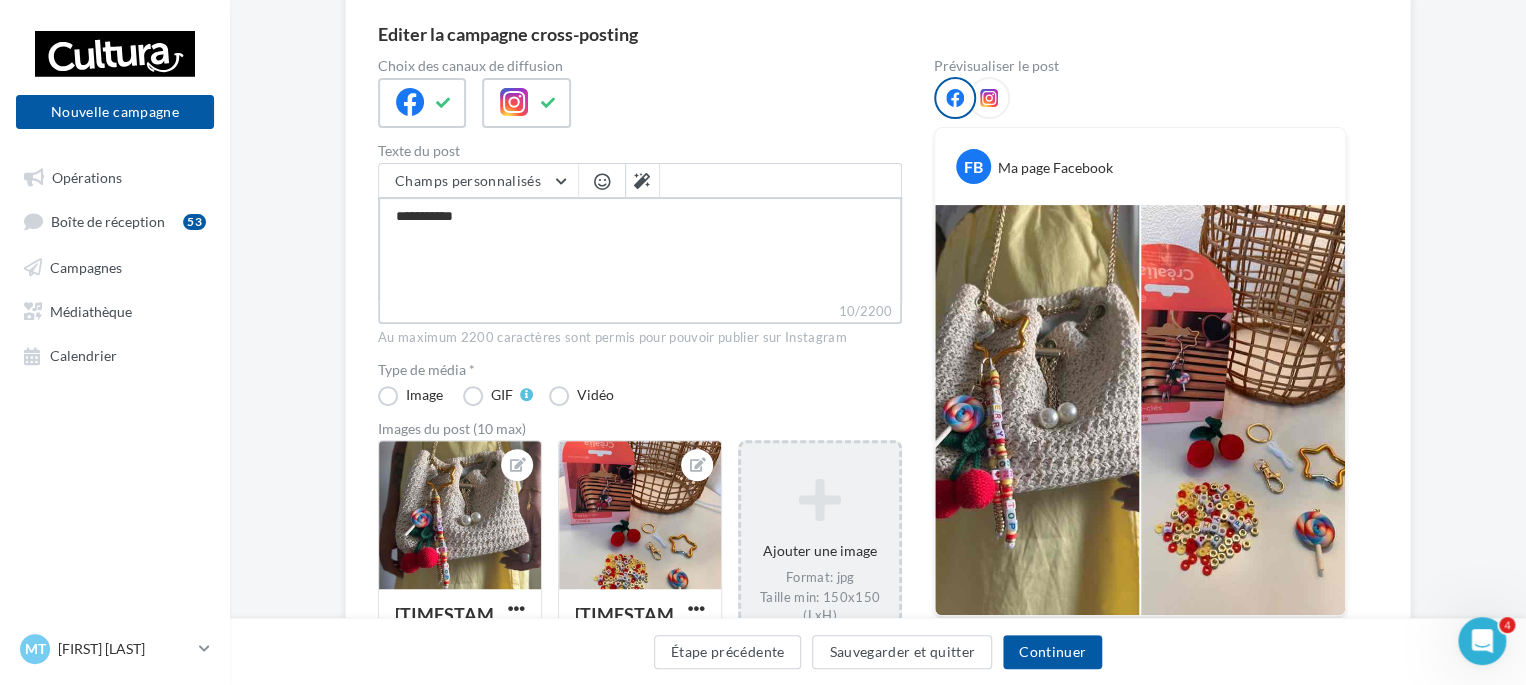 type on "**********" 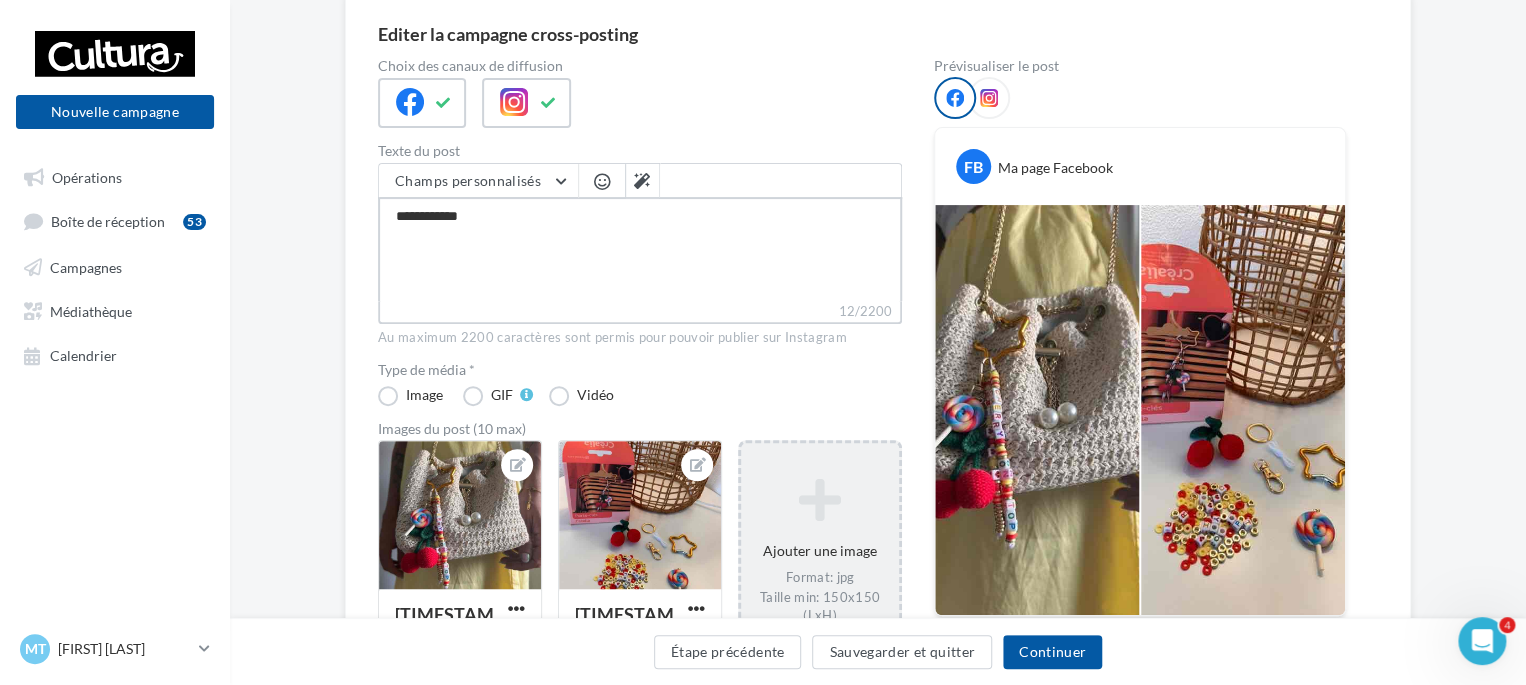 type on "**********" 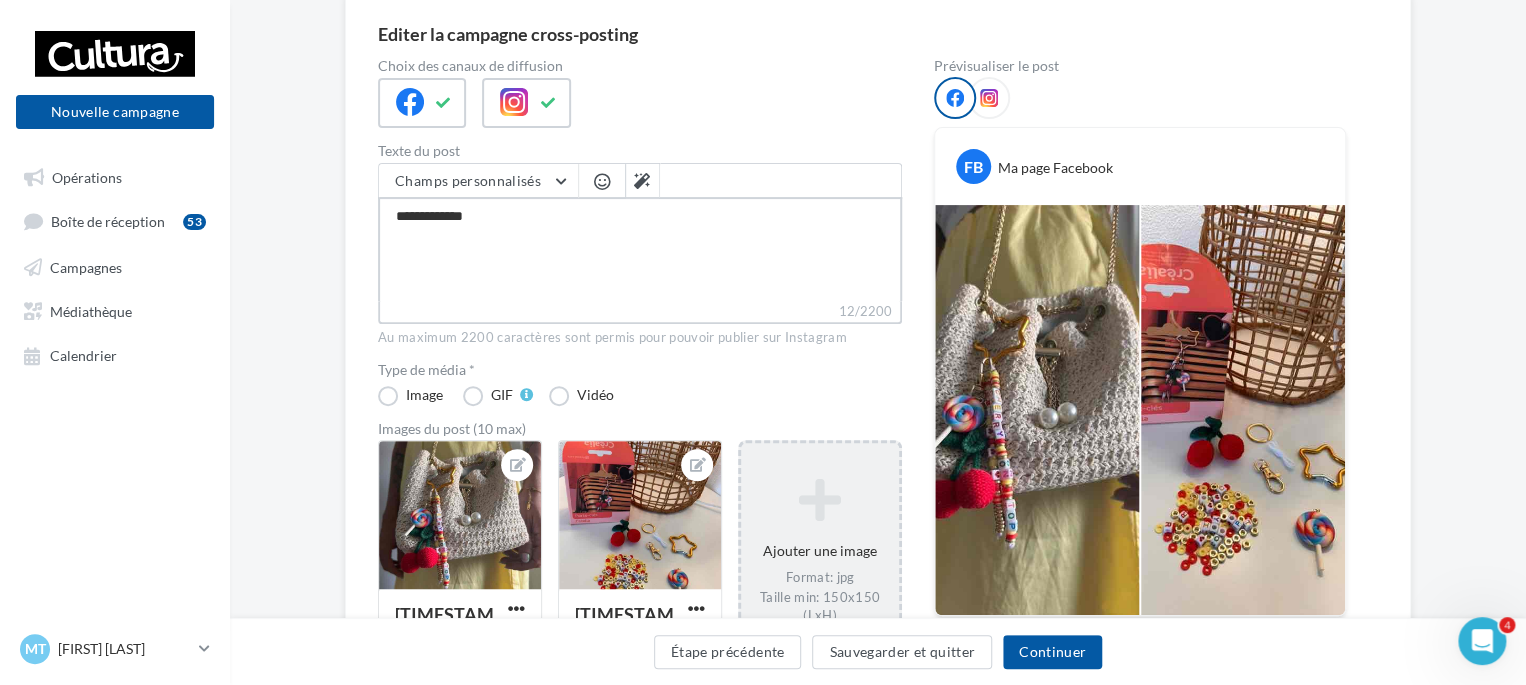 type on "**********" 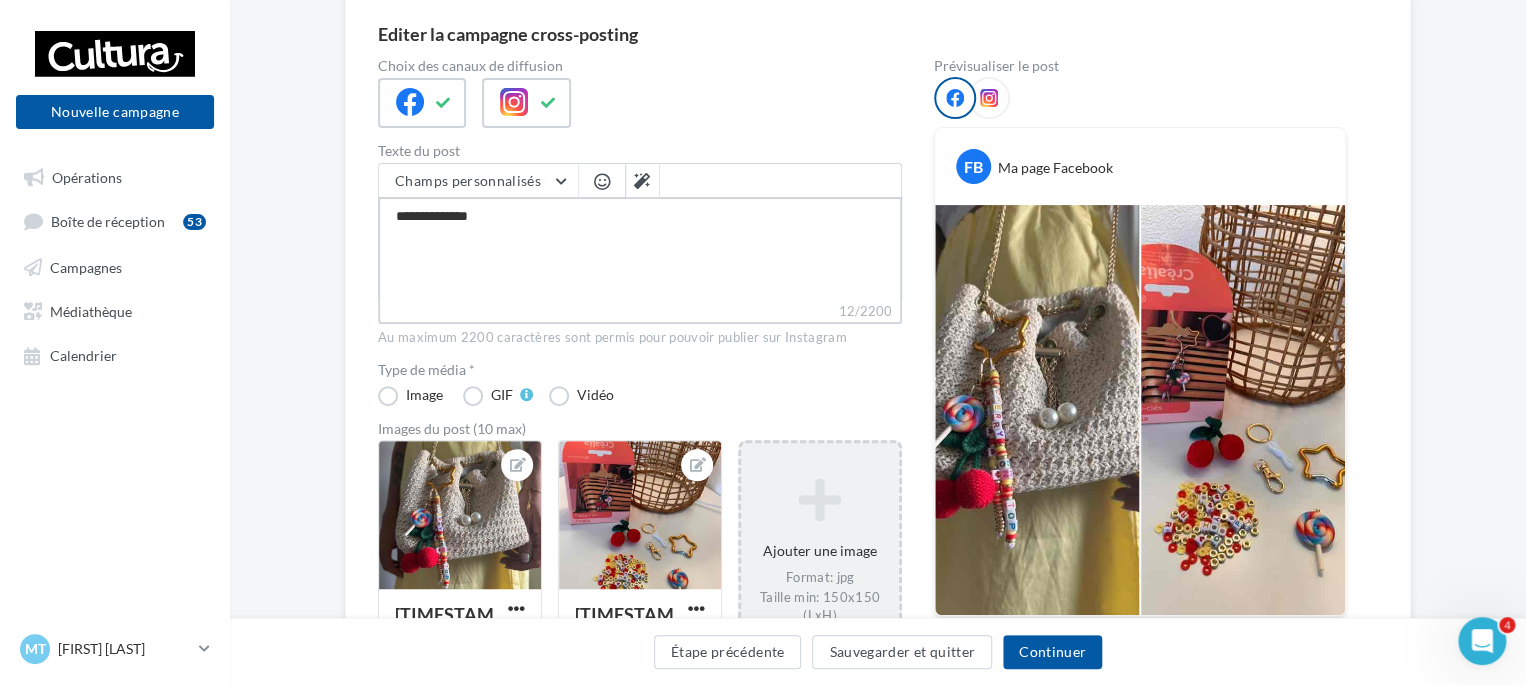 type on "**********" 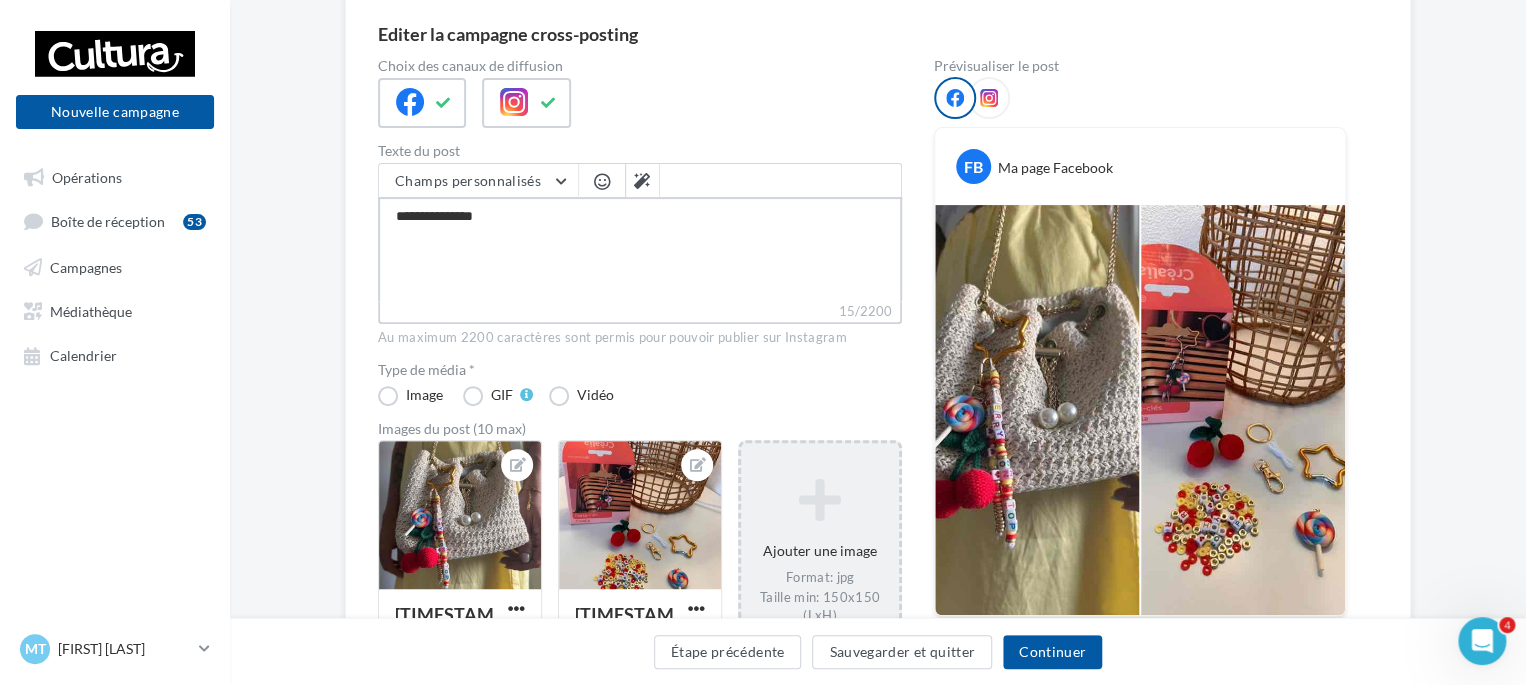 type on "**********" 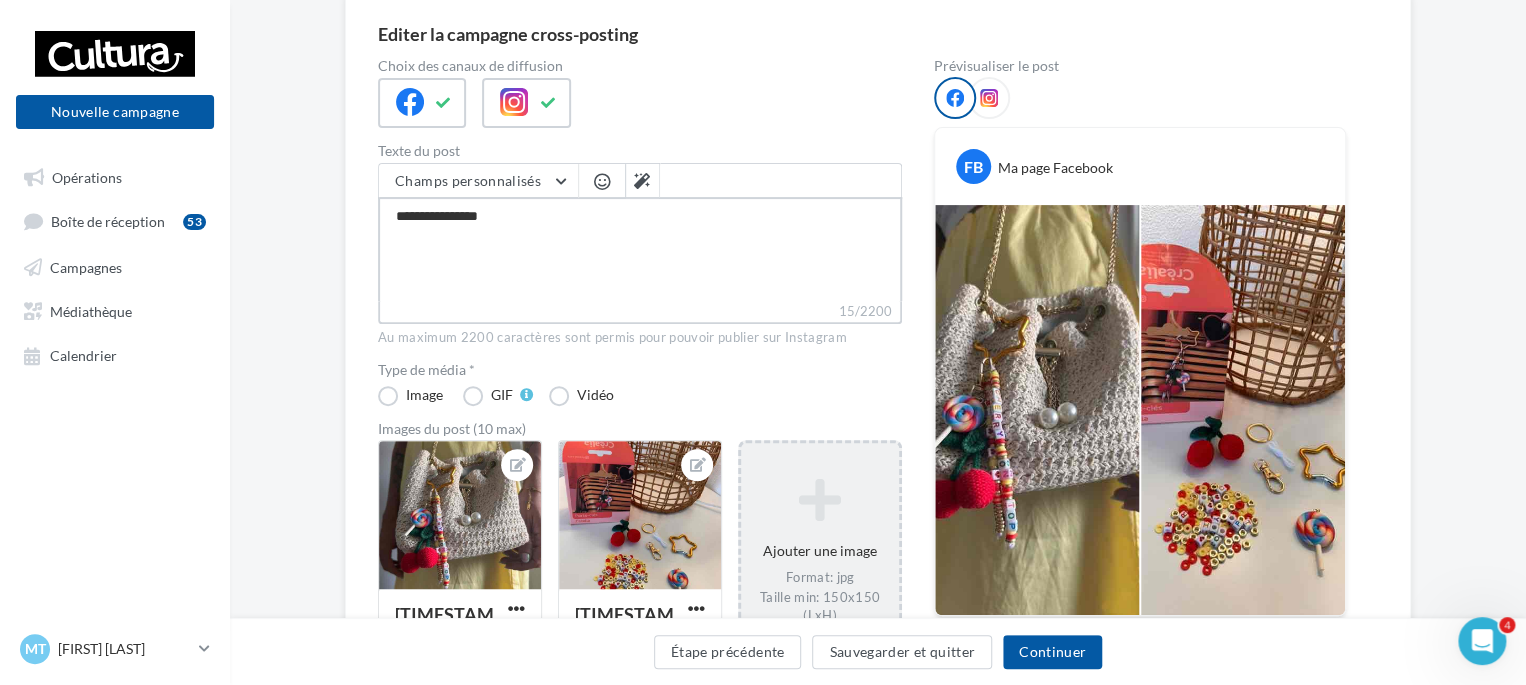type on "**********" 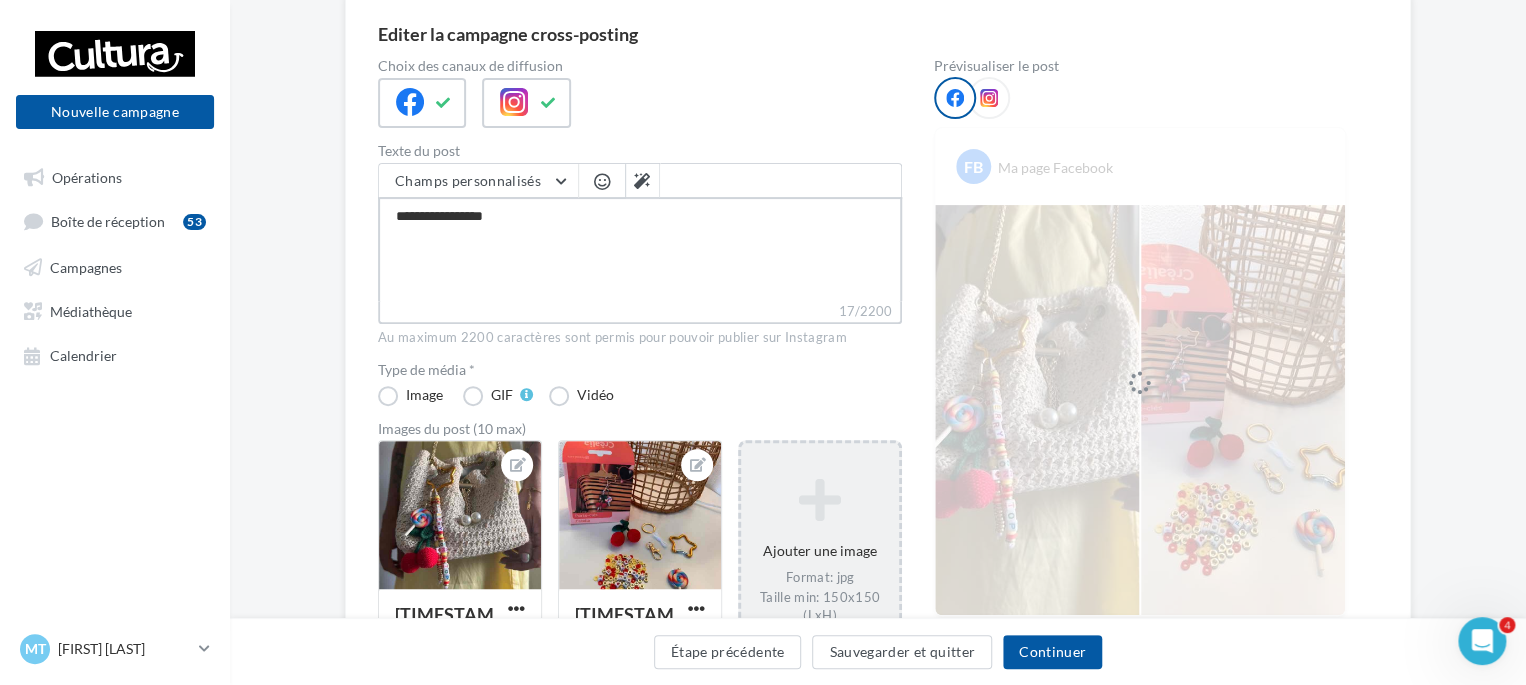 type on "**********" 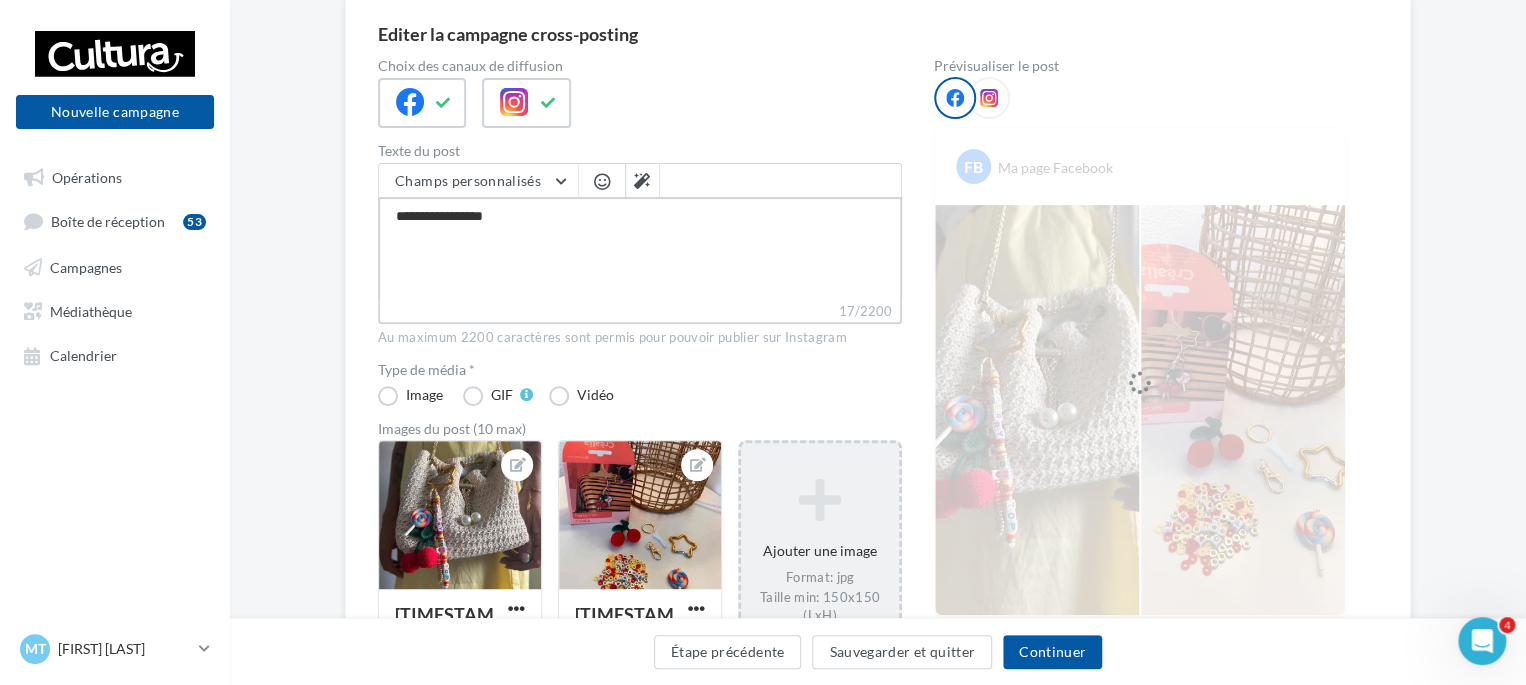type on "**********" 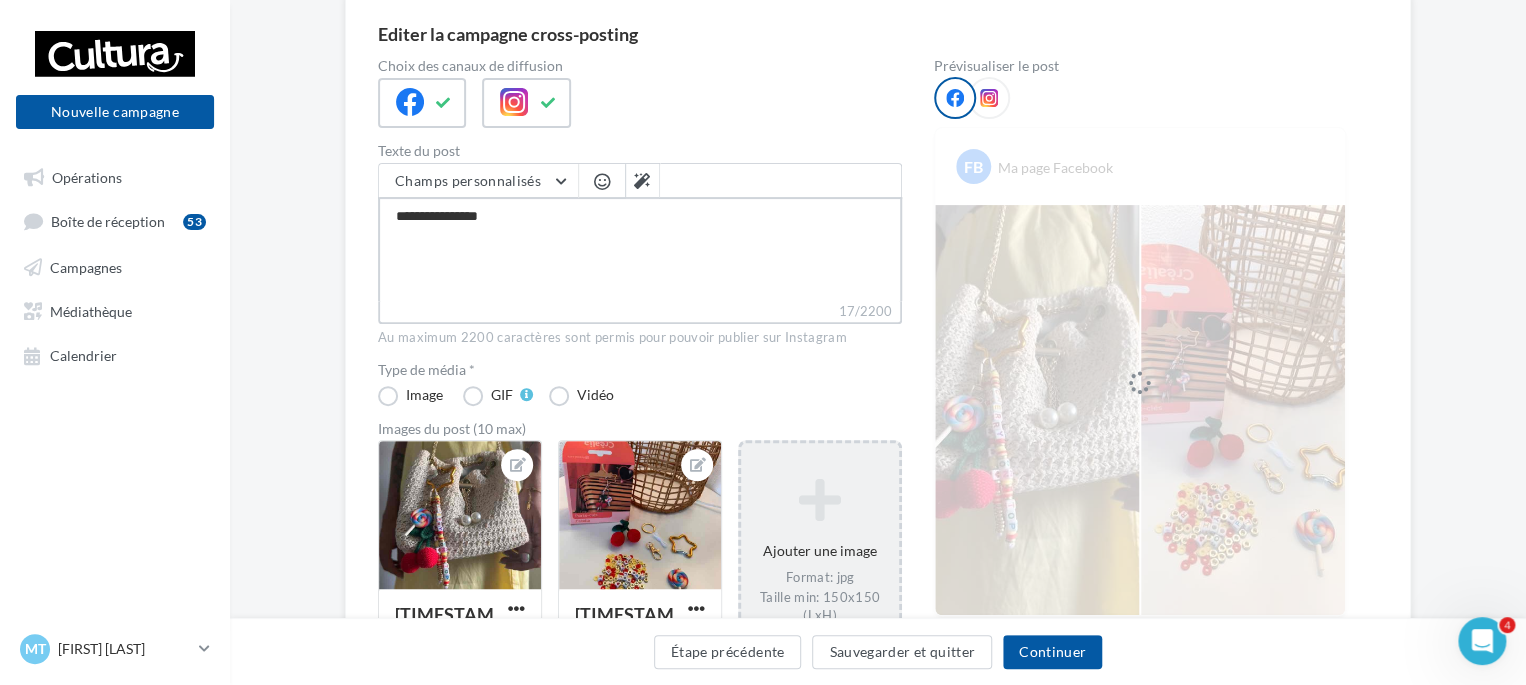 type on "**********" 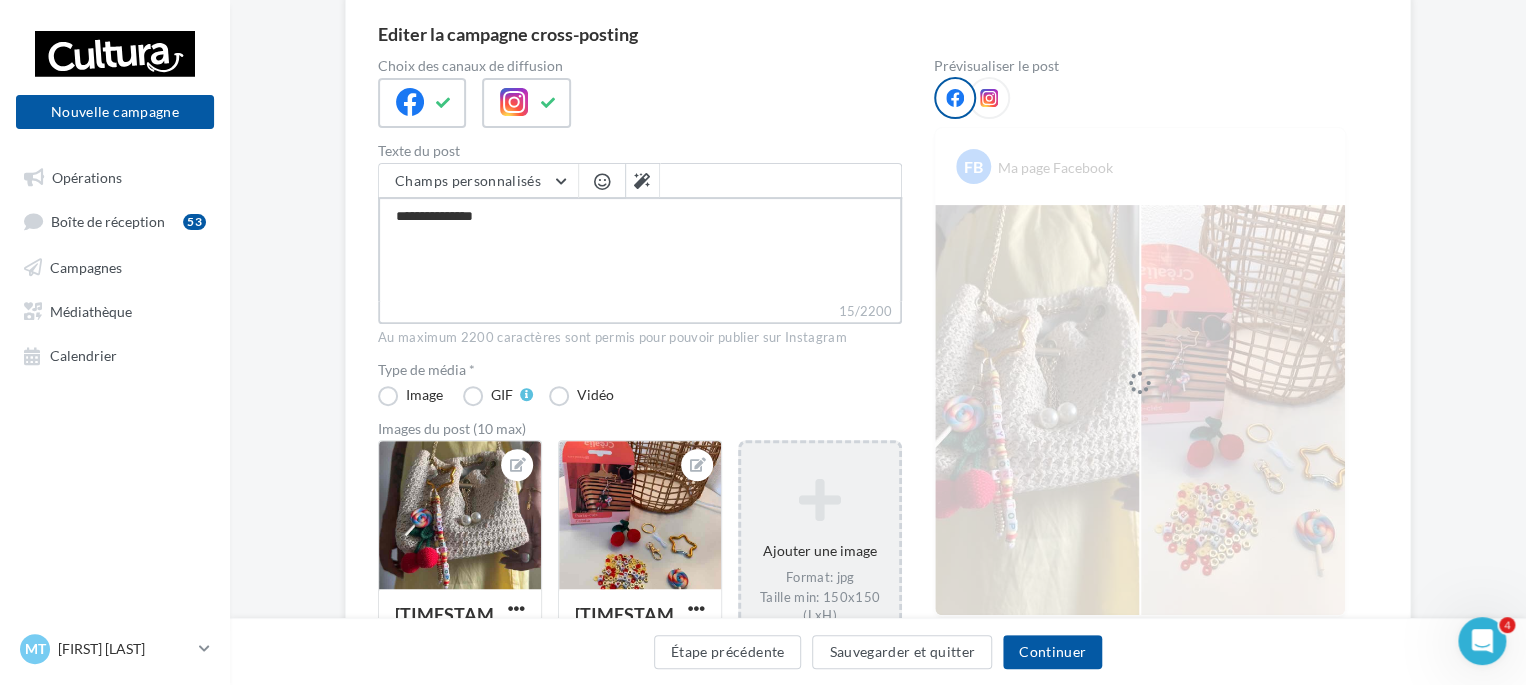 type on "**********" 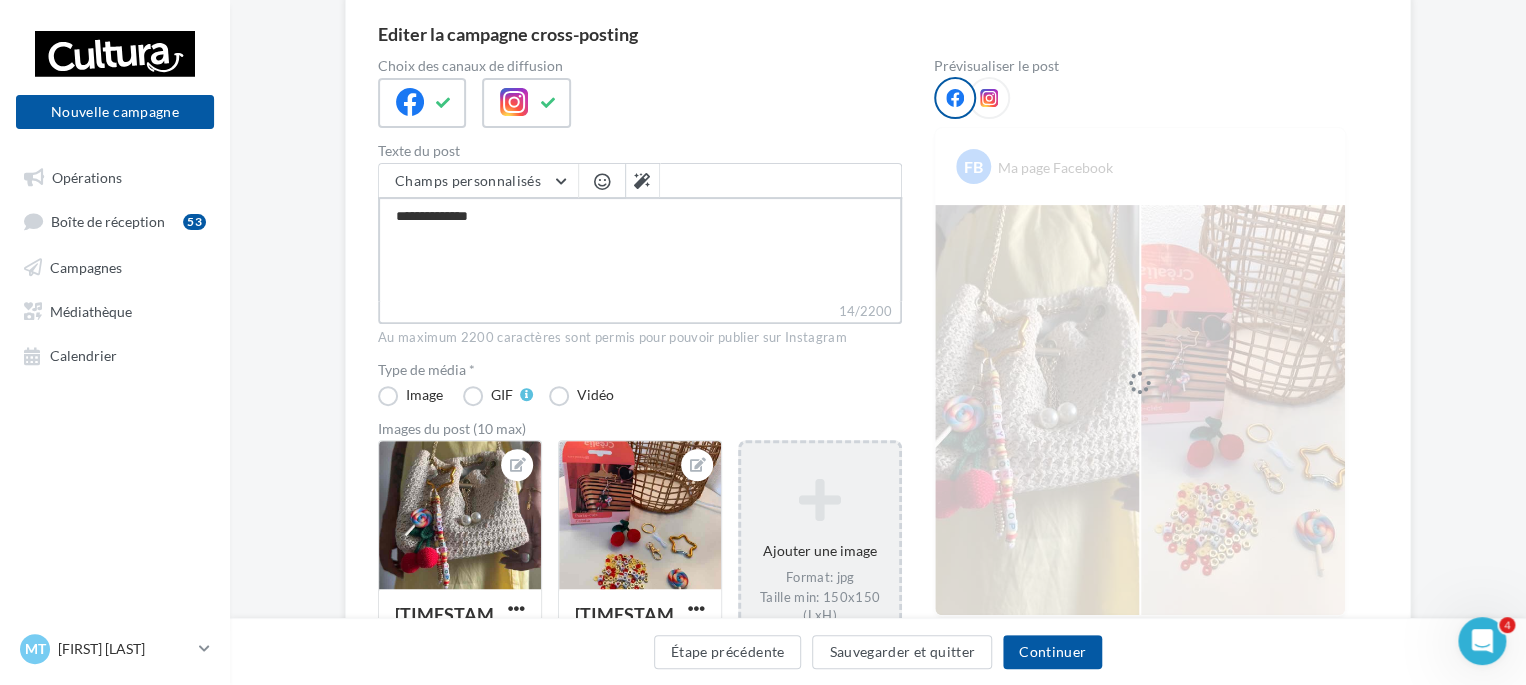 type on "**********" 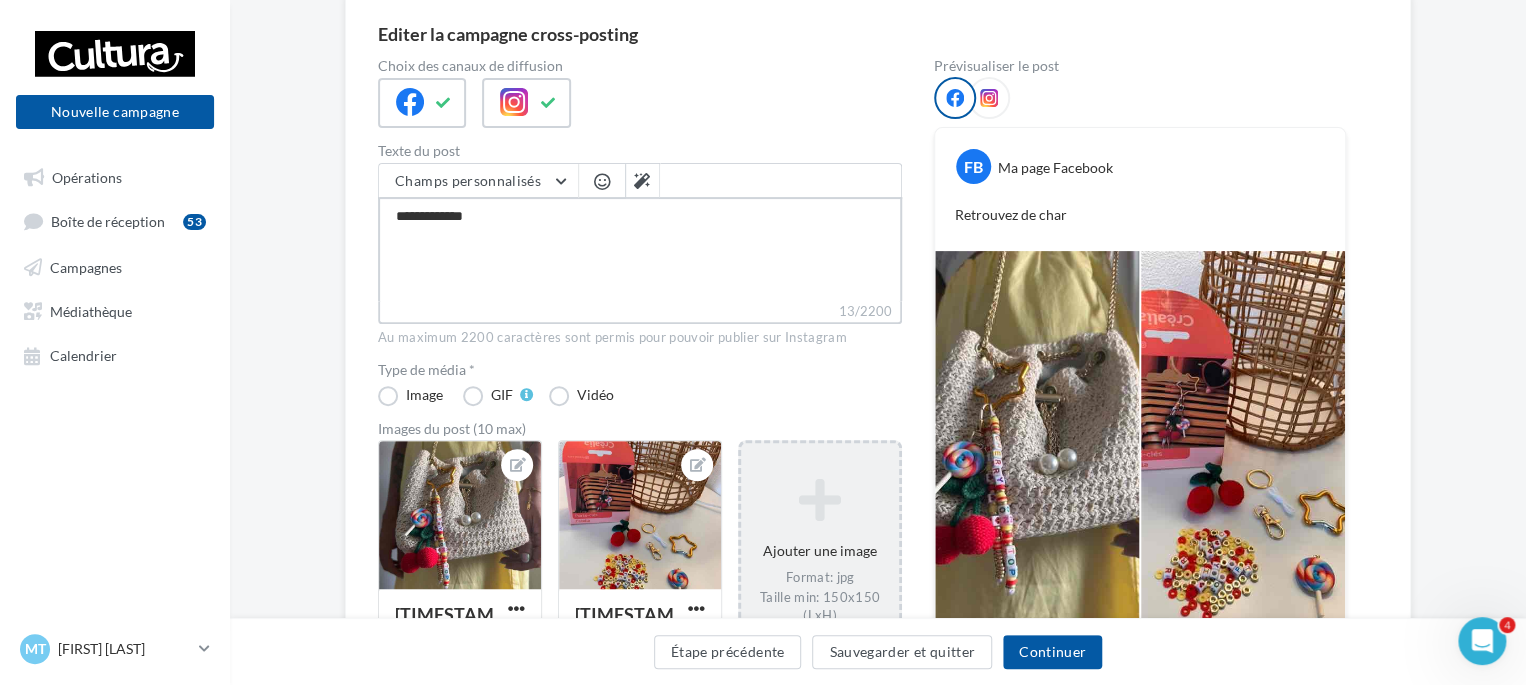 type on "**********" 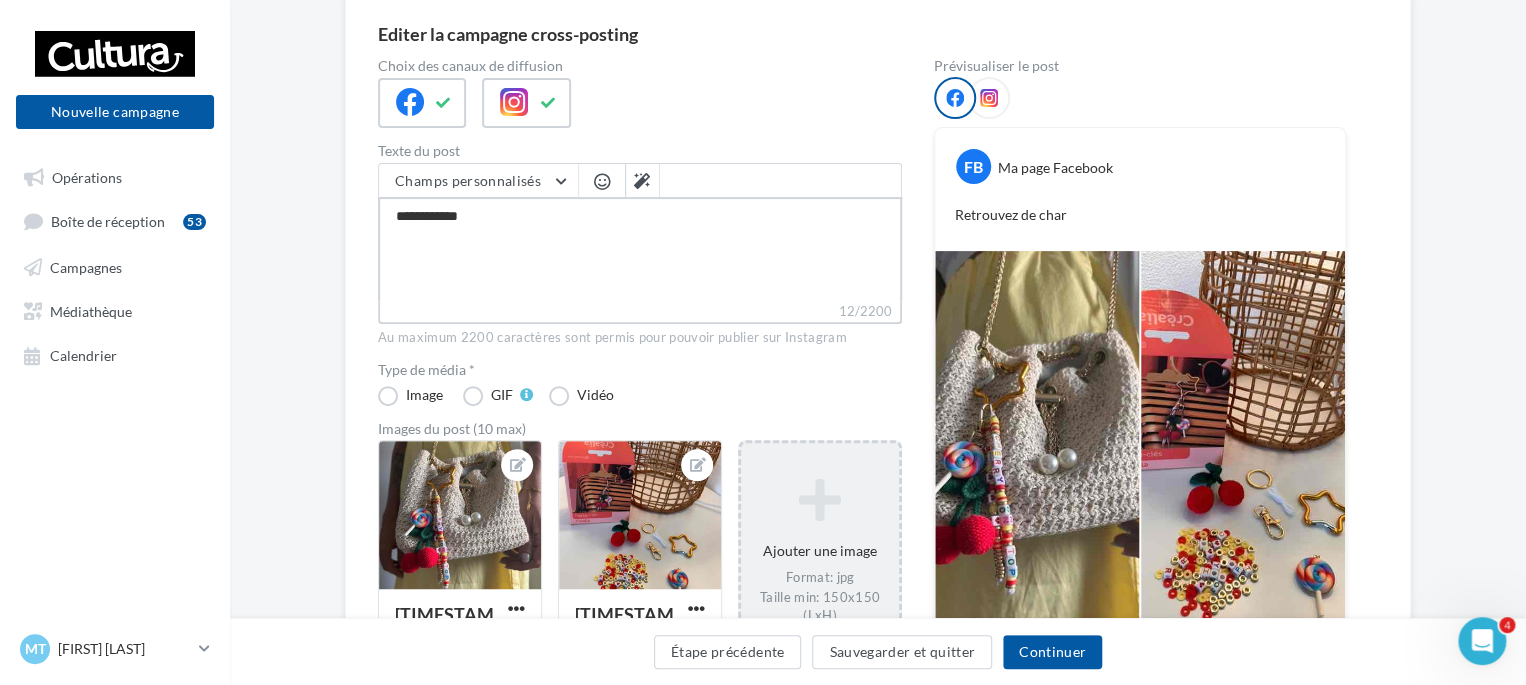 type on "**********" 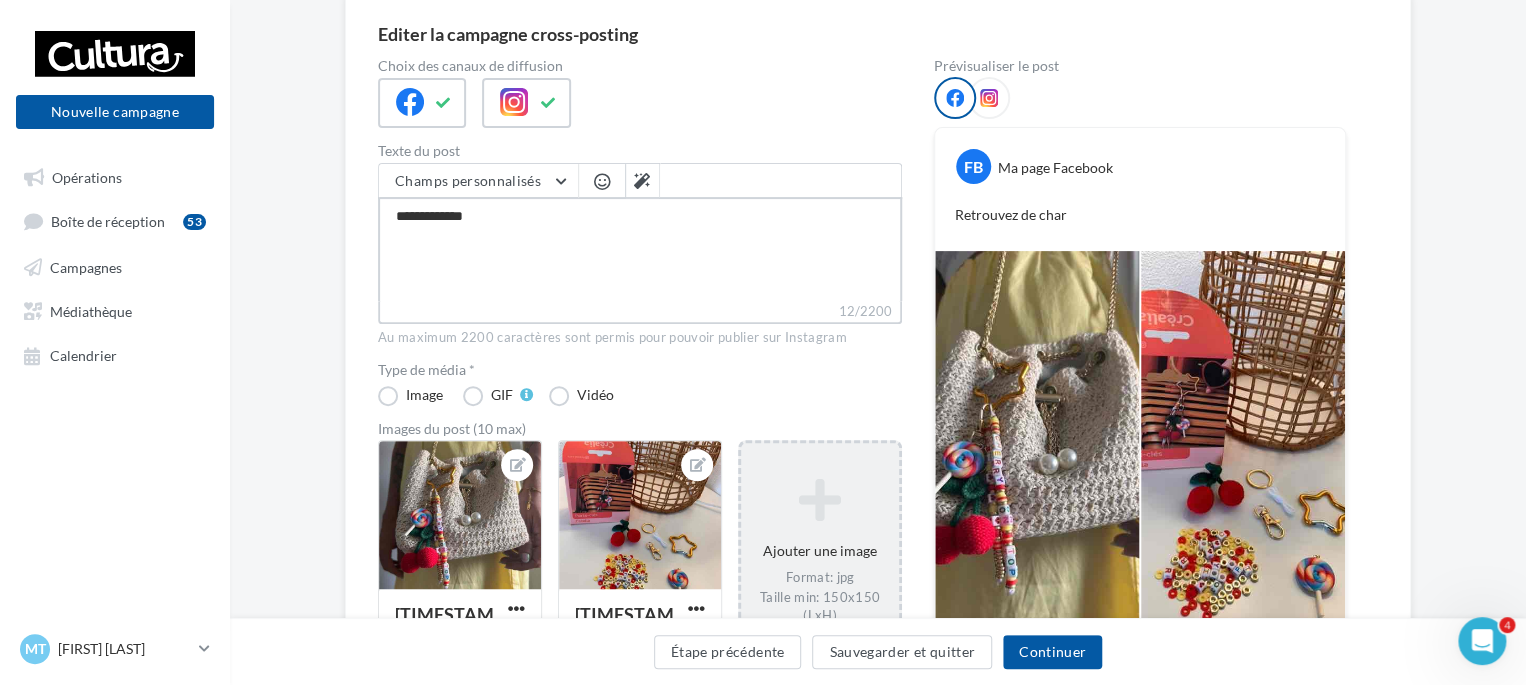 type on "**********" 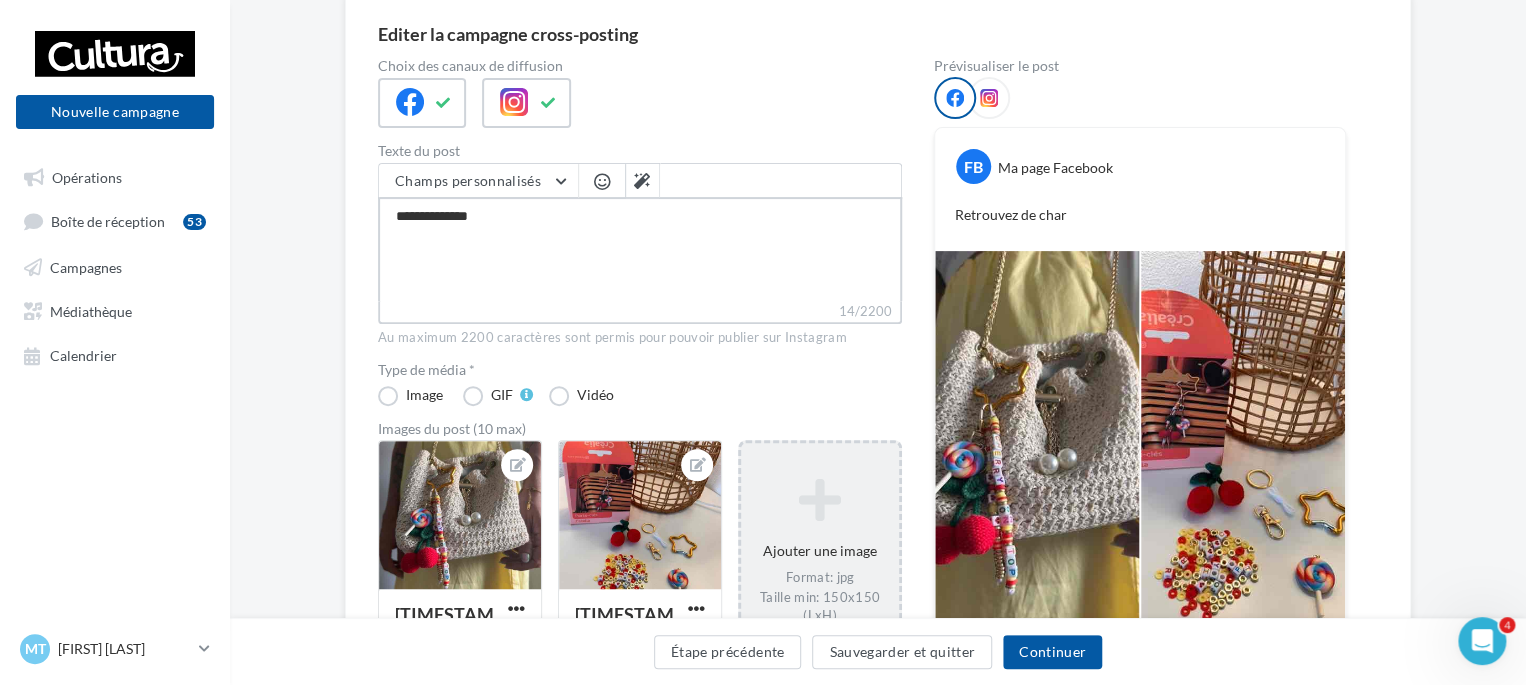 type on "**********" 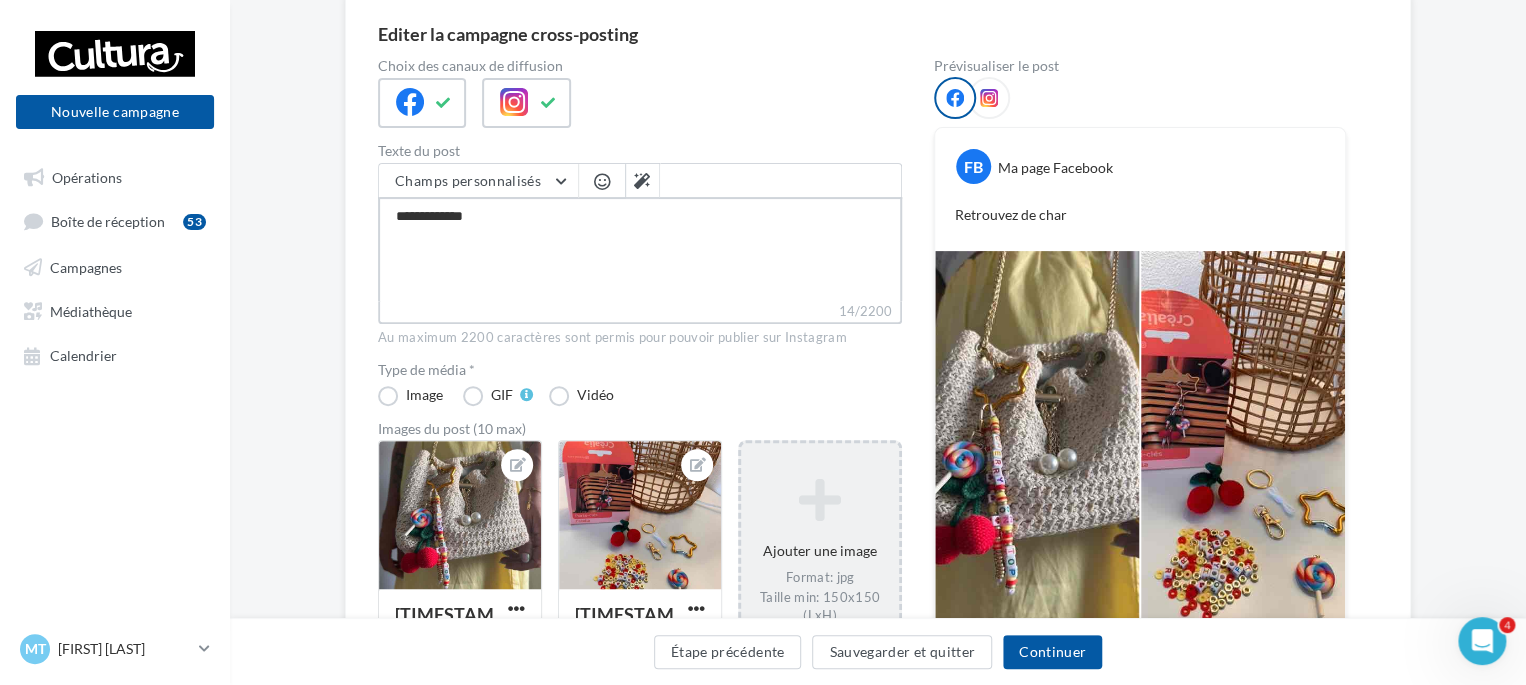 type on "**********" 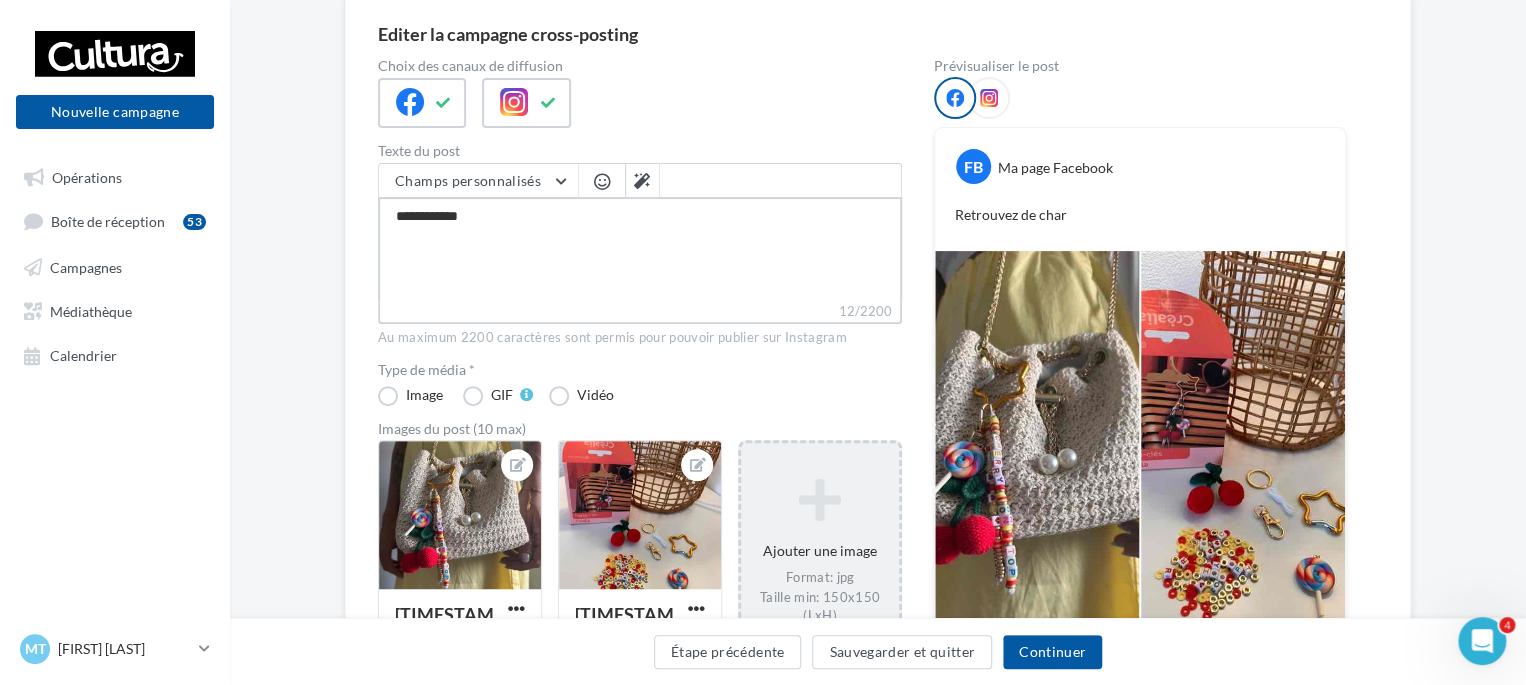 type on "**********" 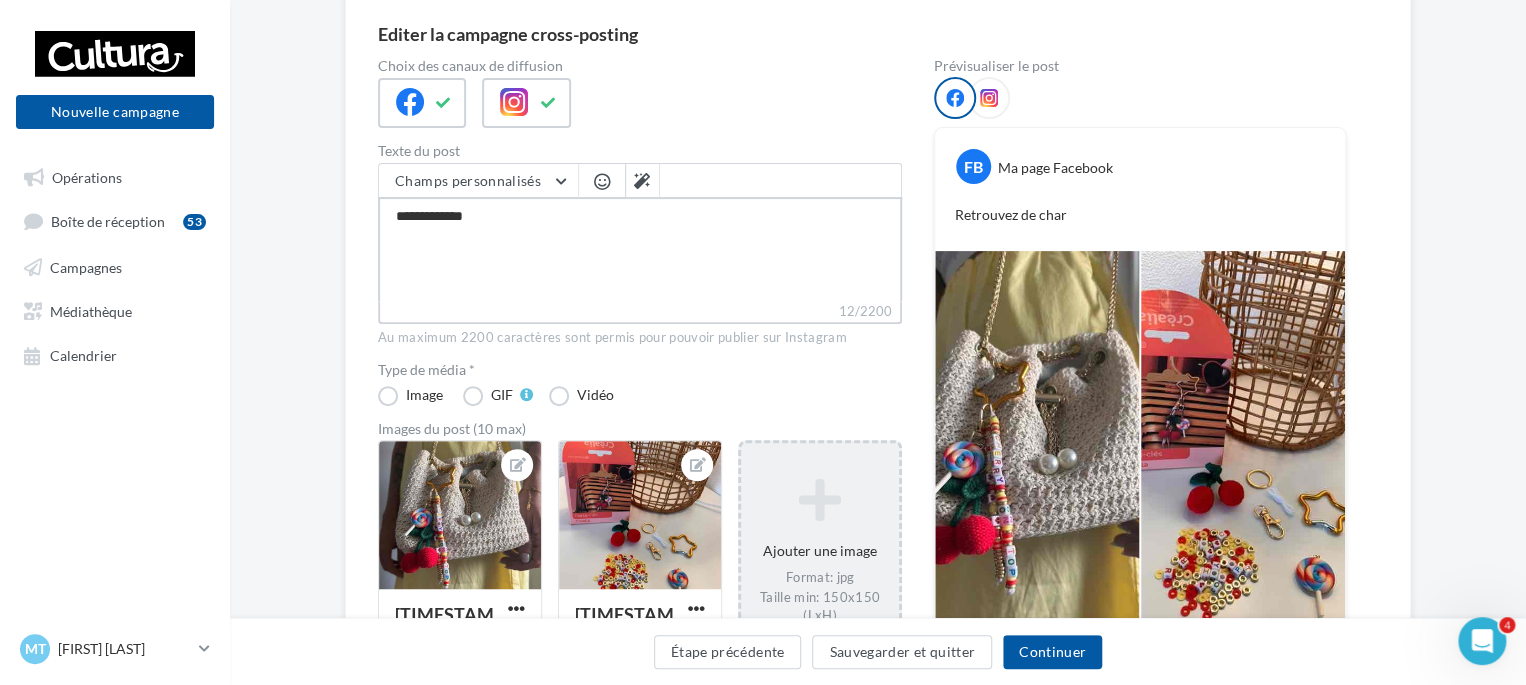 type on "**********" 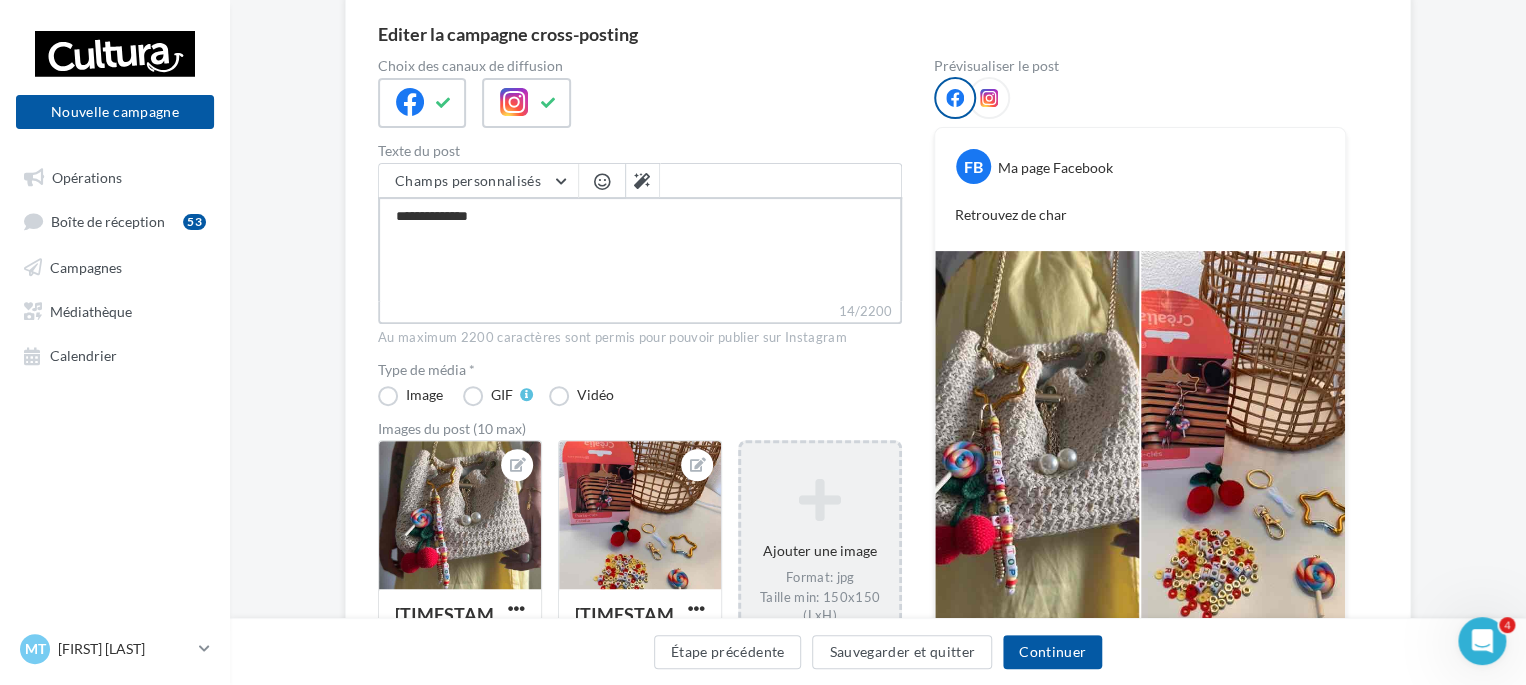 type on "**********" 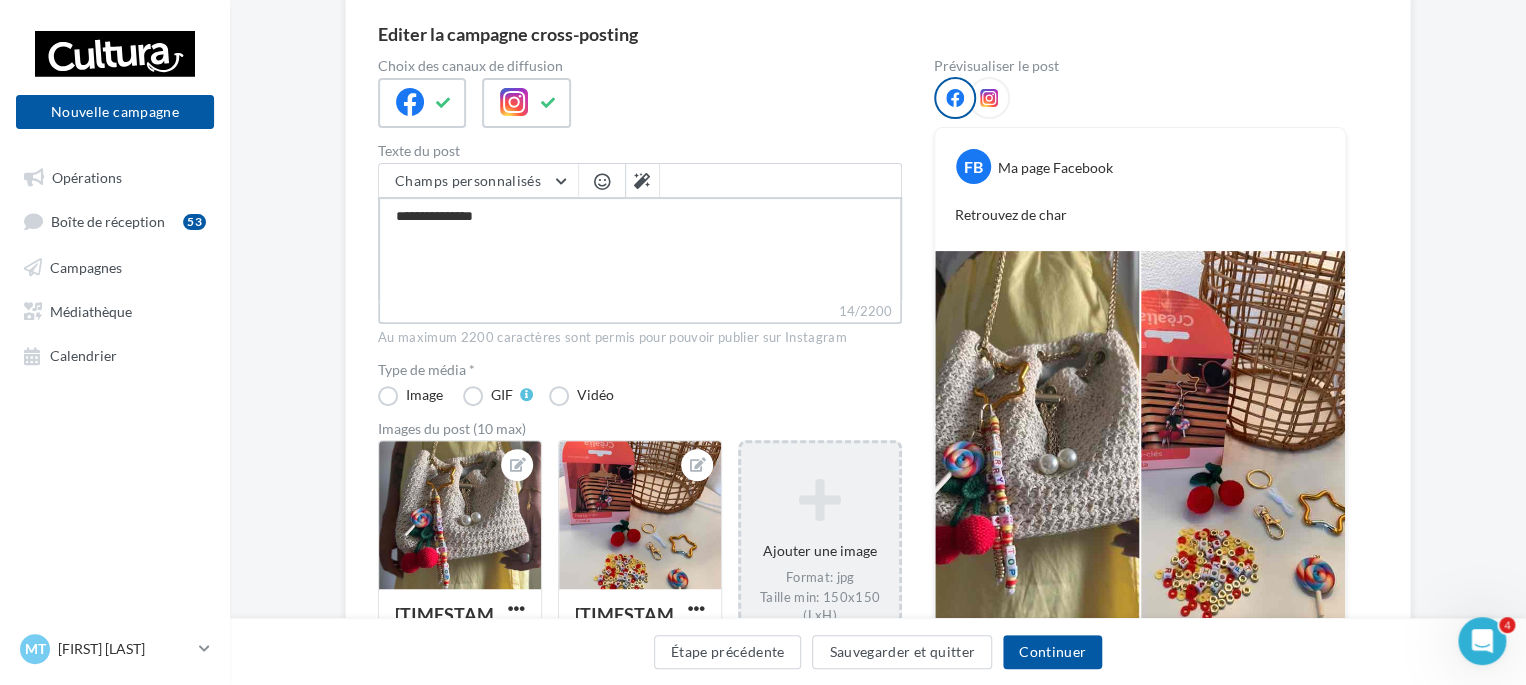 type on "**********" 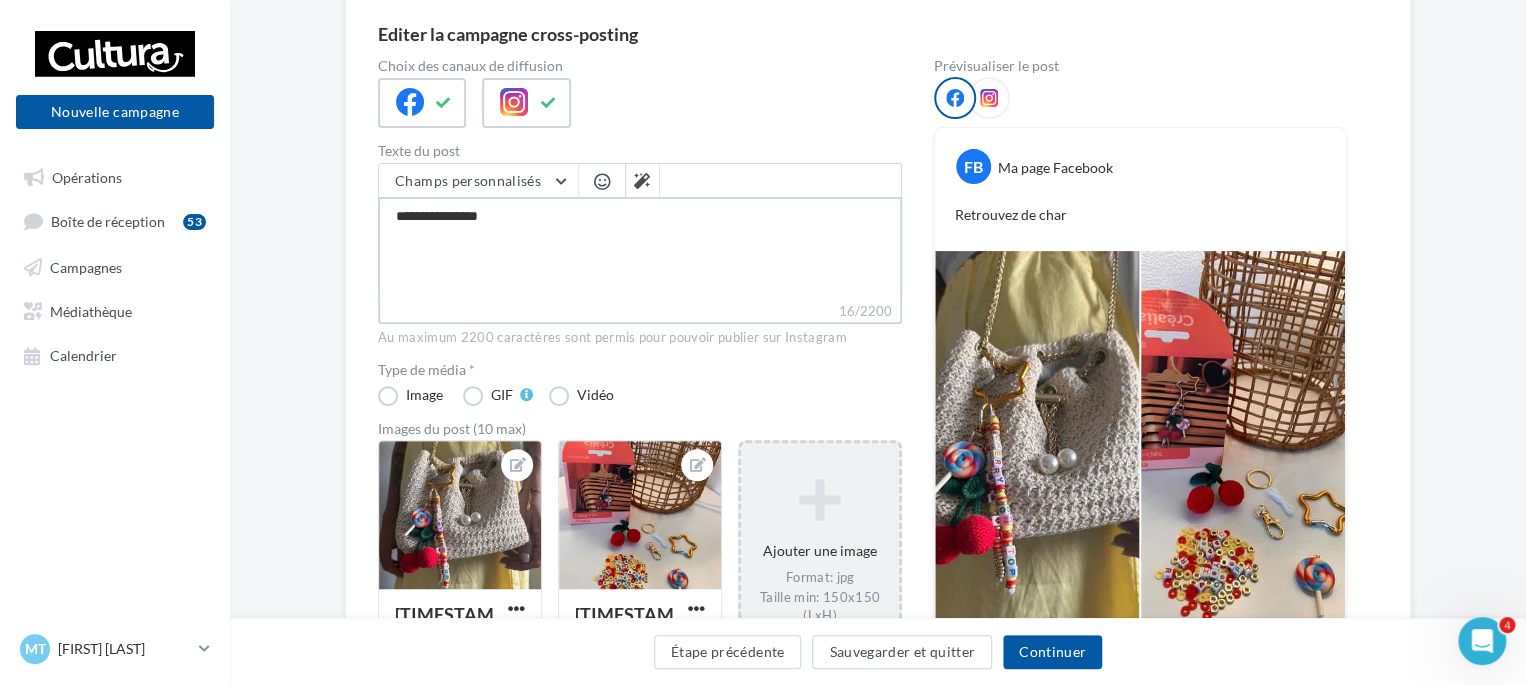 type on "**********" 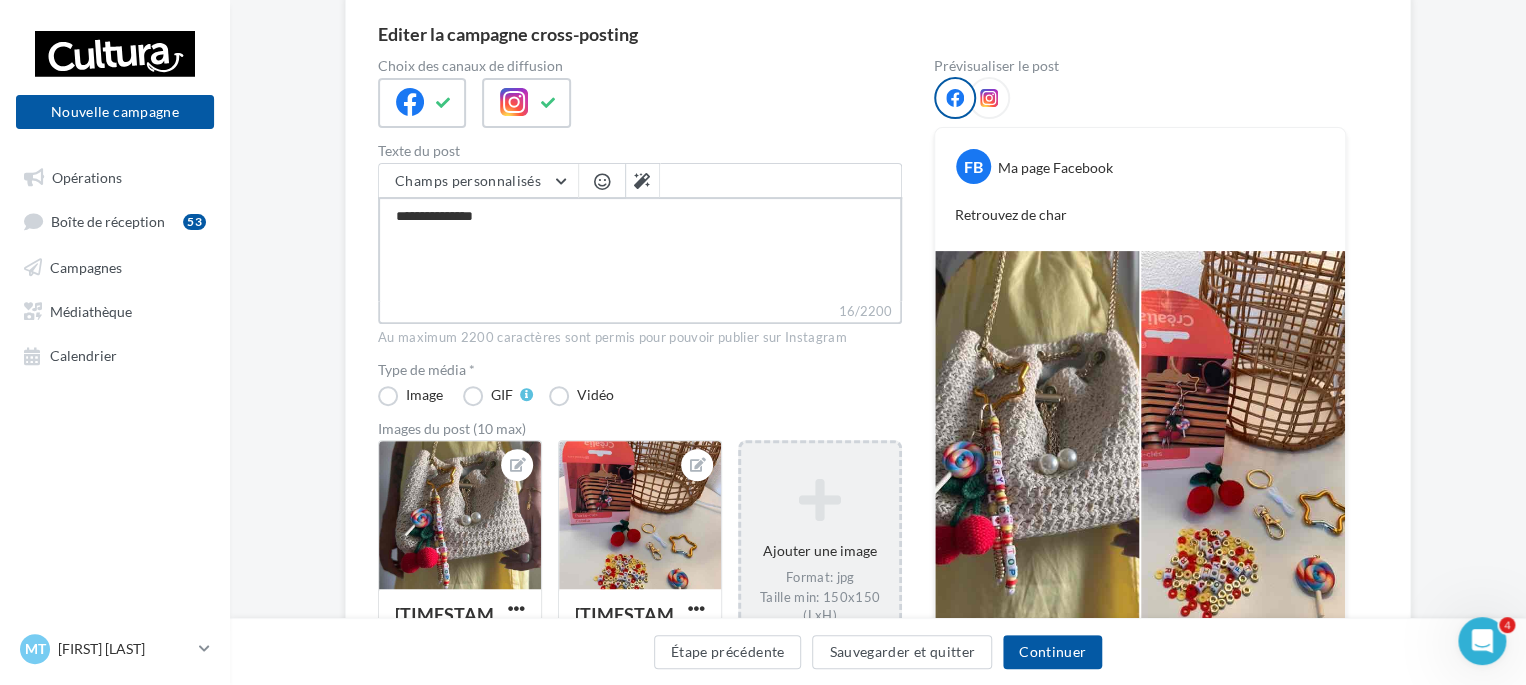 type on "**********" 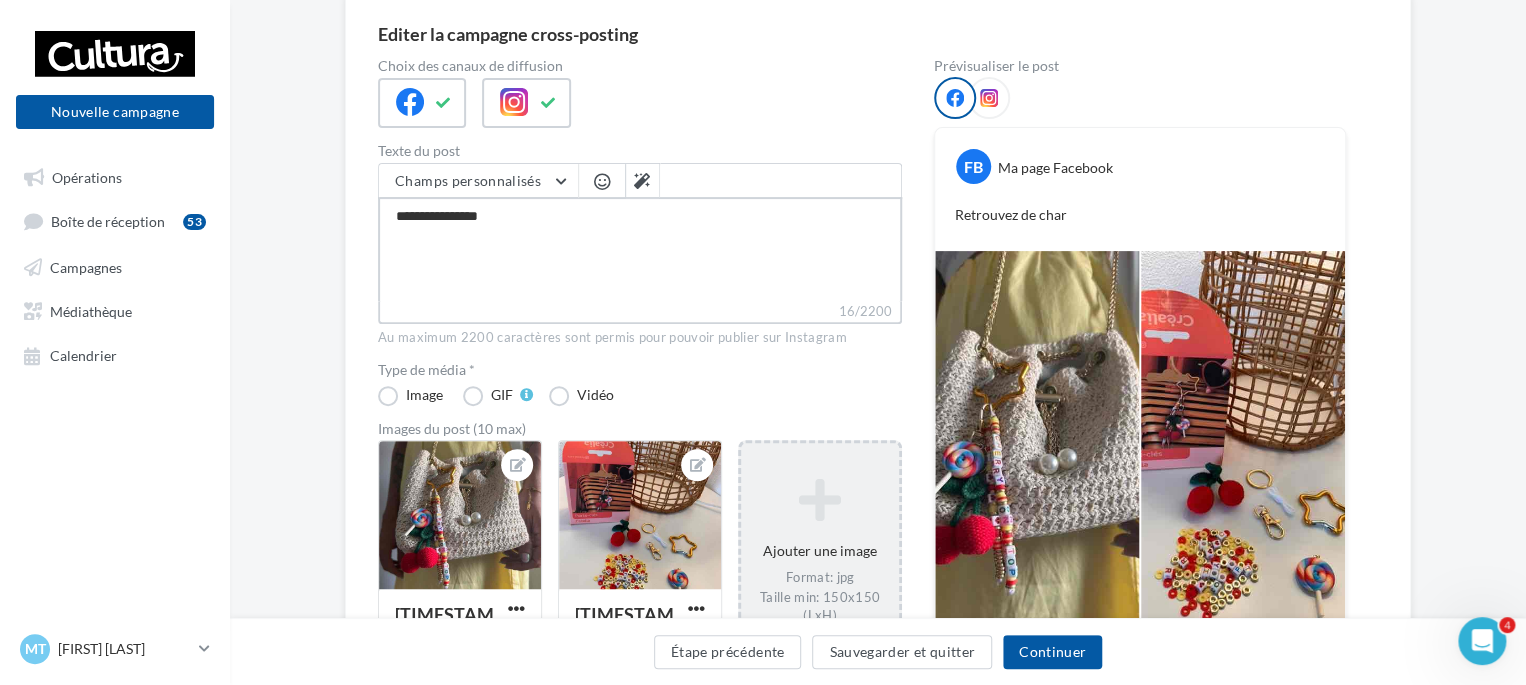 type on "**********" 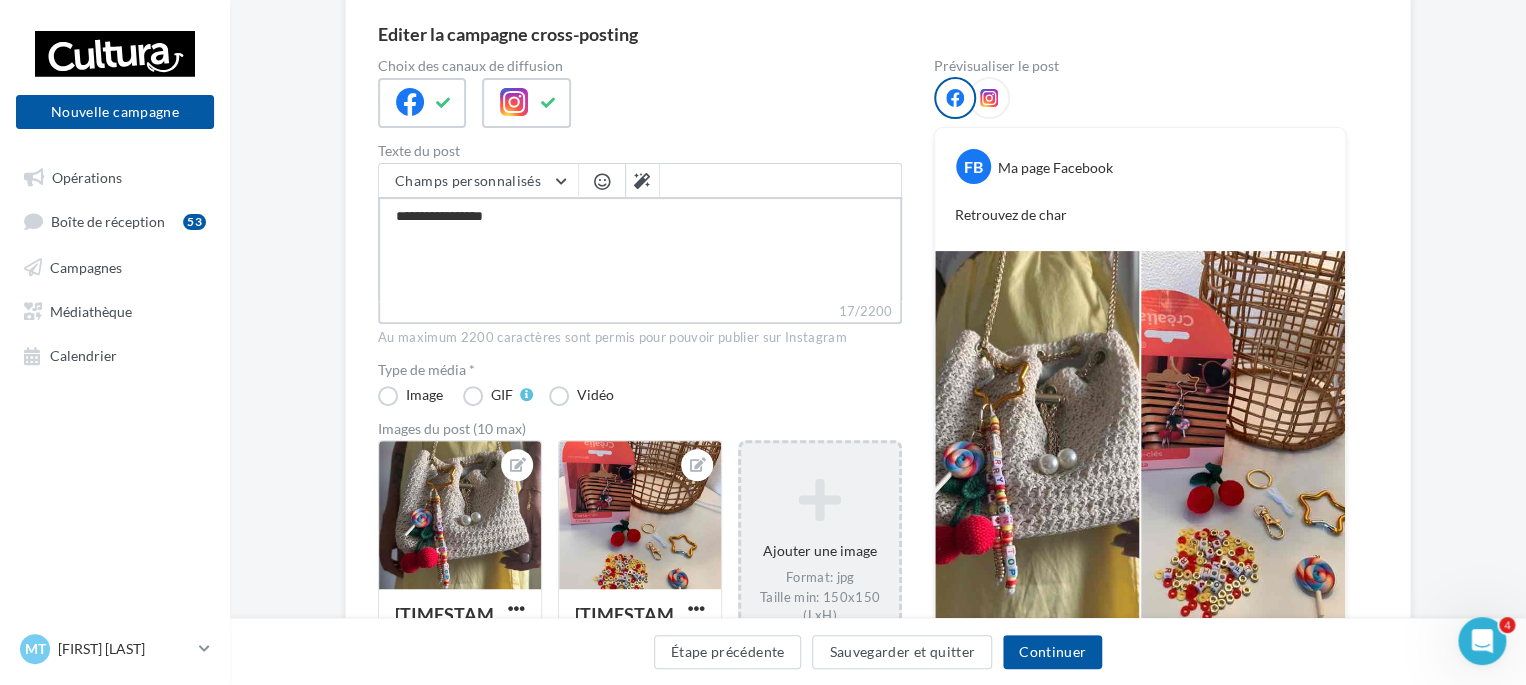type on "**********" 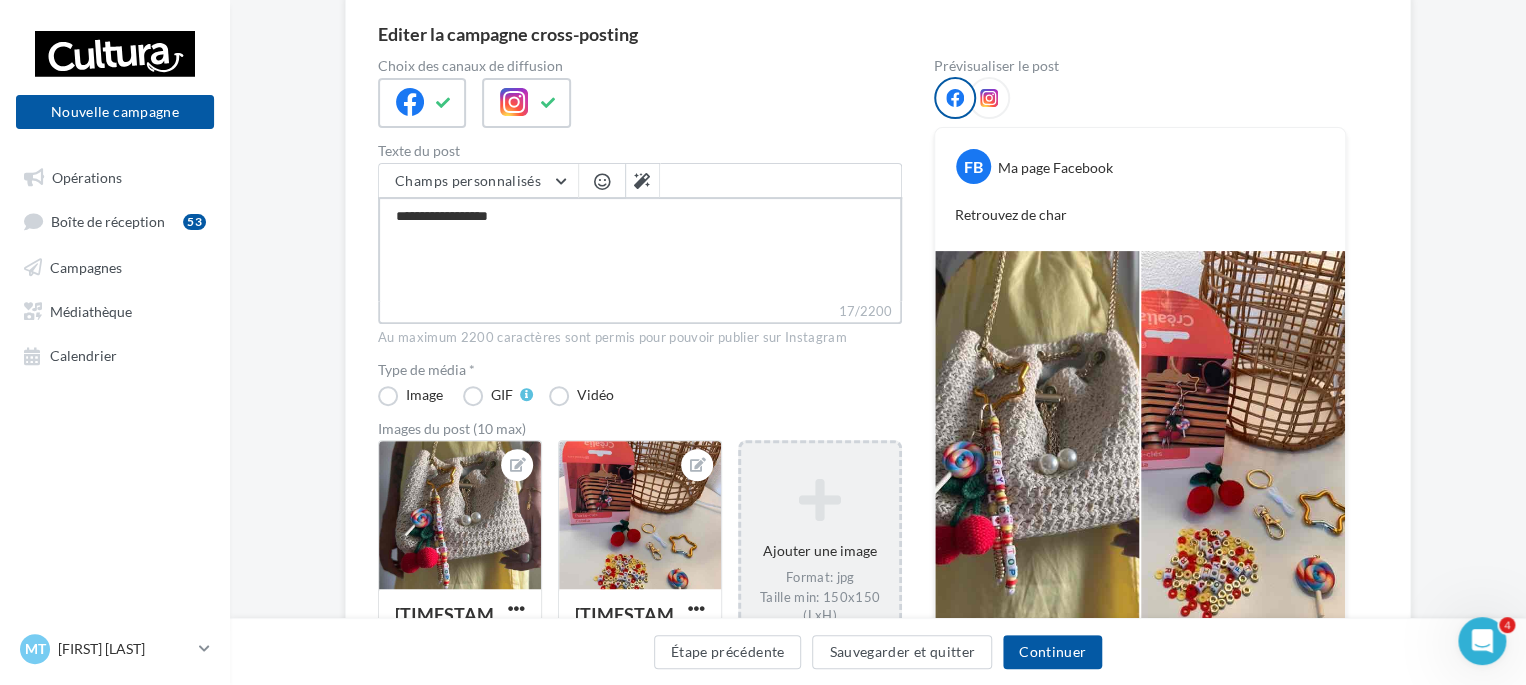type on "**********" 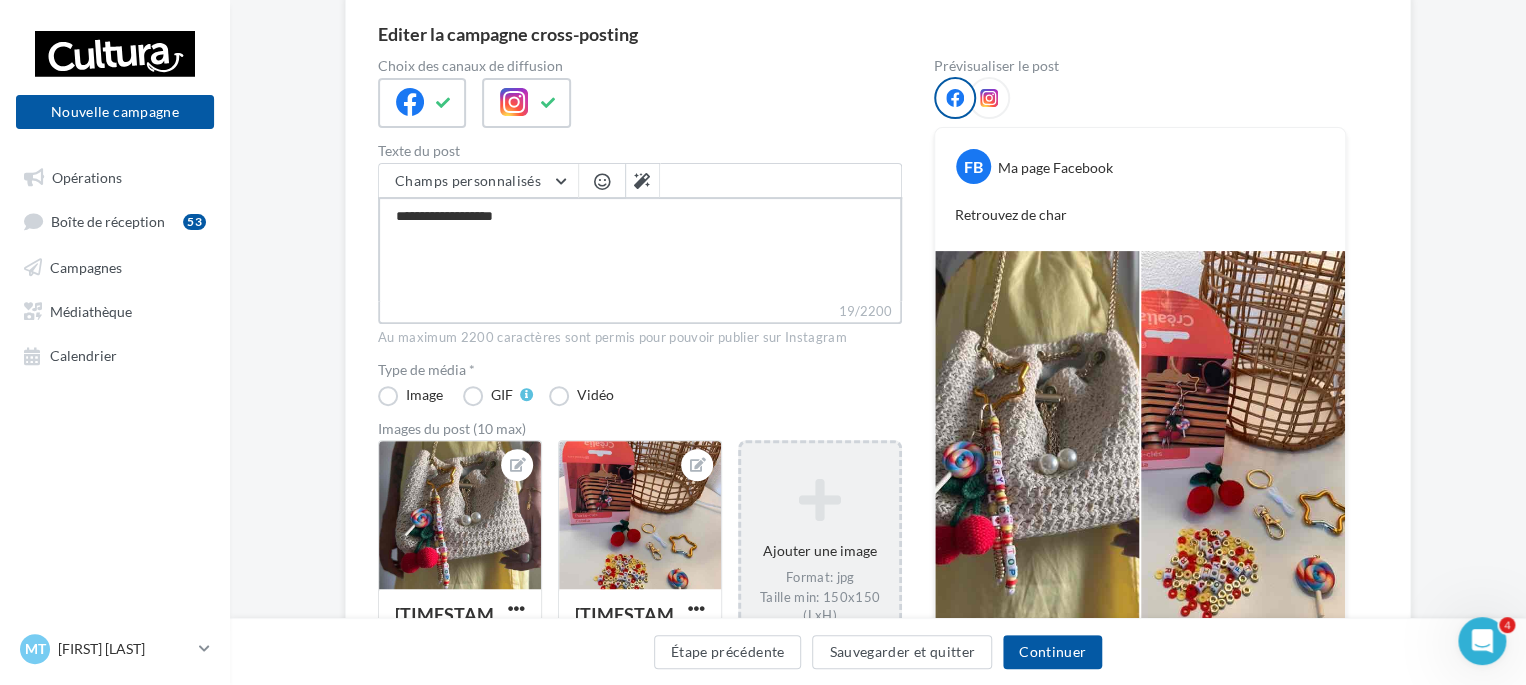 type on "**********" 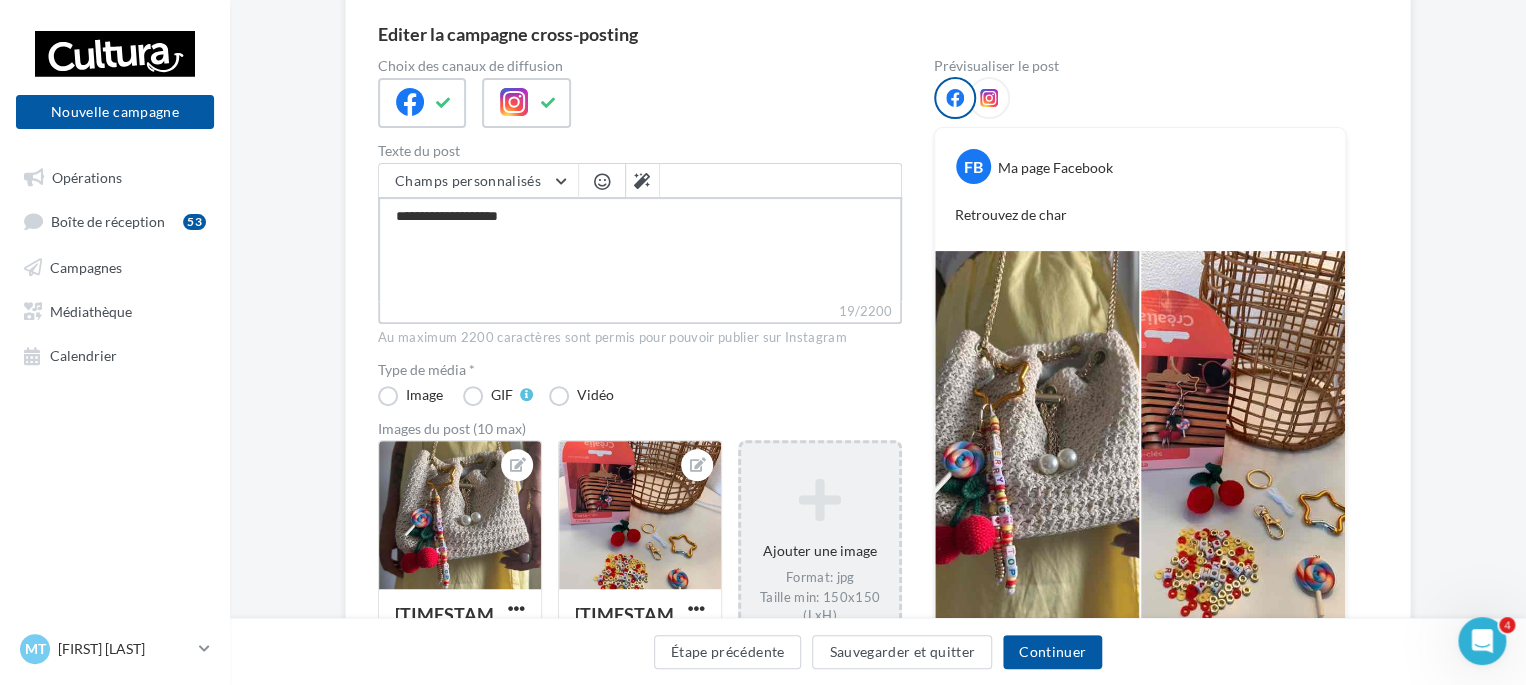 type on "**********" 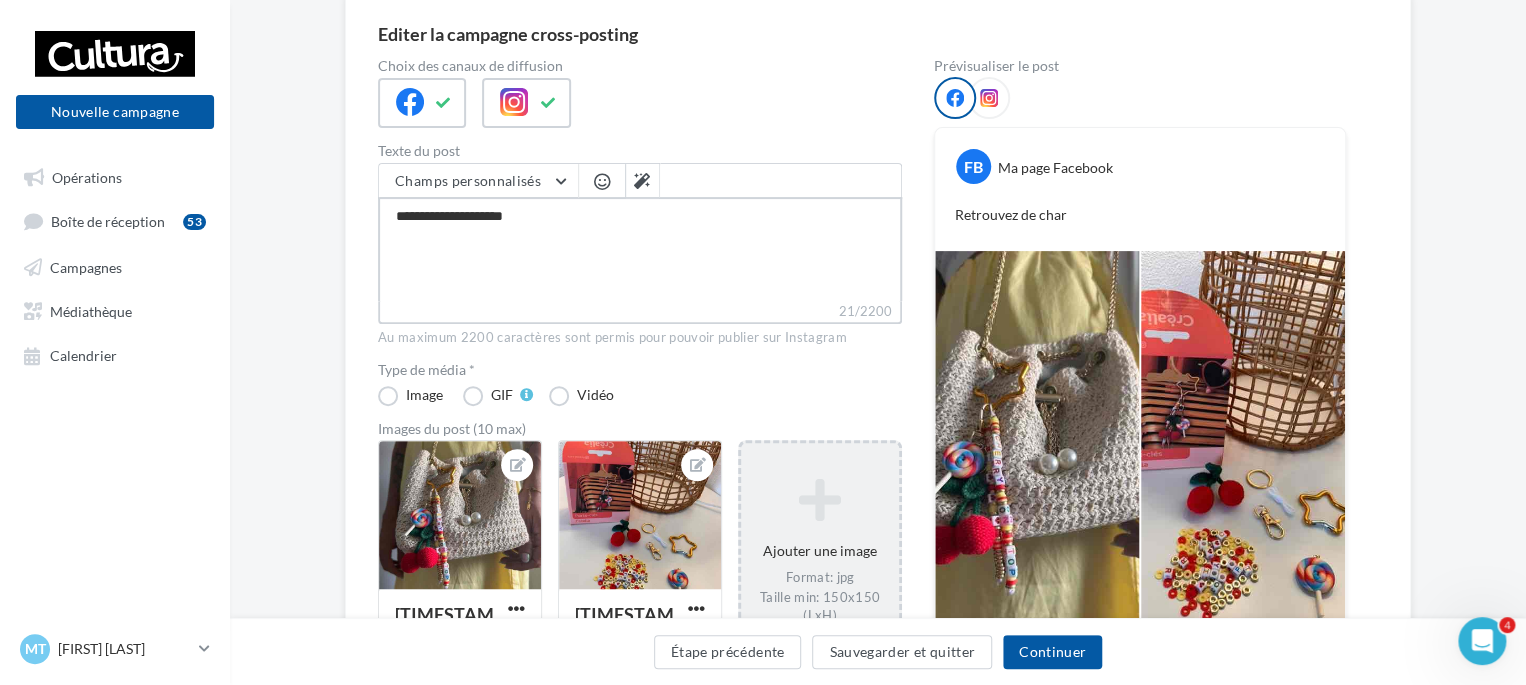 type on "**********" 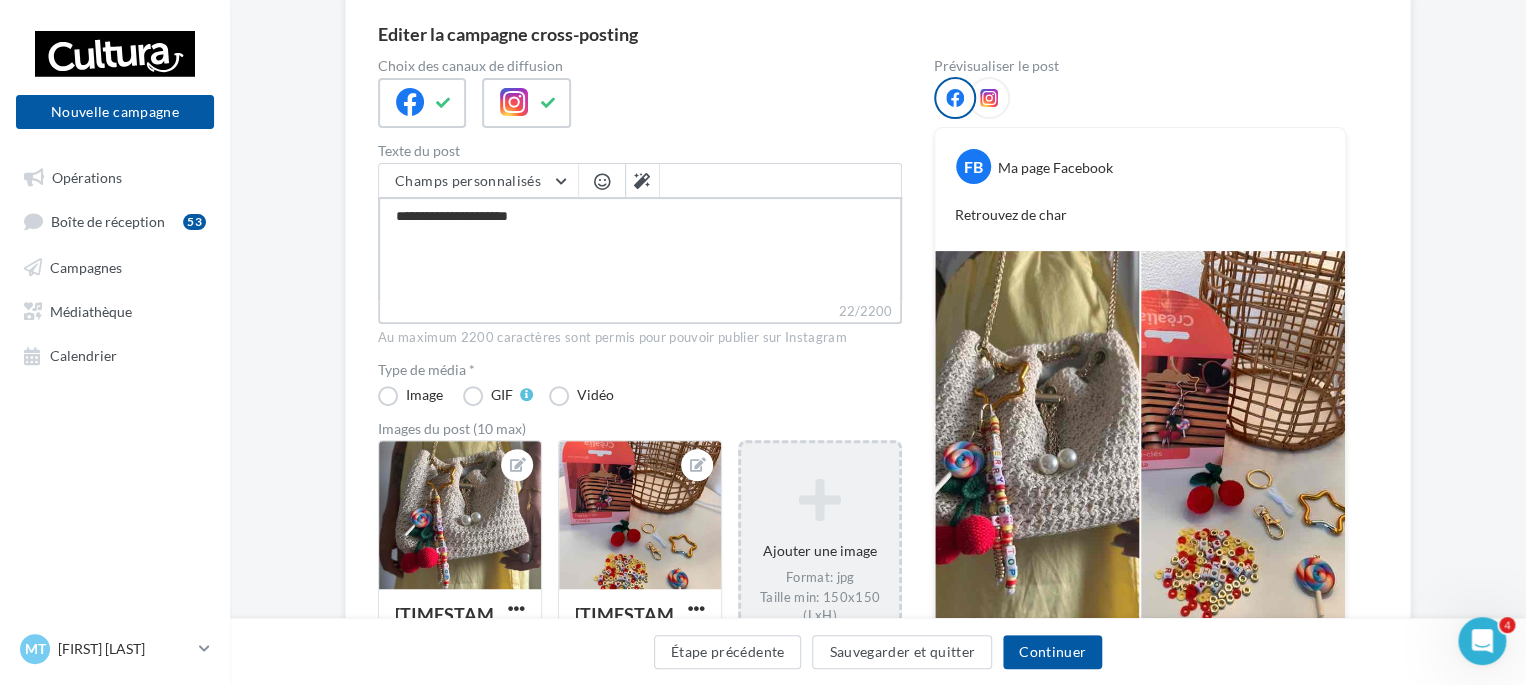 type on "**********" 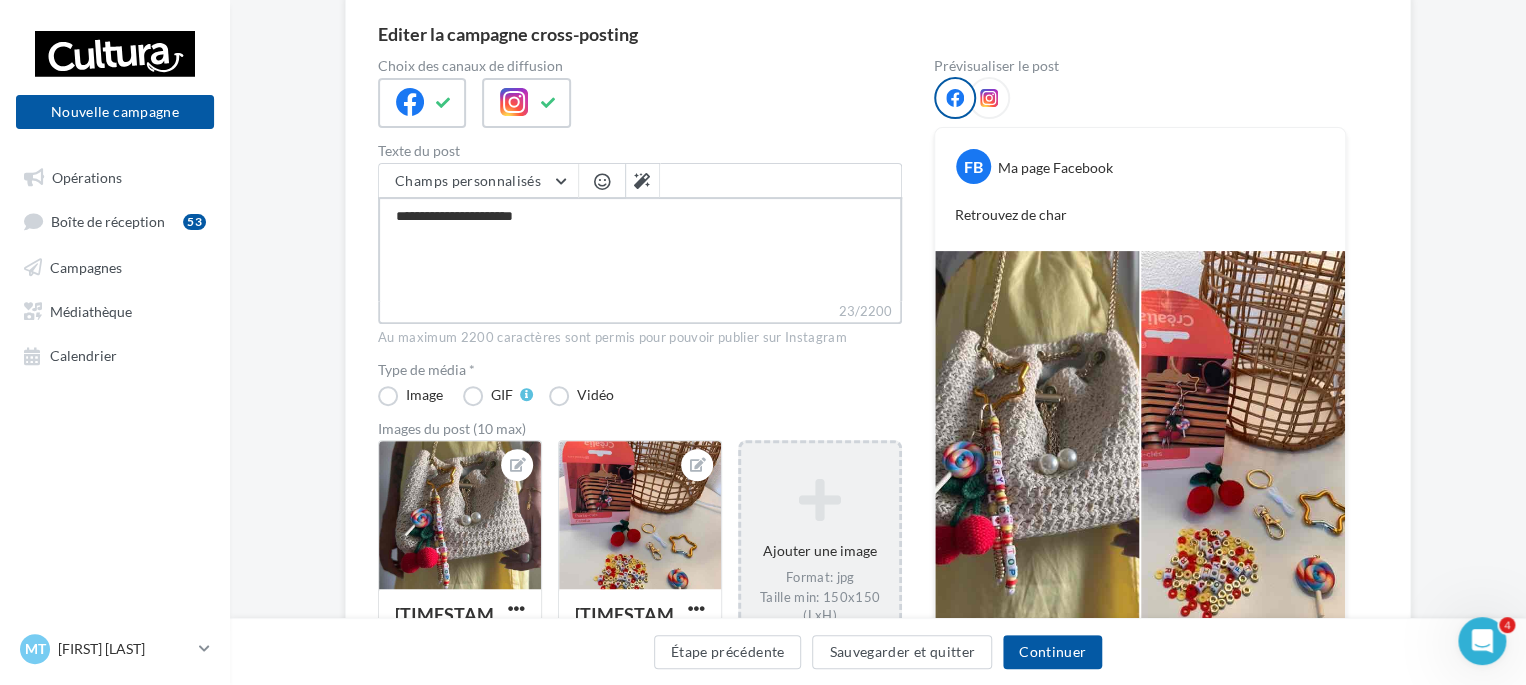 type on "**********" 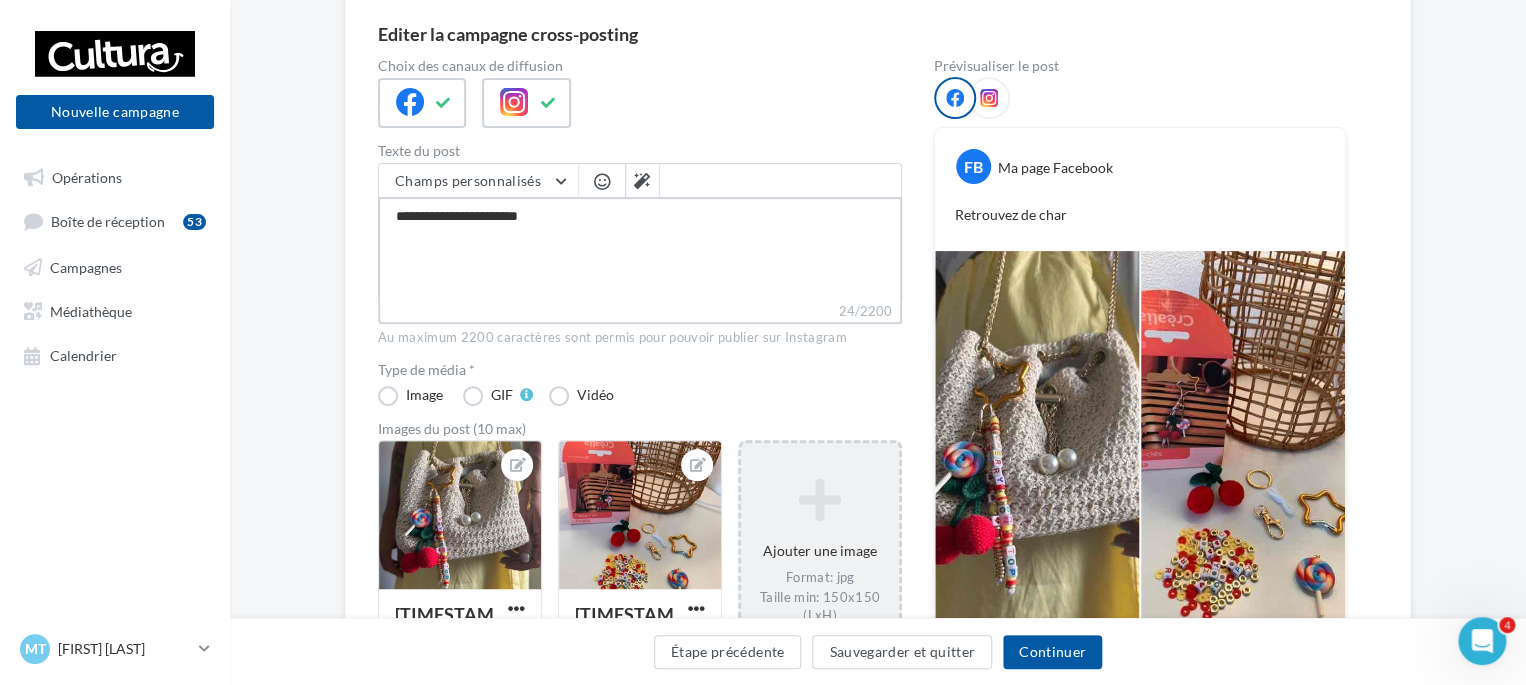 type on "**********" 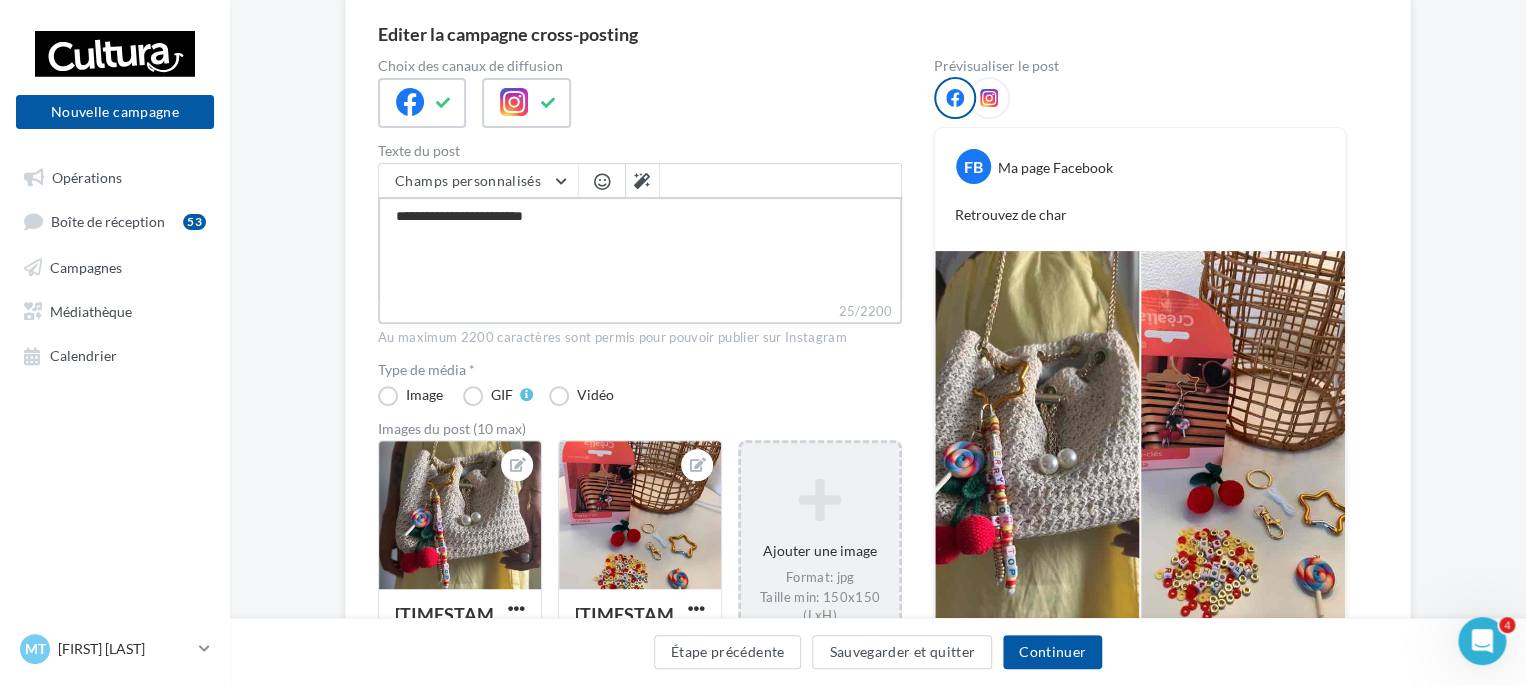 type on "**********" 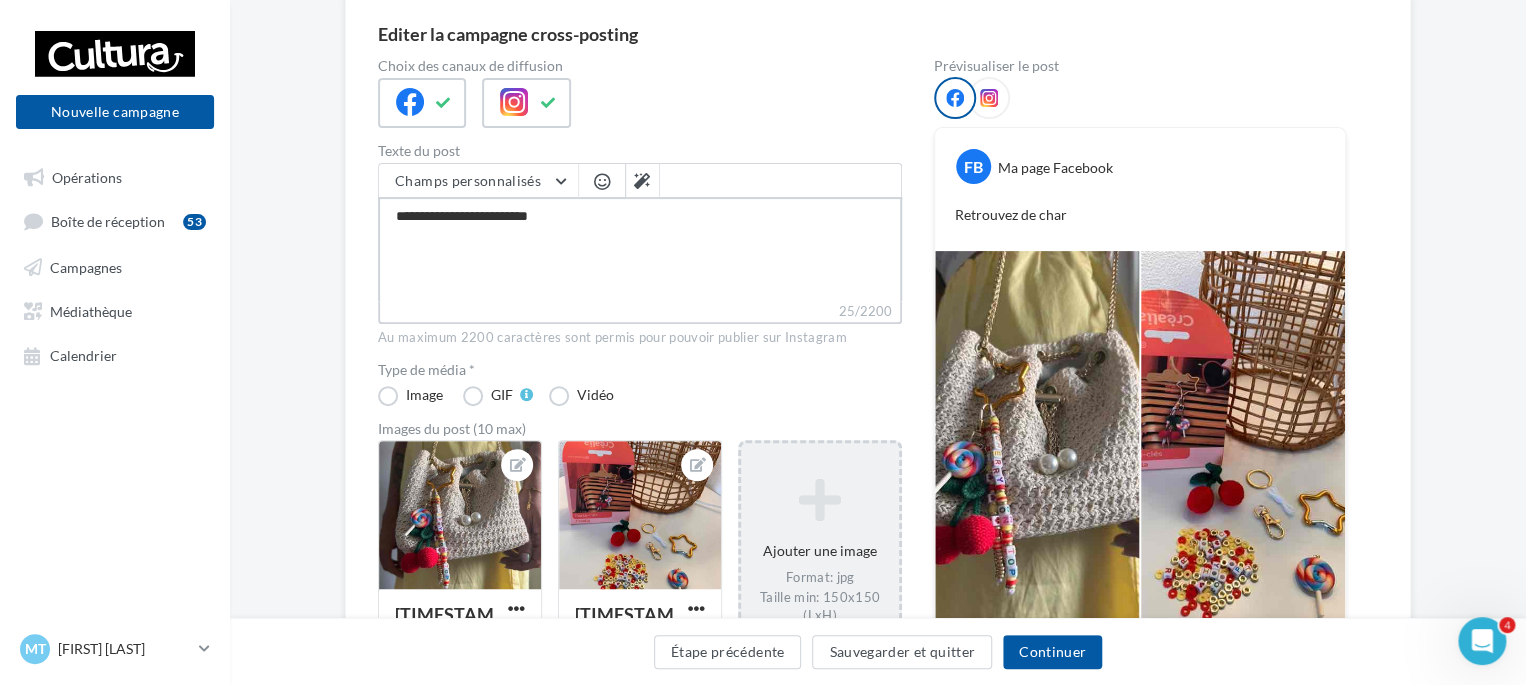 type on "**********" 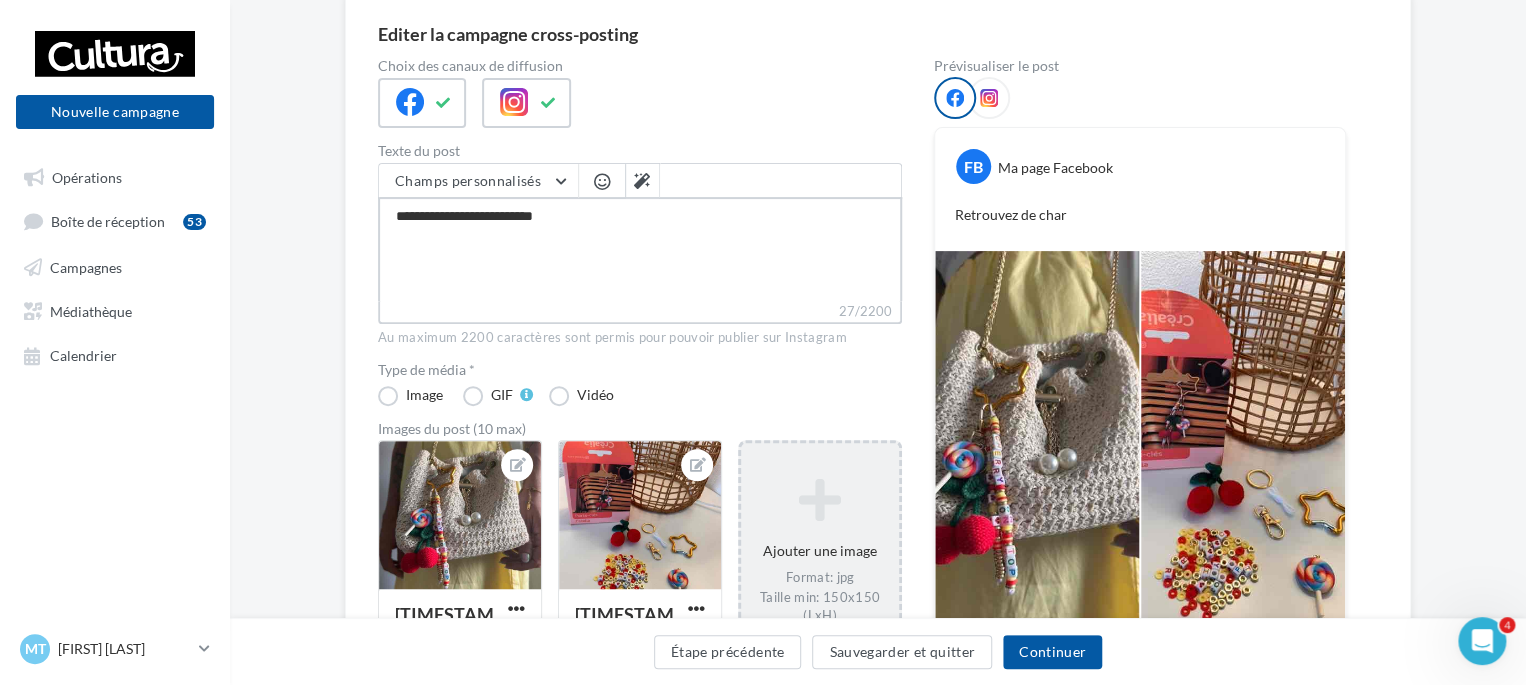 type on "**********" 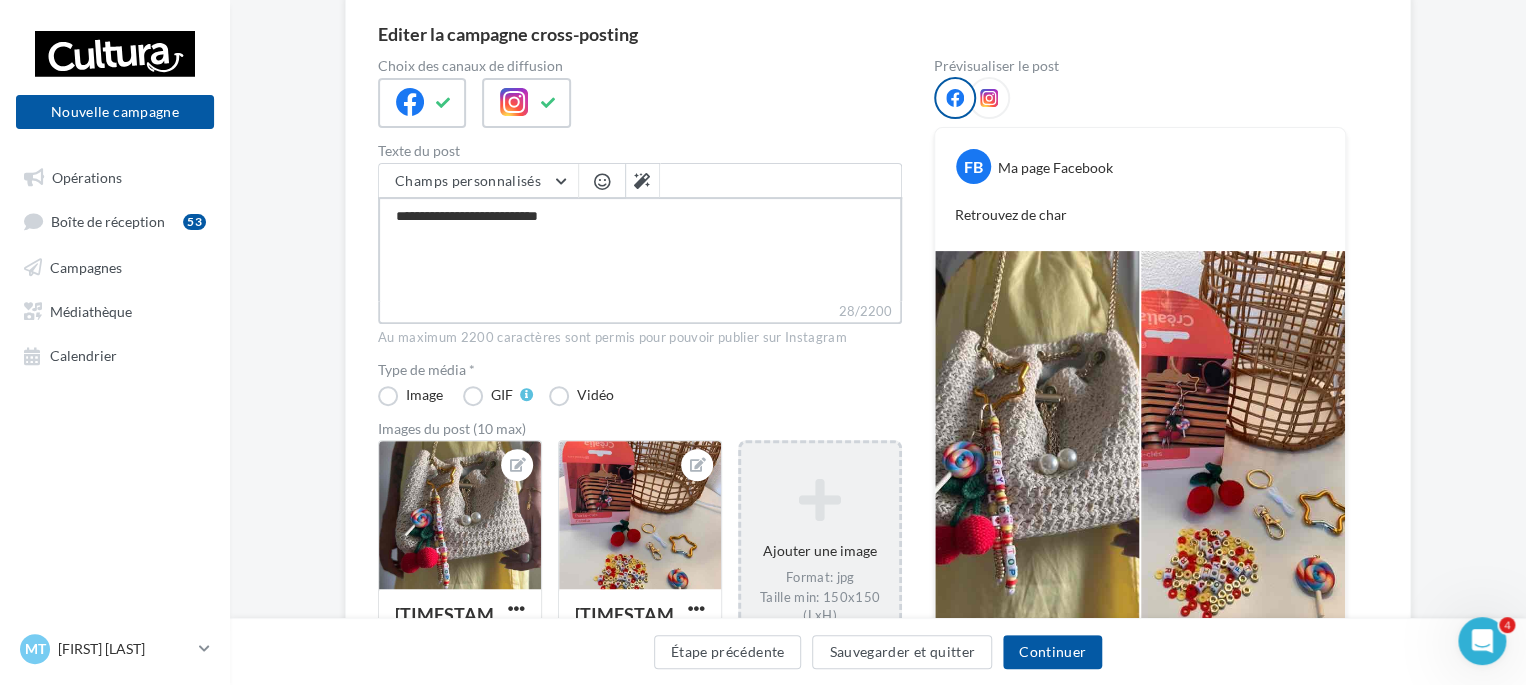 type on "**********" 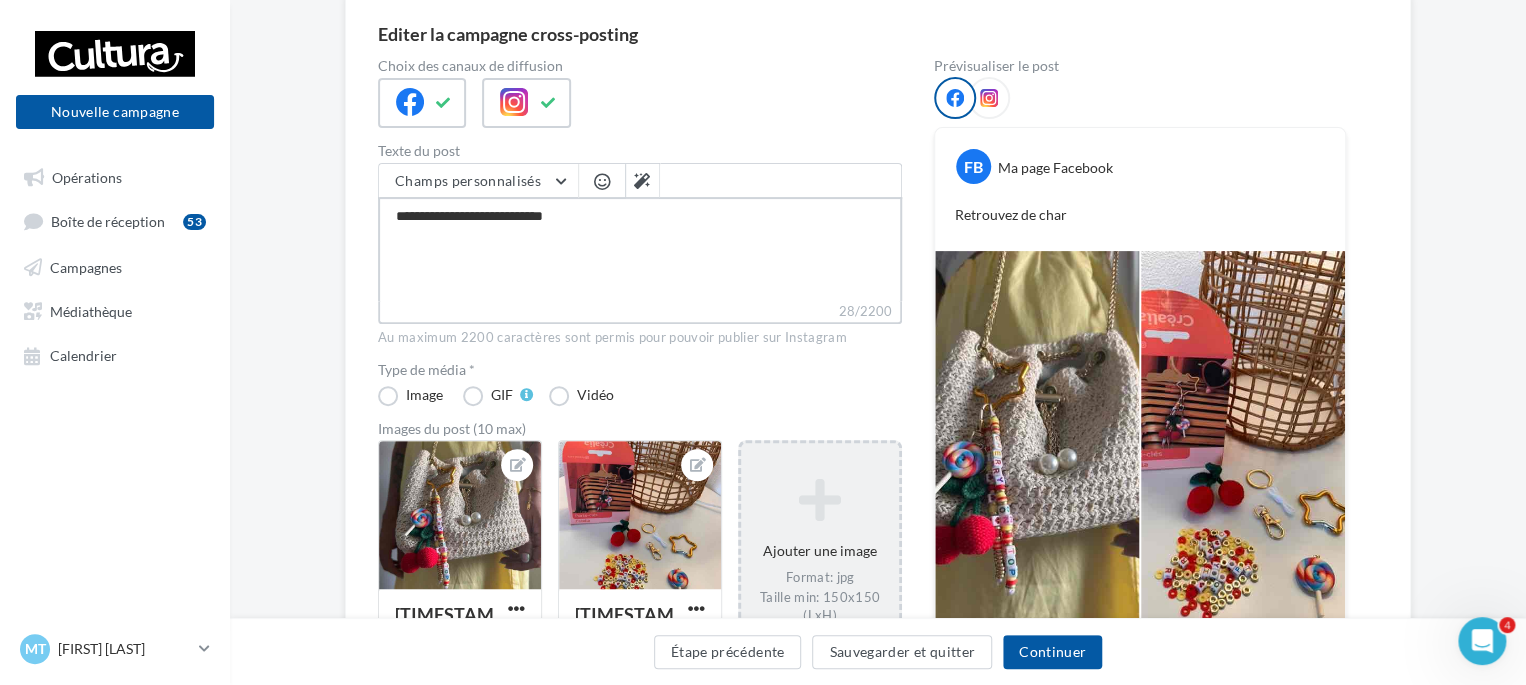 type on "**********" 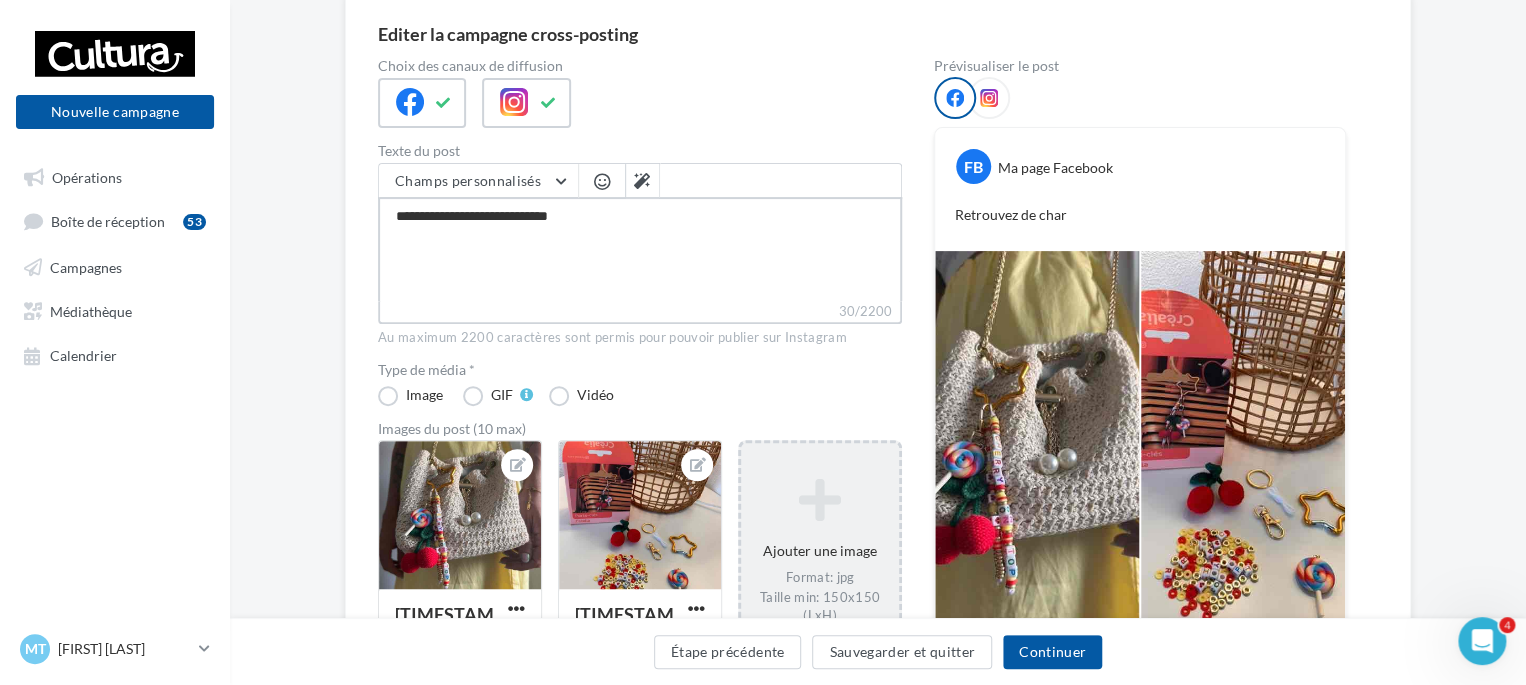 type on "**********" 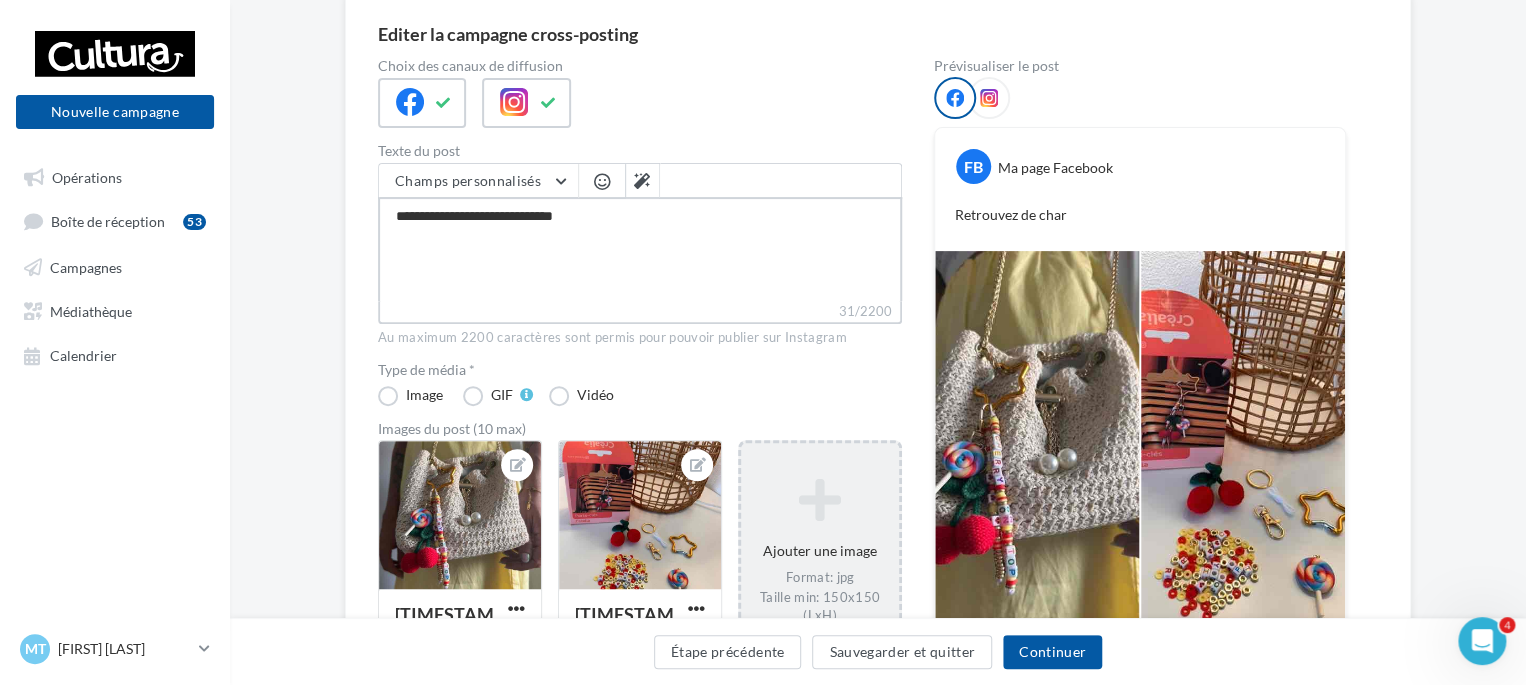 type on "**********" 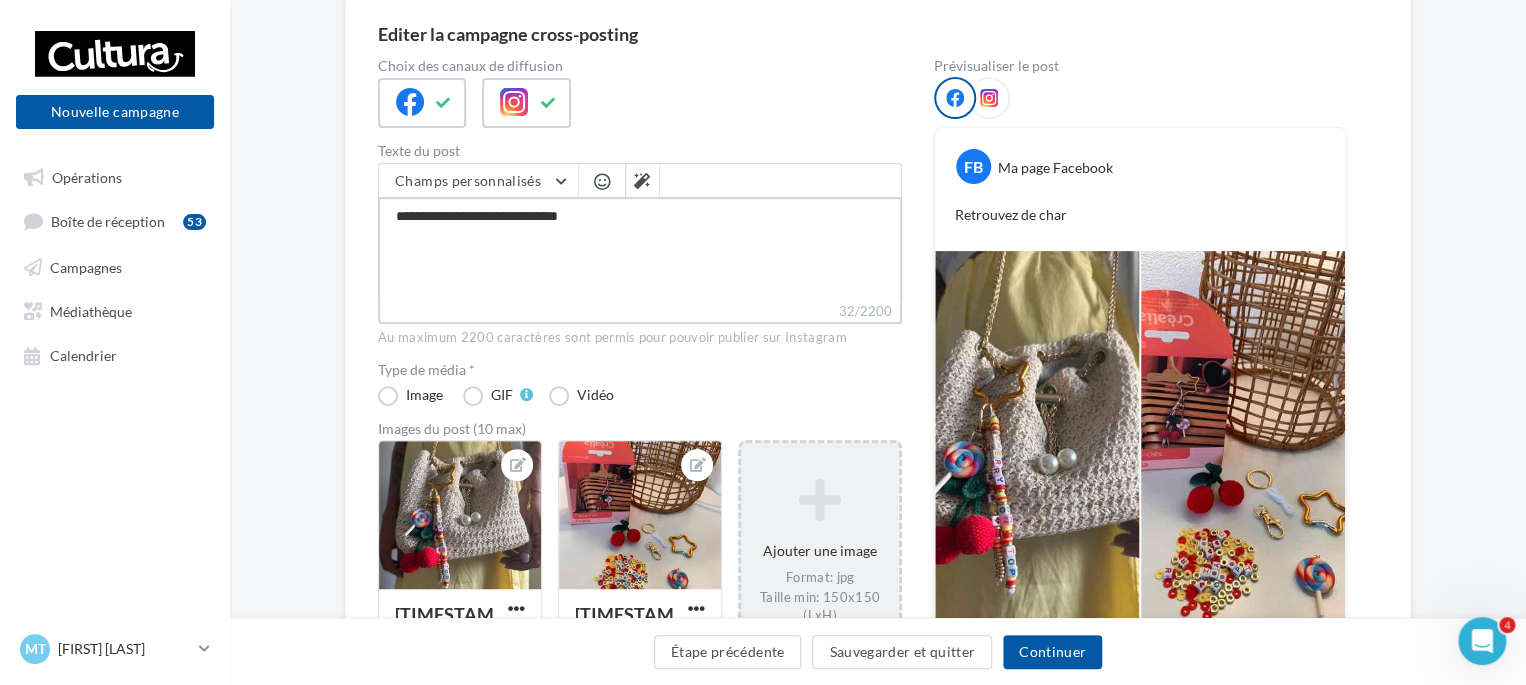 type on "**********" 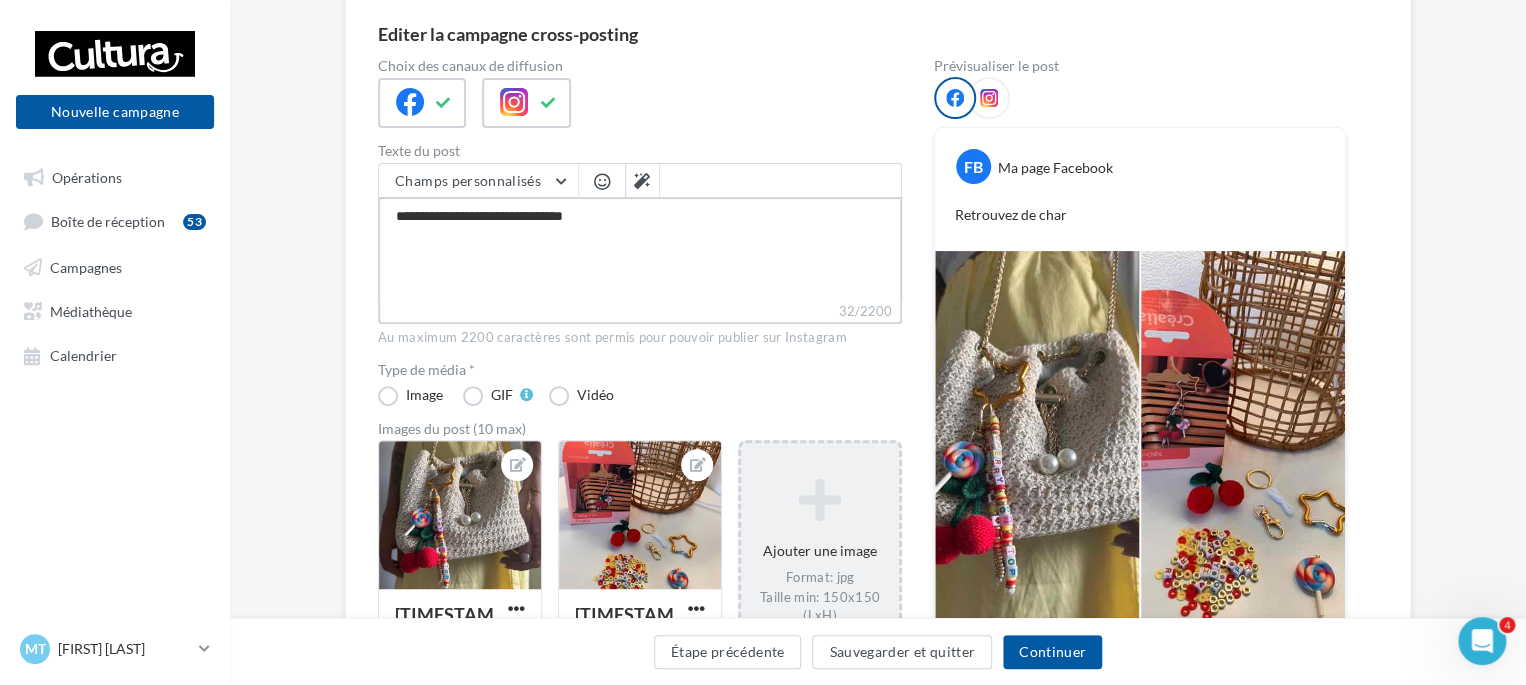 type on "**********" 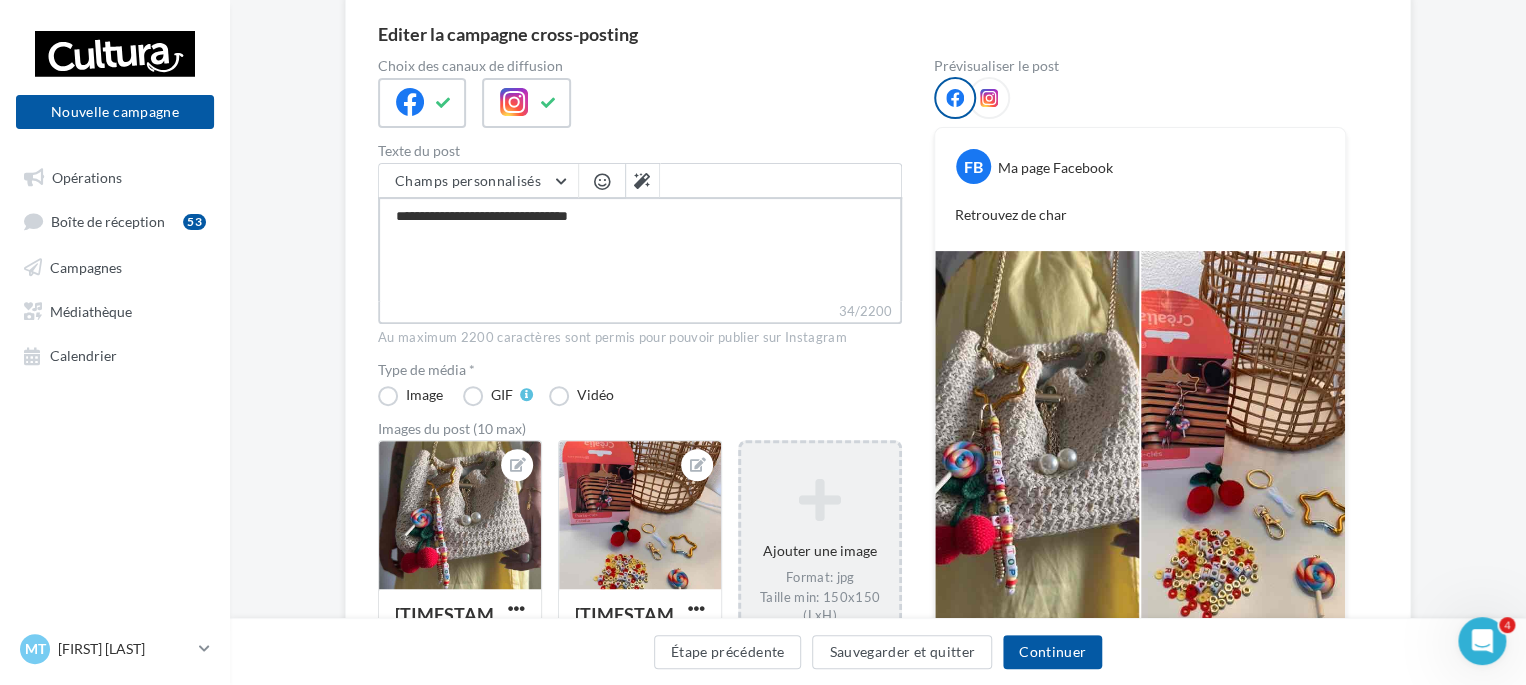 type on "**********" 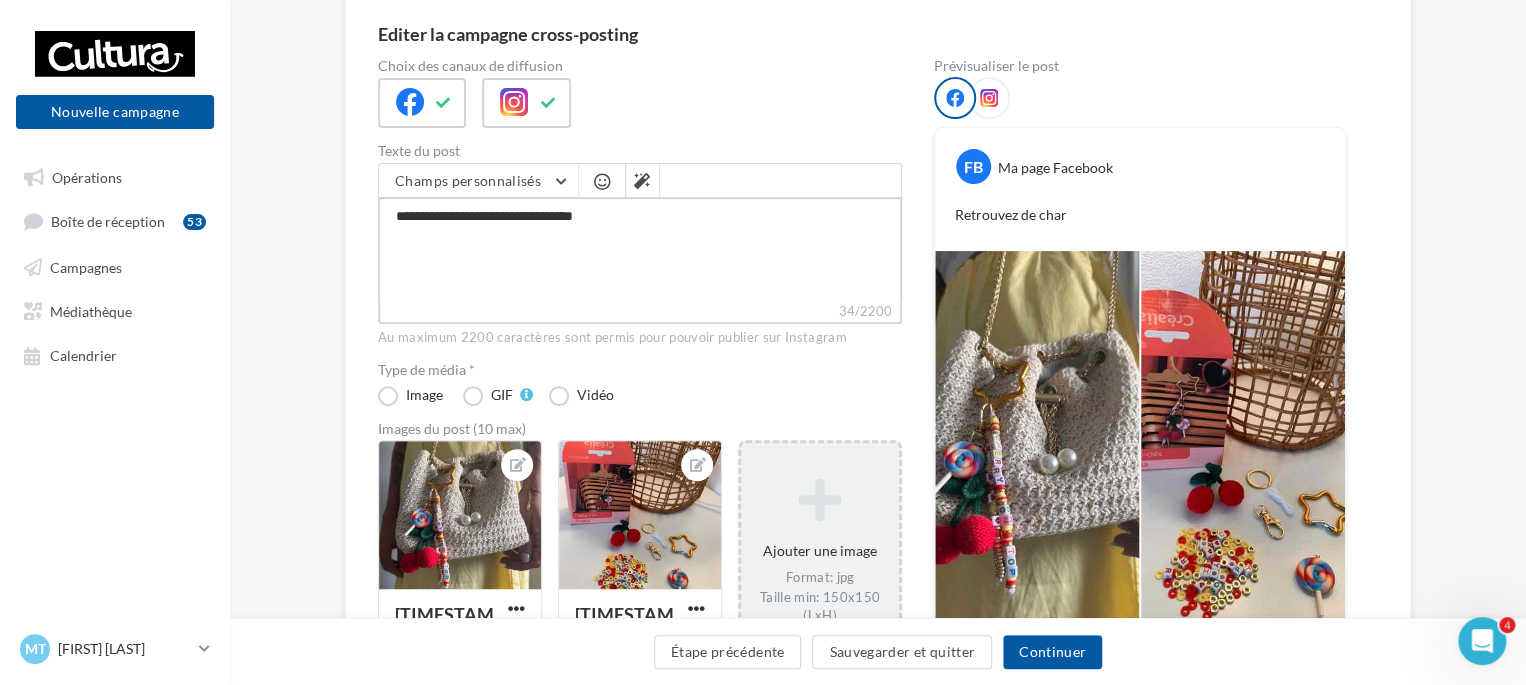 type on "**********" 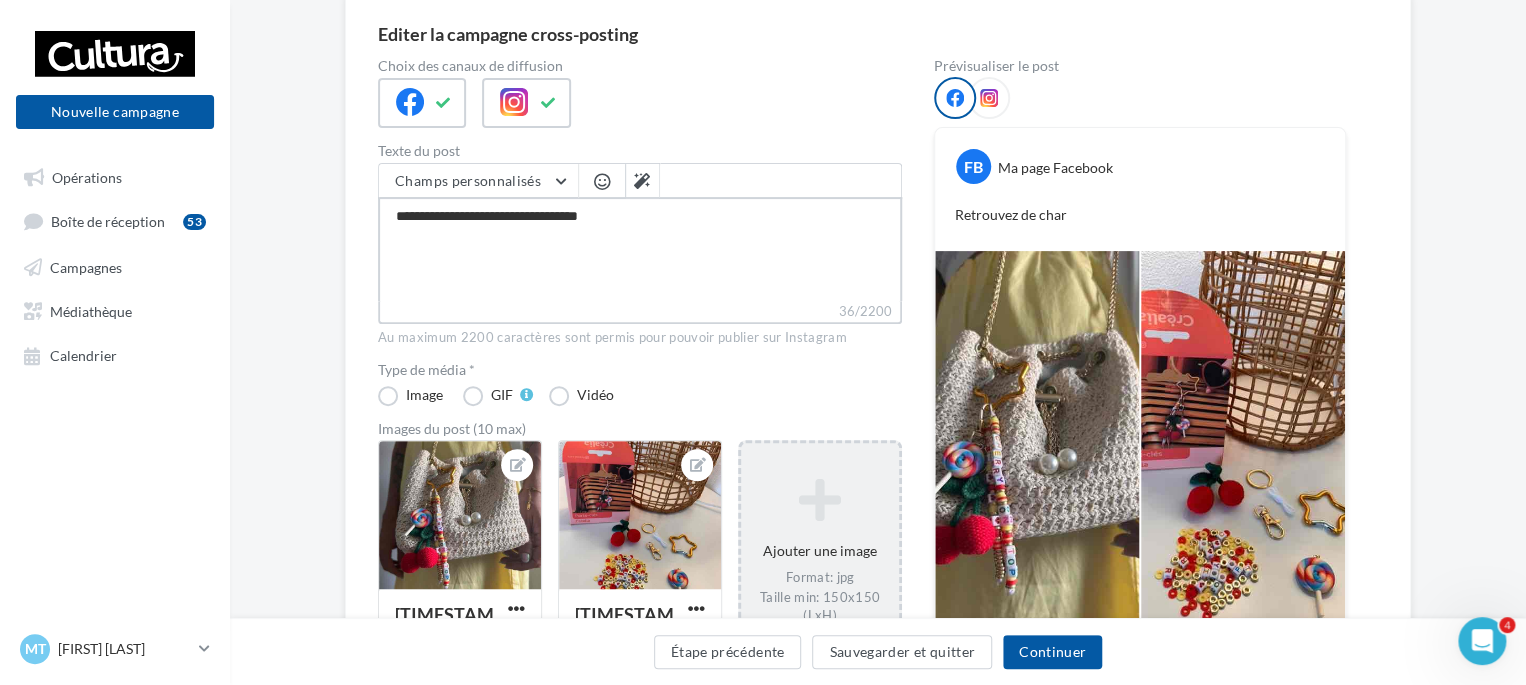 type on "**********" 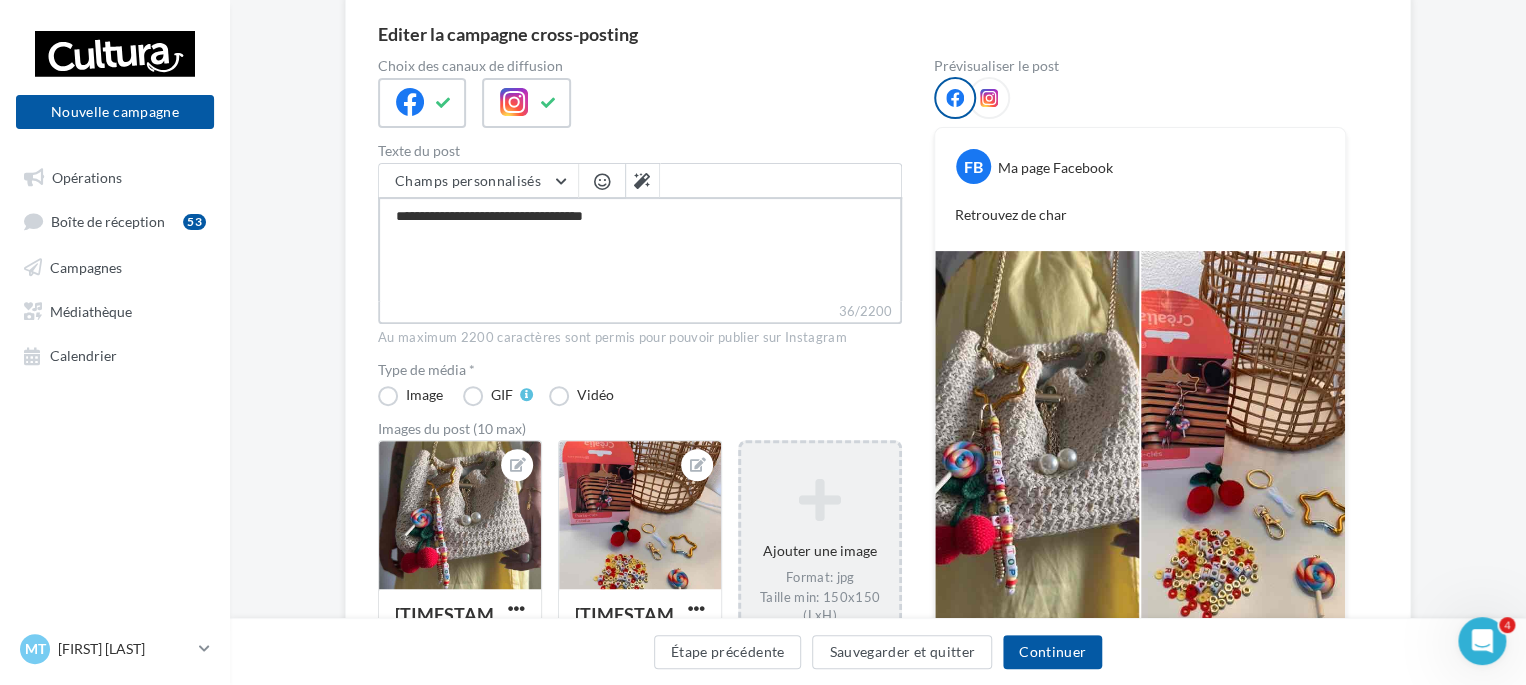 type on "**********" 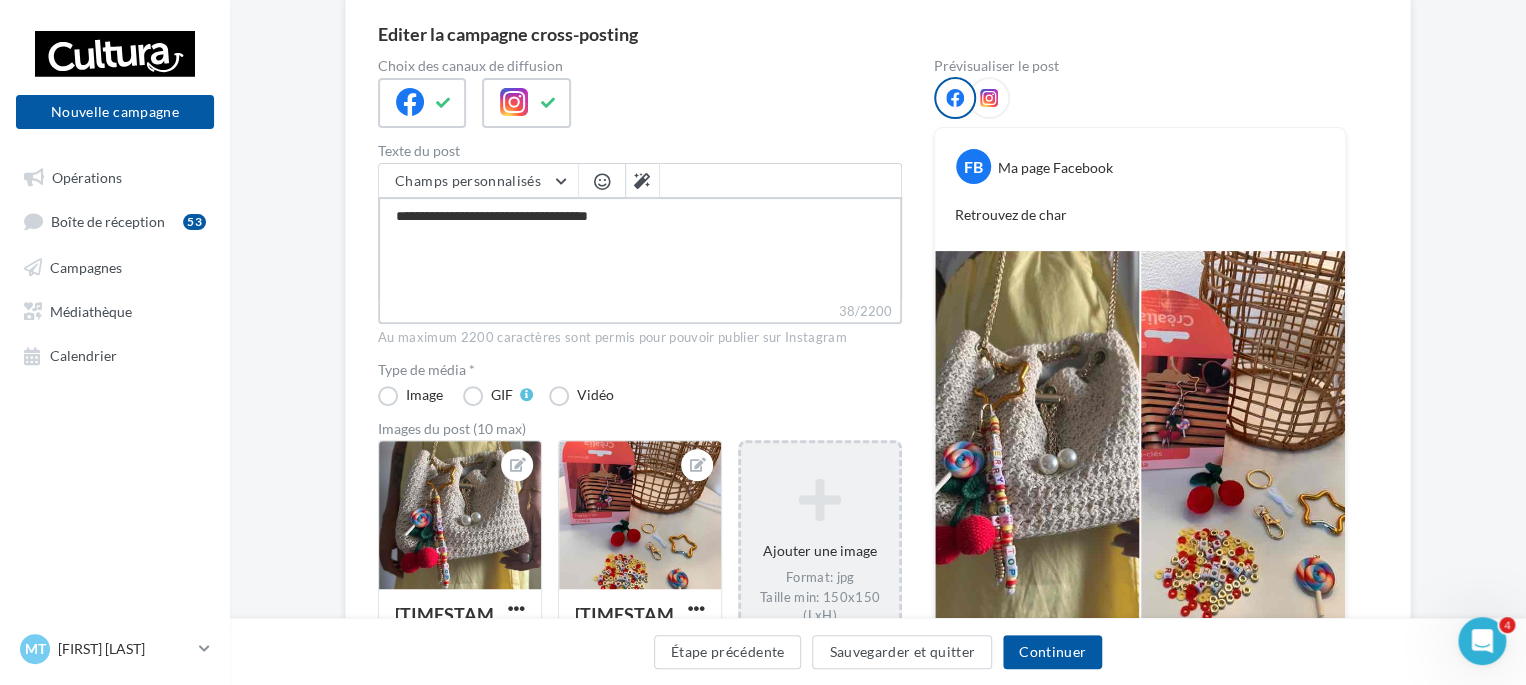 type on "**********" 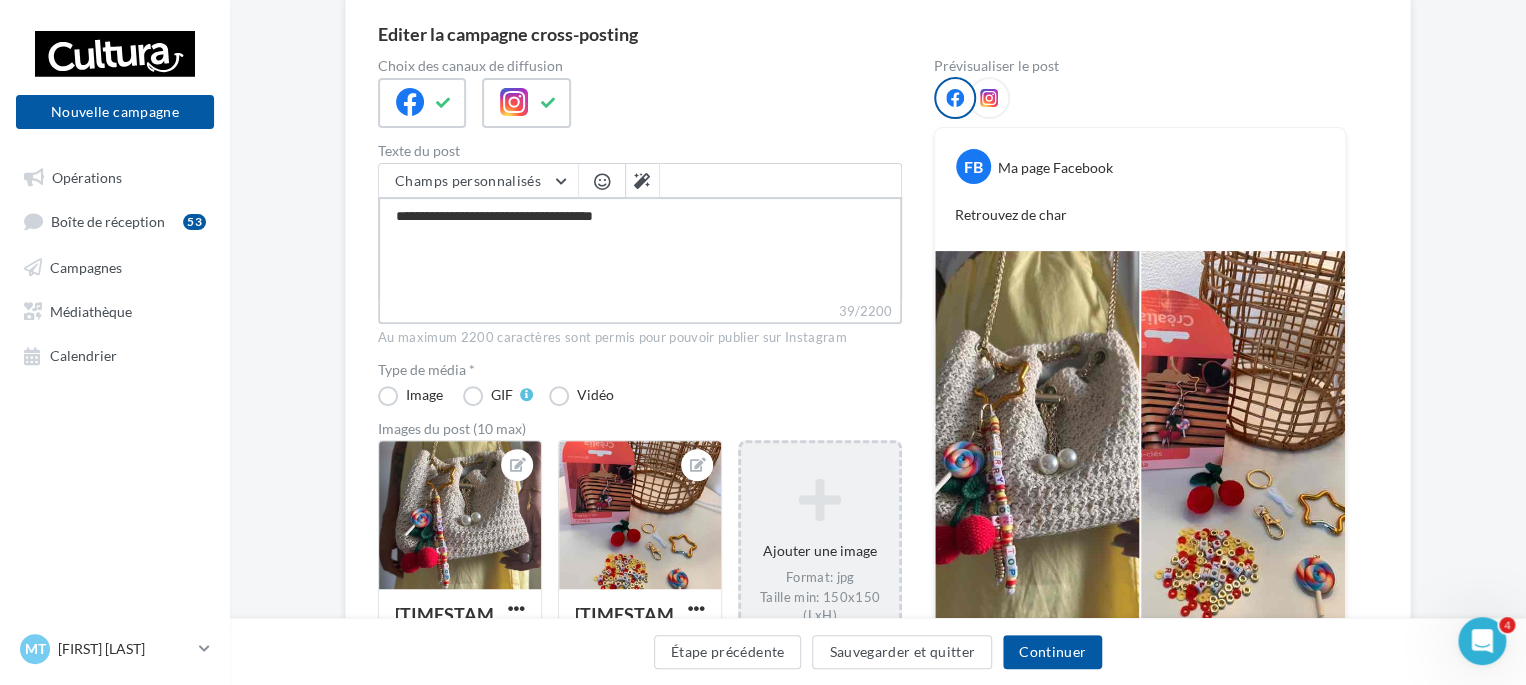 type on "**********" 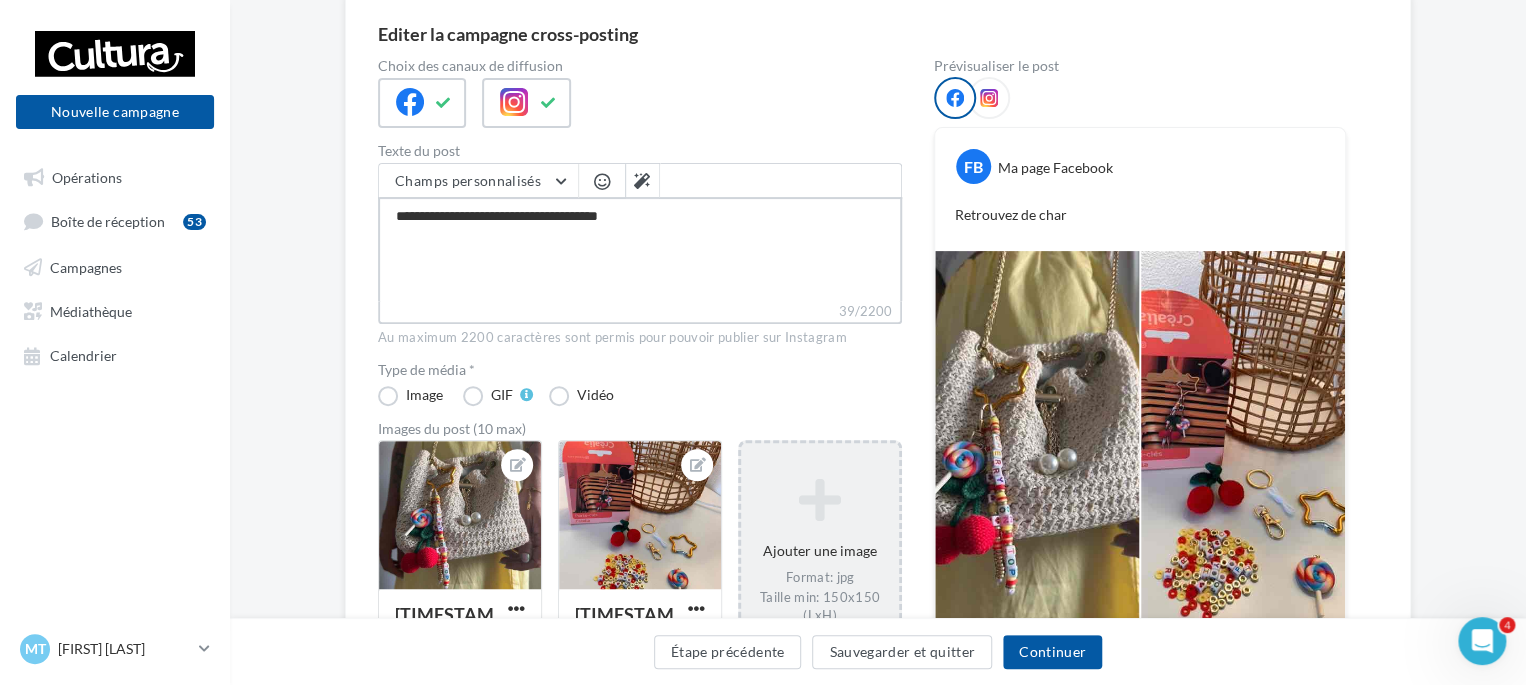 type on "**********" 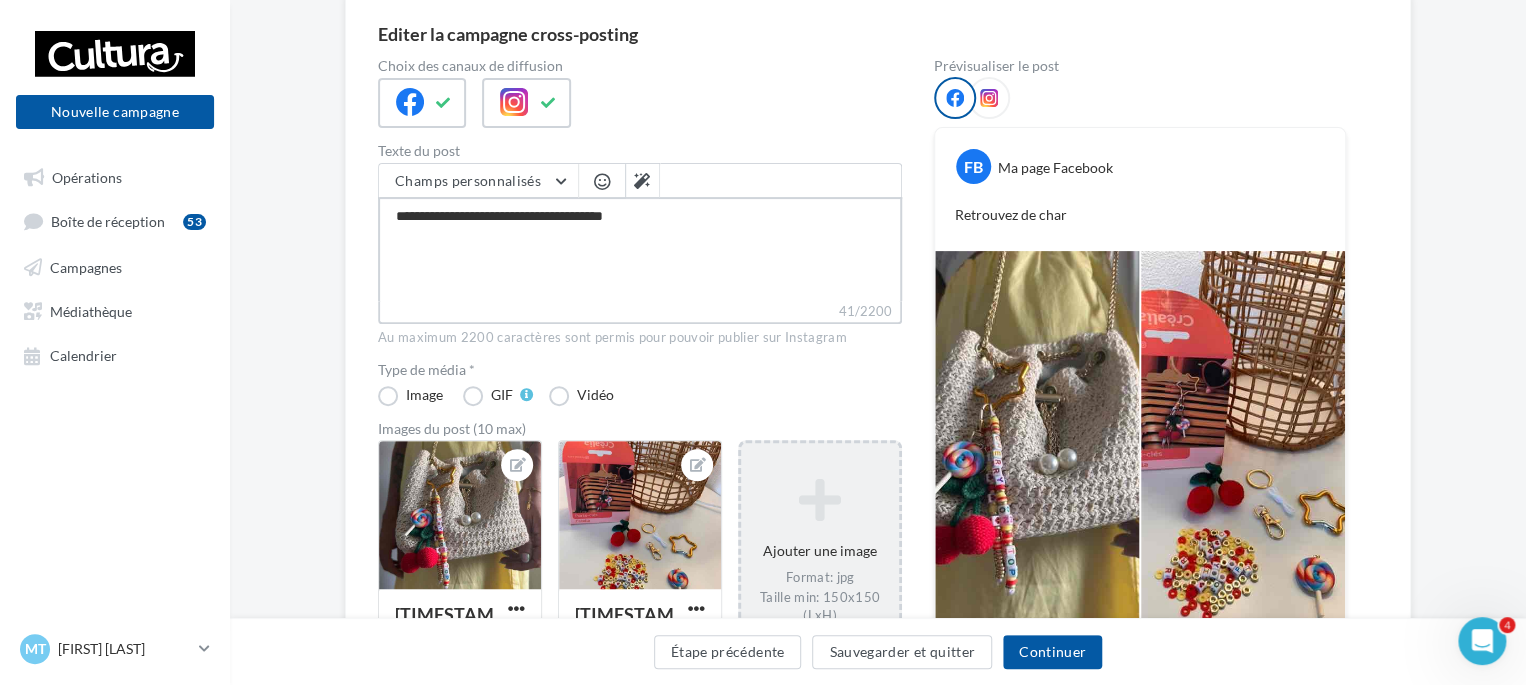 type on "**********" 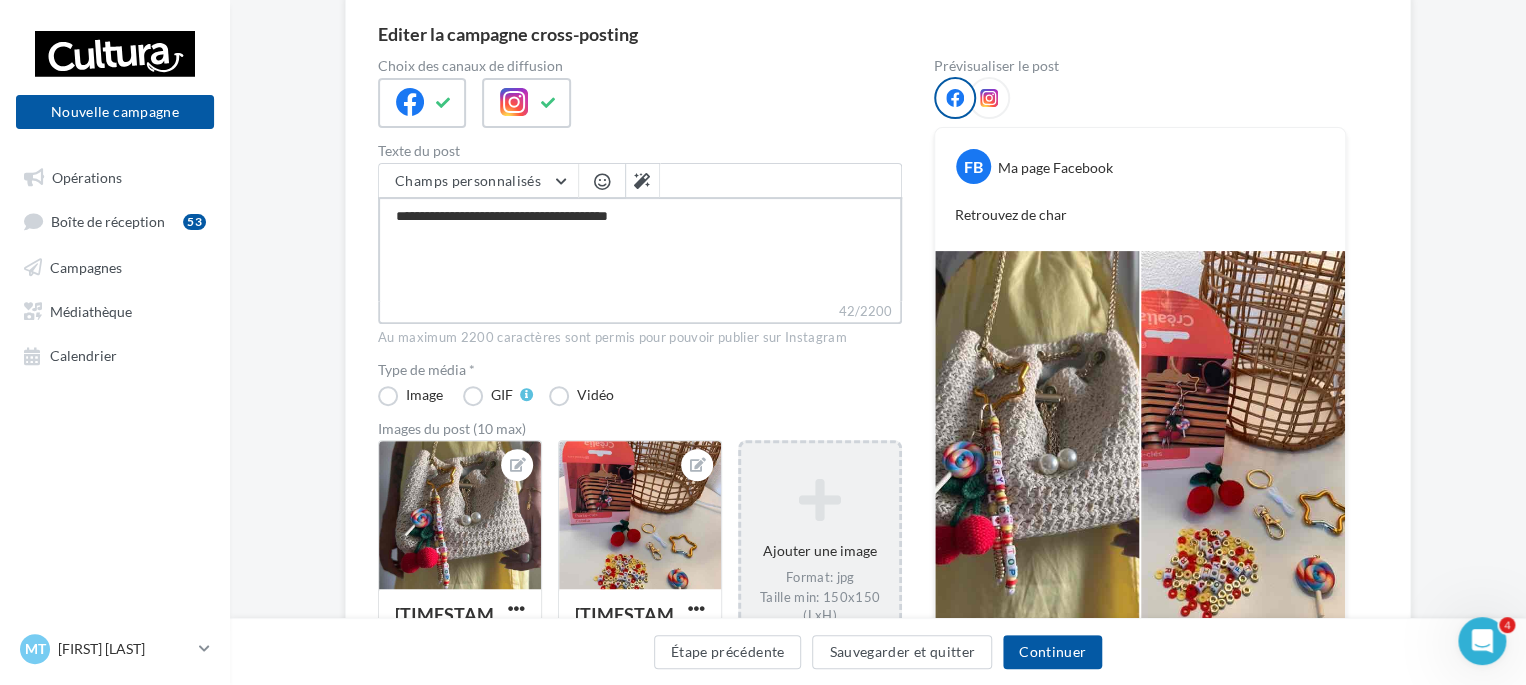 type on "**********" 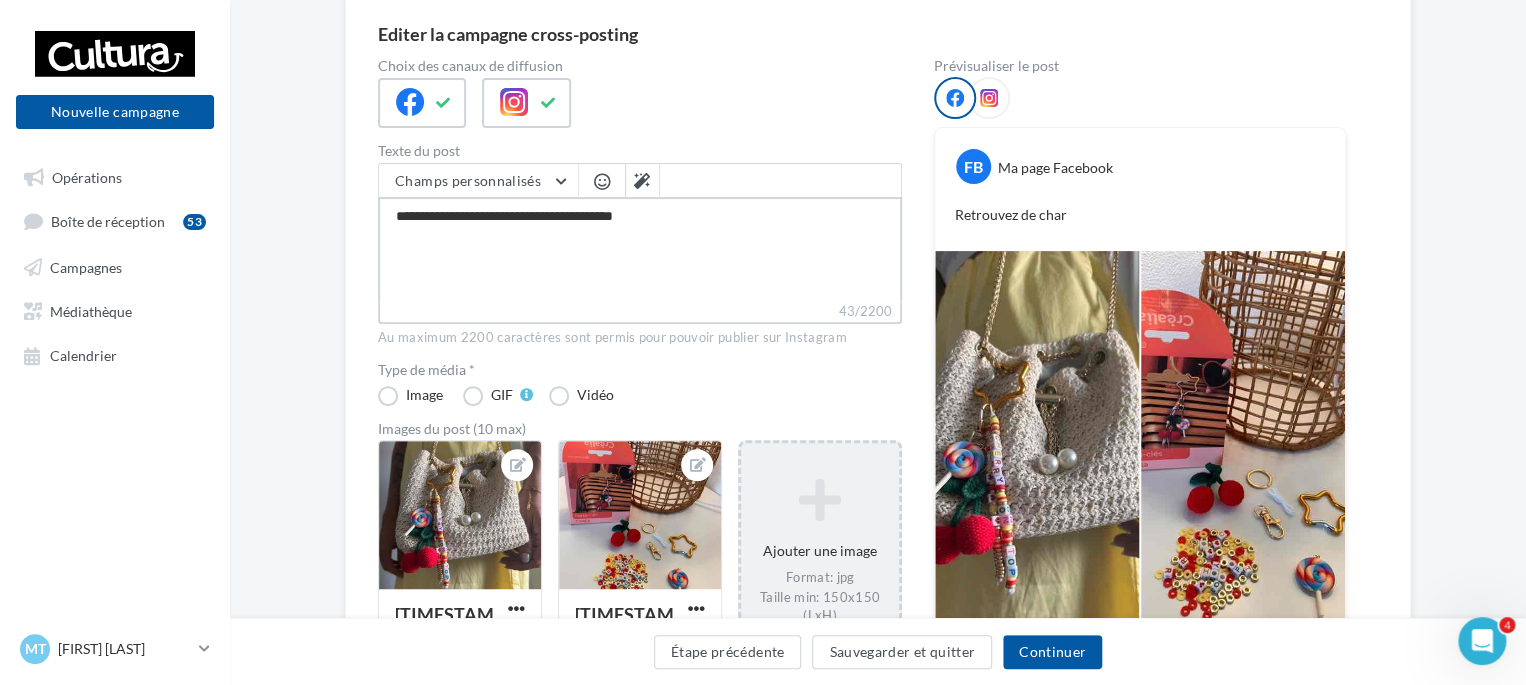 type on "**********" 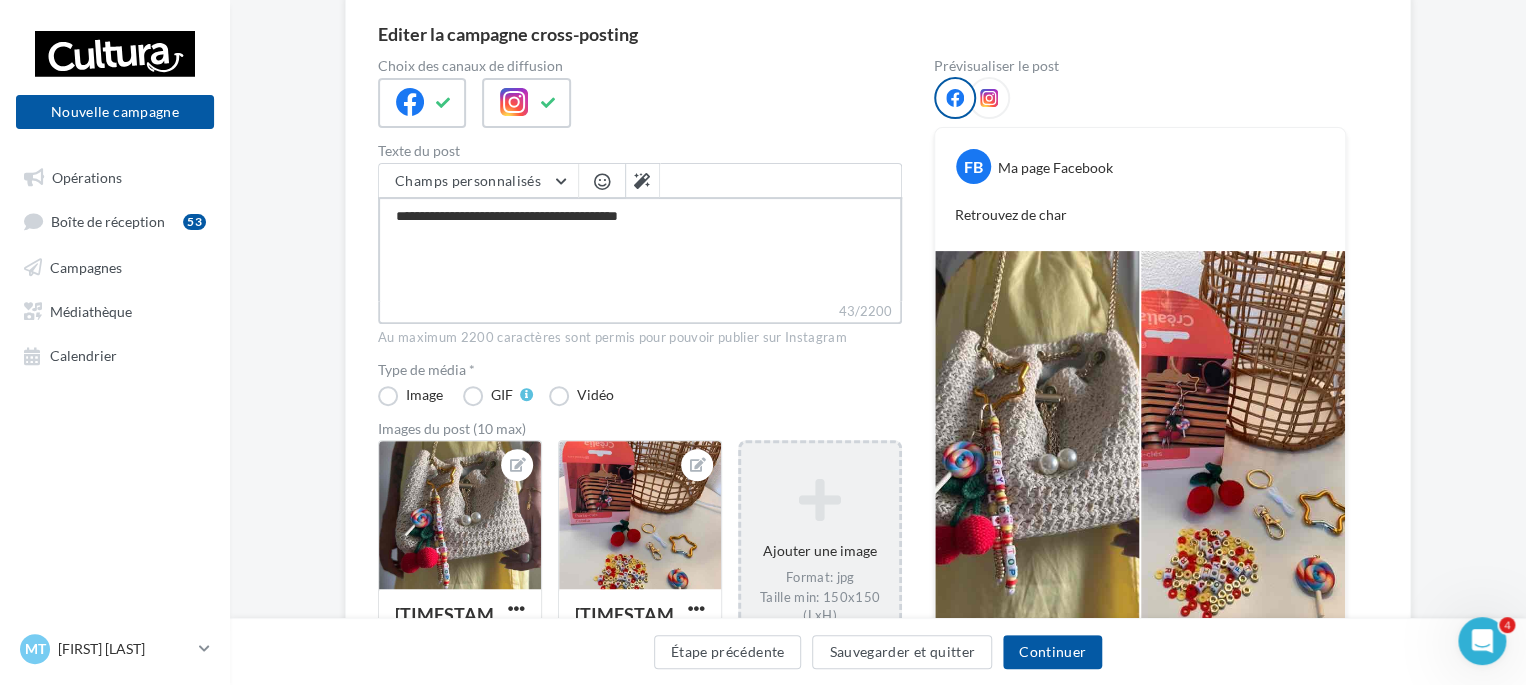 type on "**********" 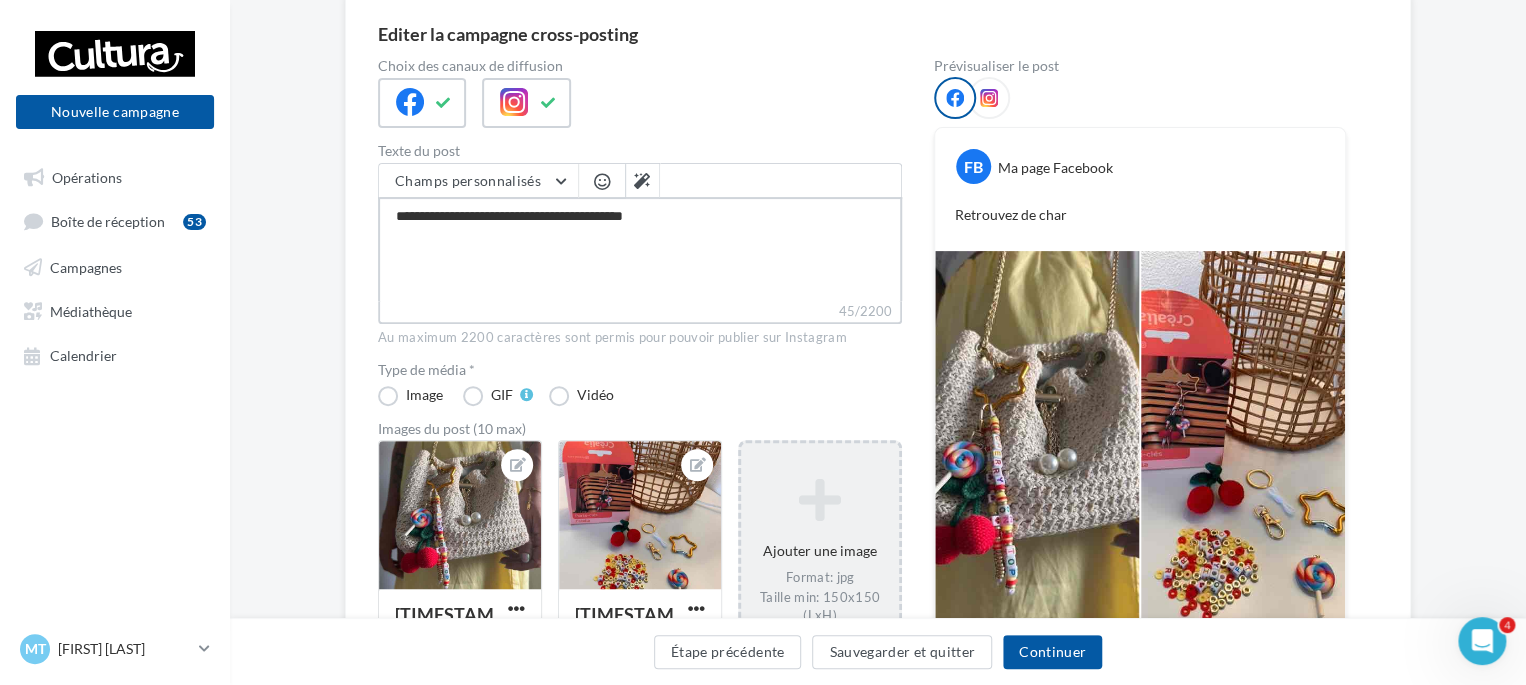 type on "**********" 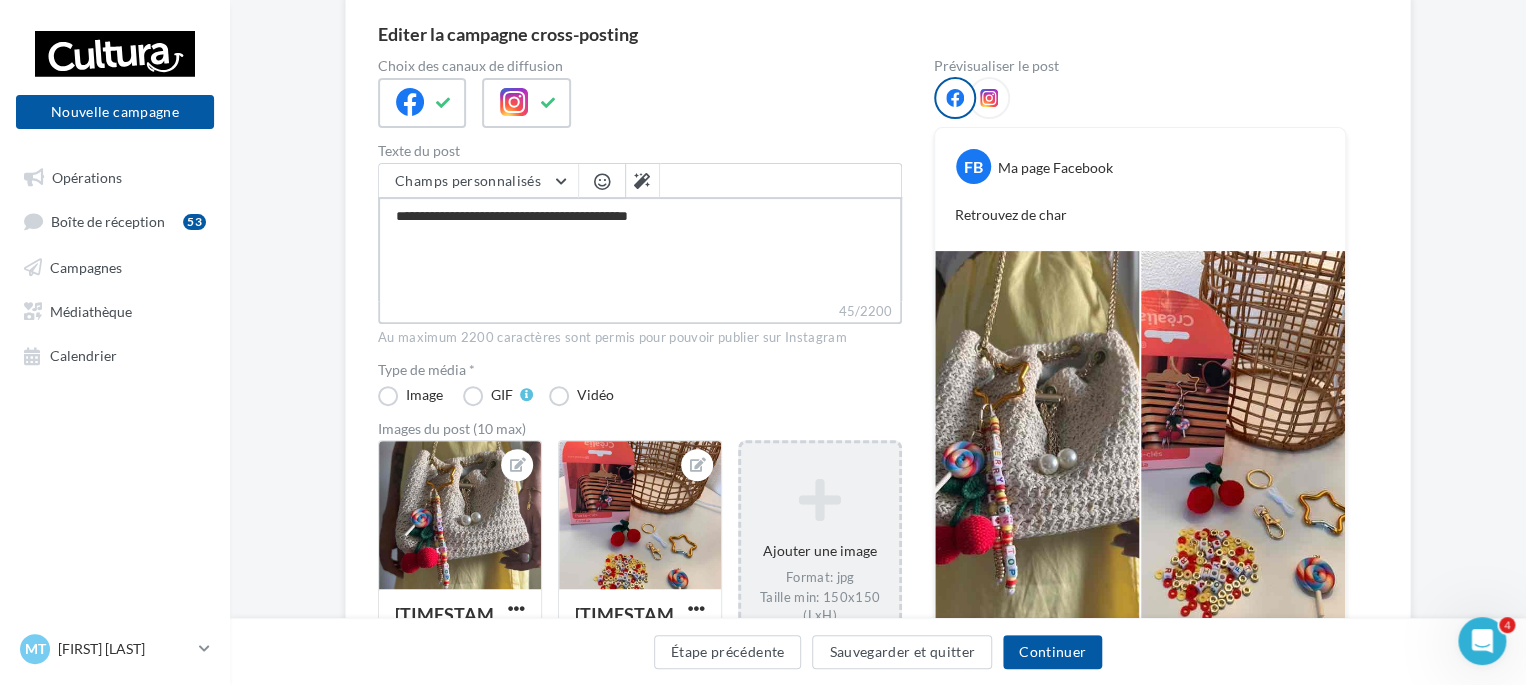 type on "**********" 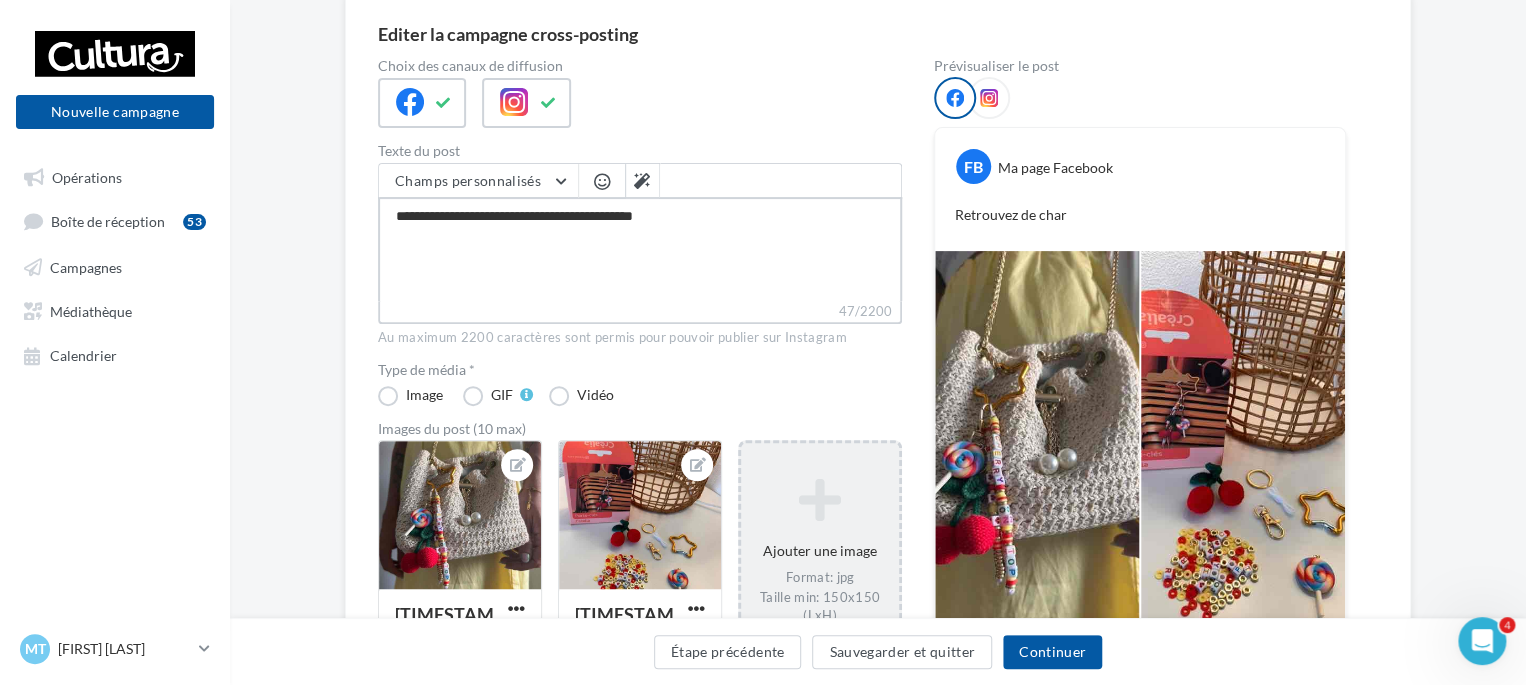 type on "**********" 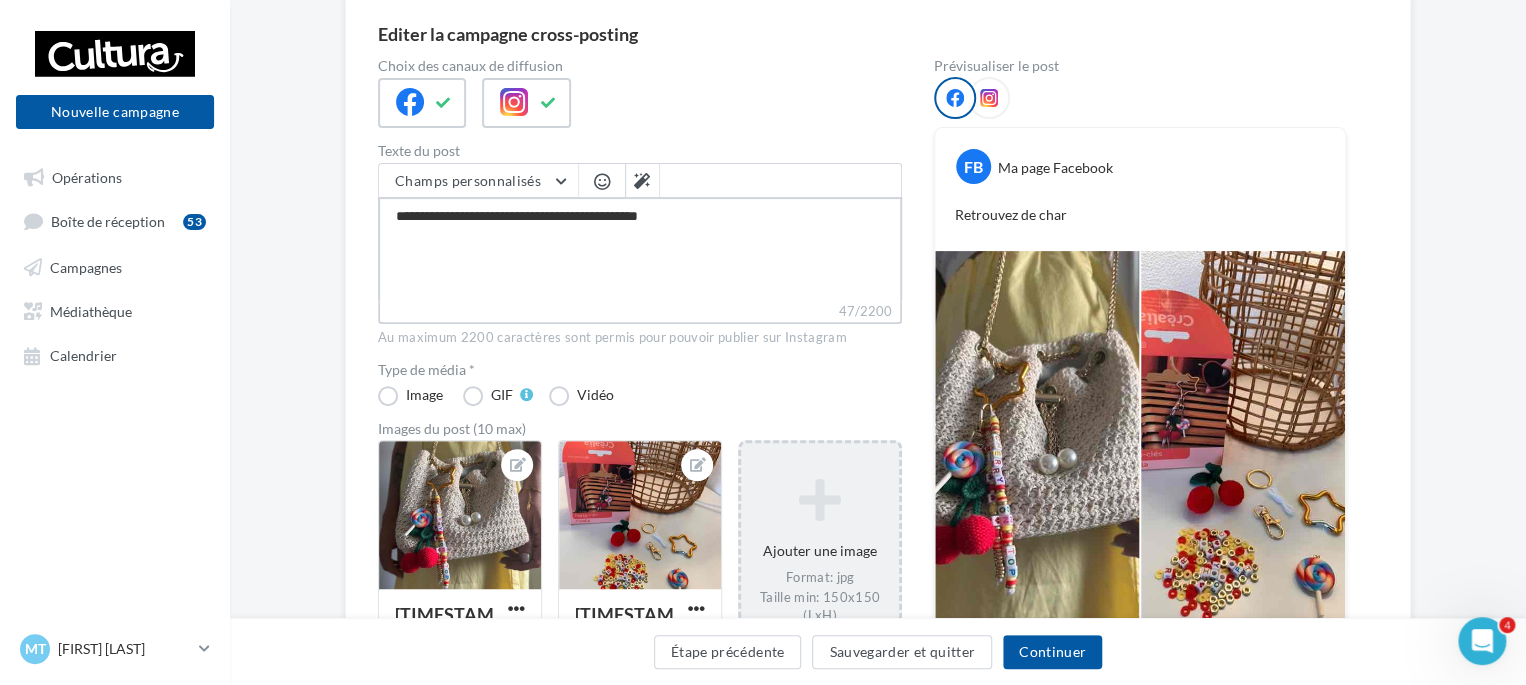type on "**********" 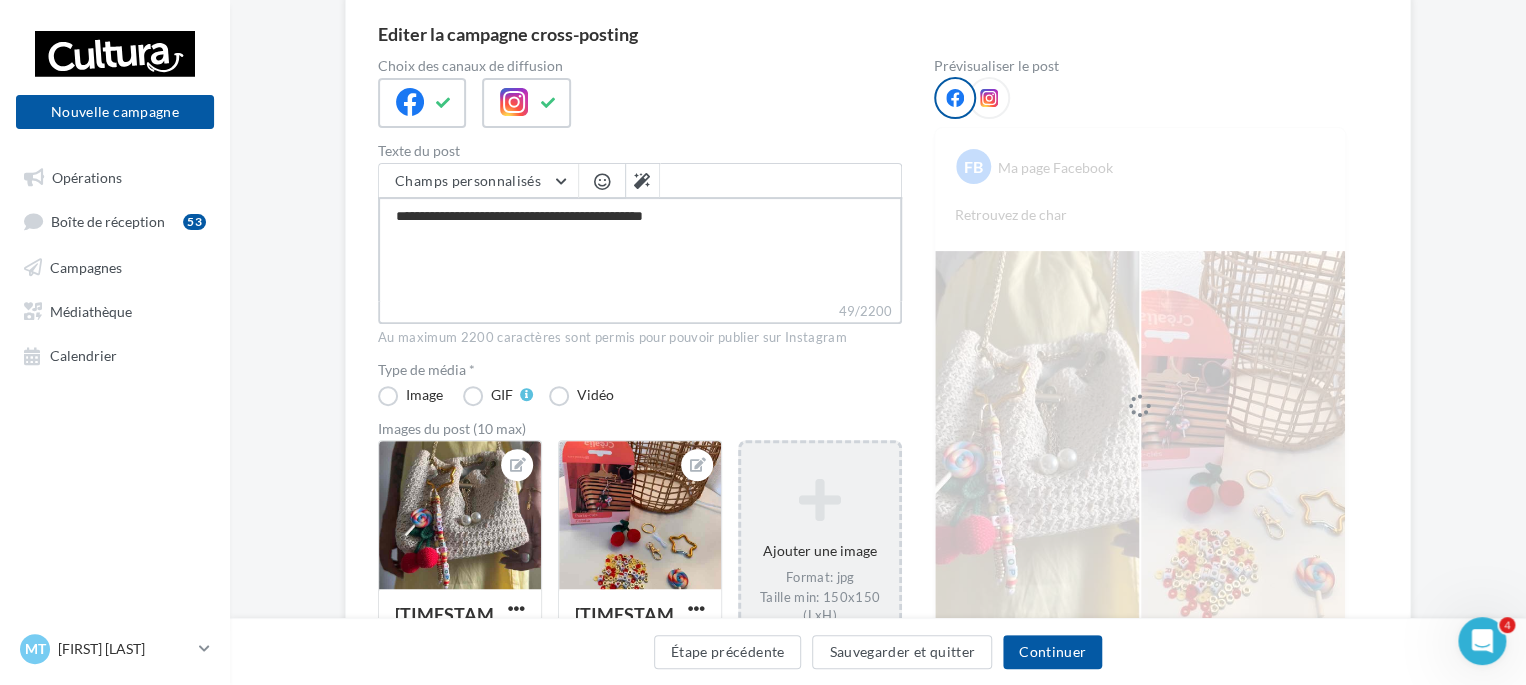 drag, startPoint x: 724, startPoint y: 223, endPoint x: 650, endPoint y: 210, distance: 75.13322 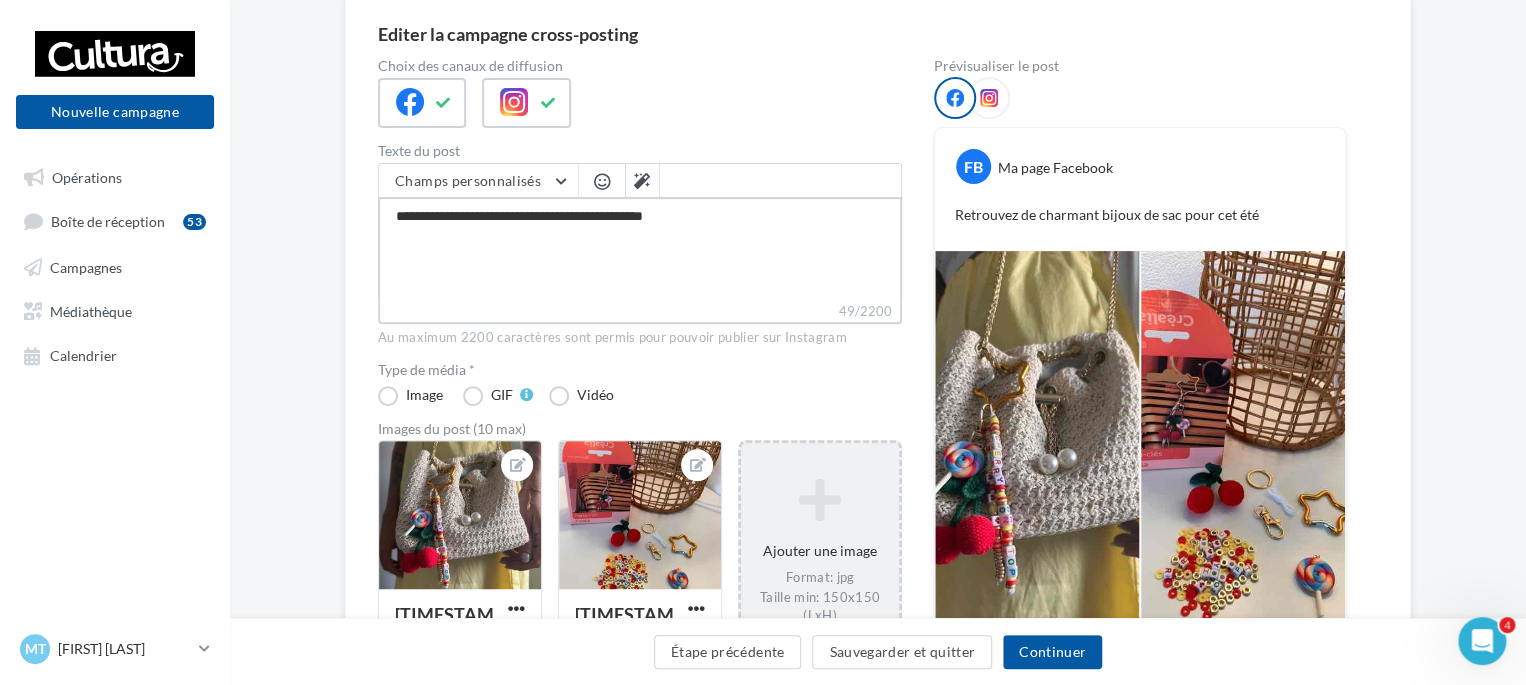 type on "**********" 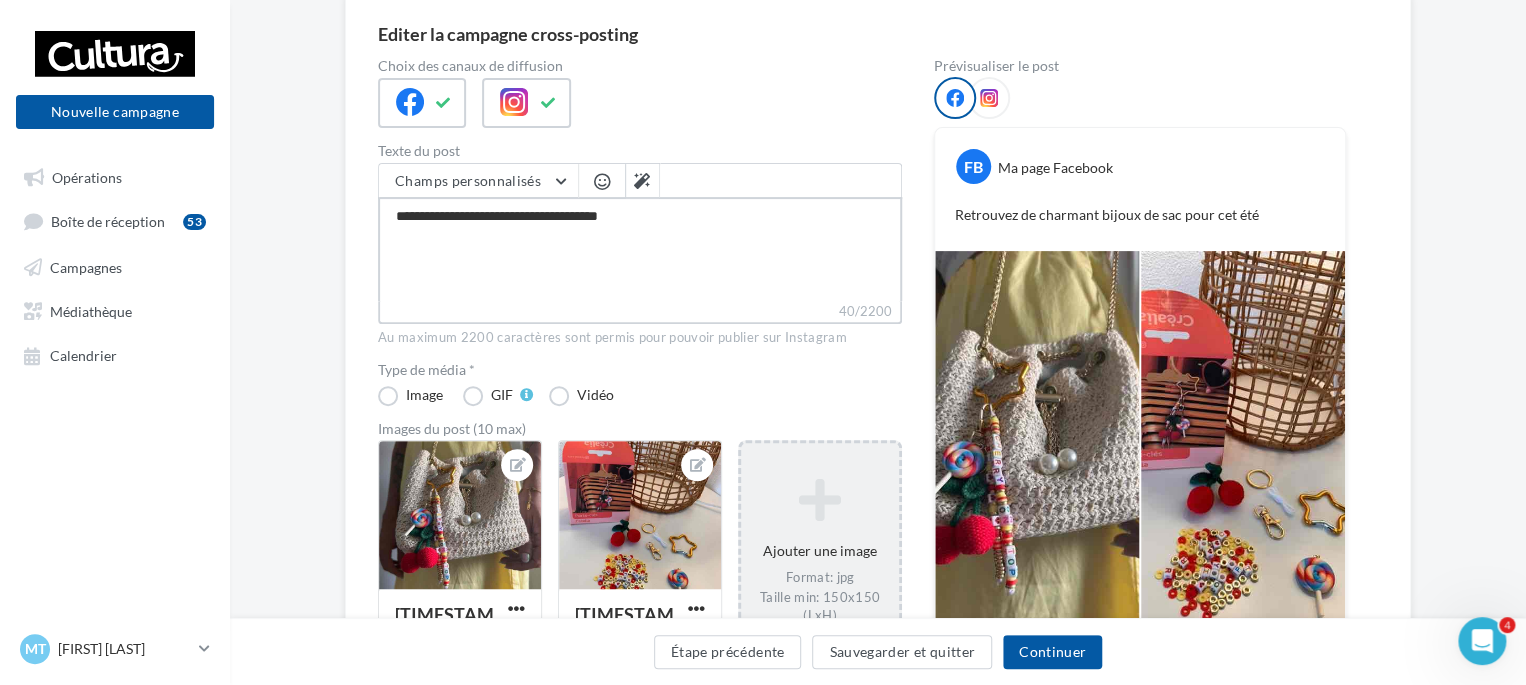 type on "**********" 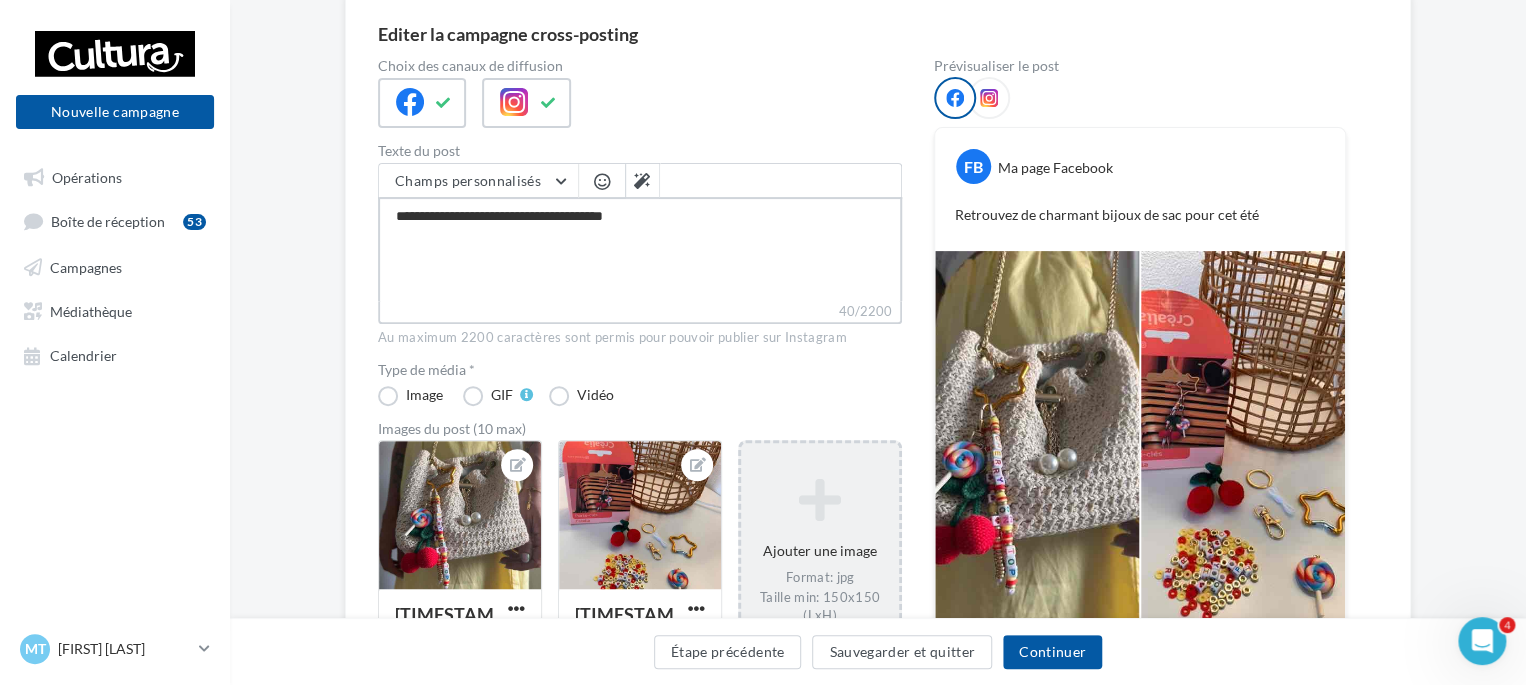 type on "**********" 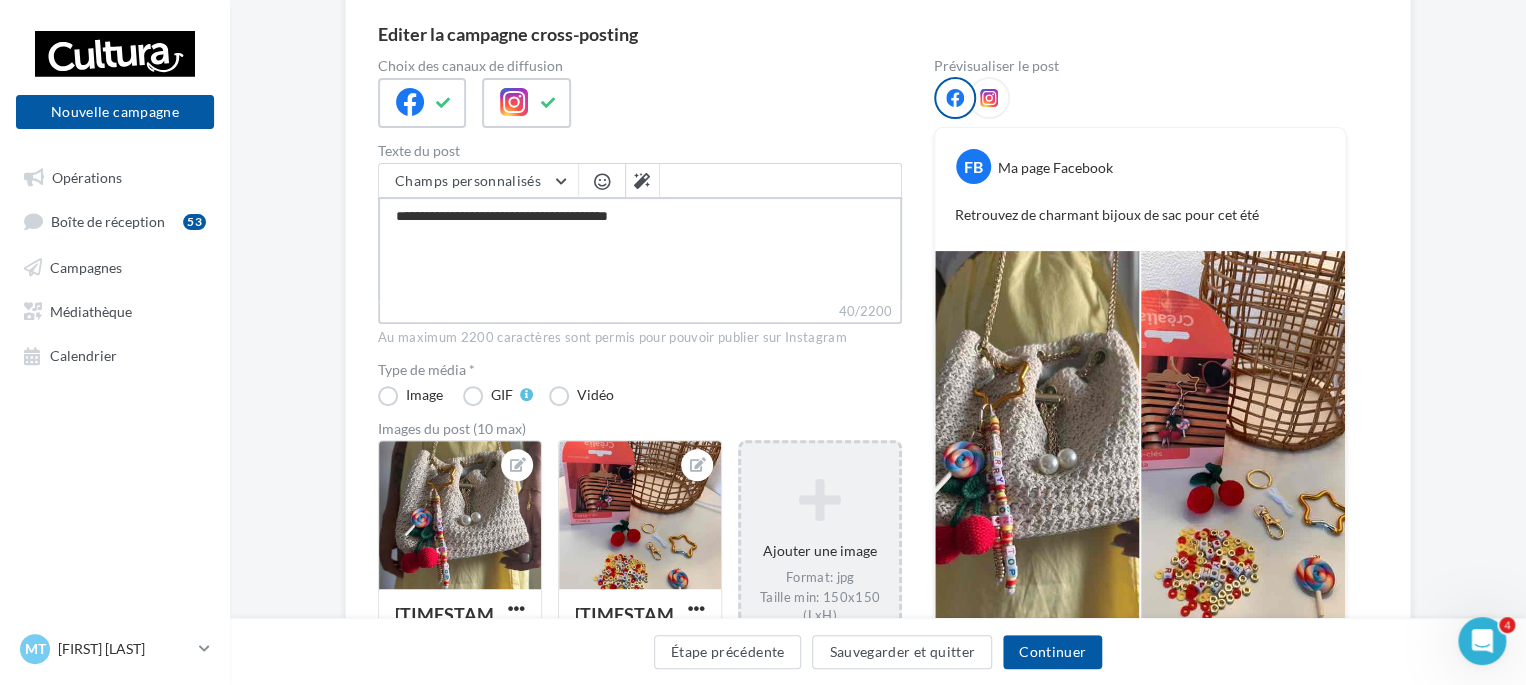 type on "**********" 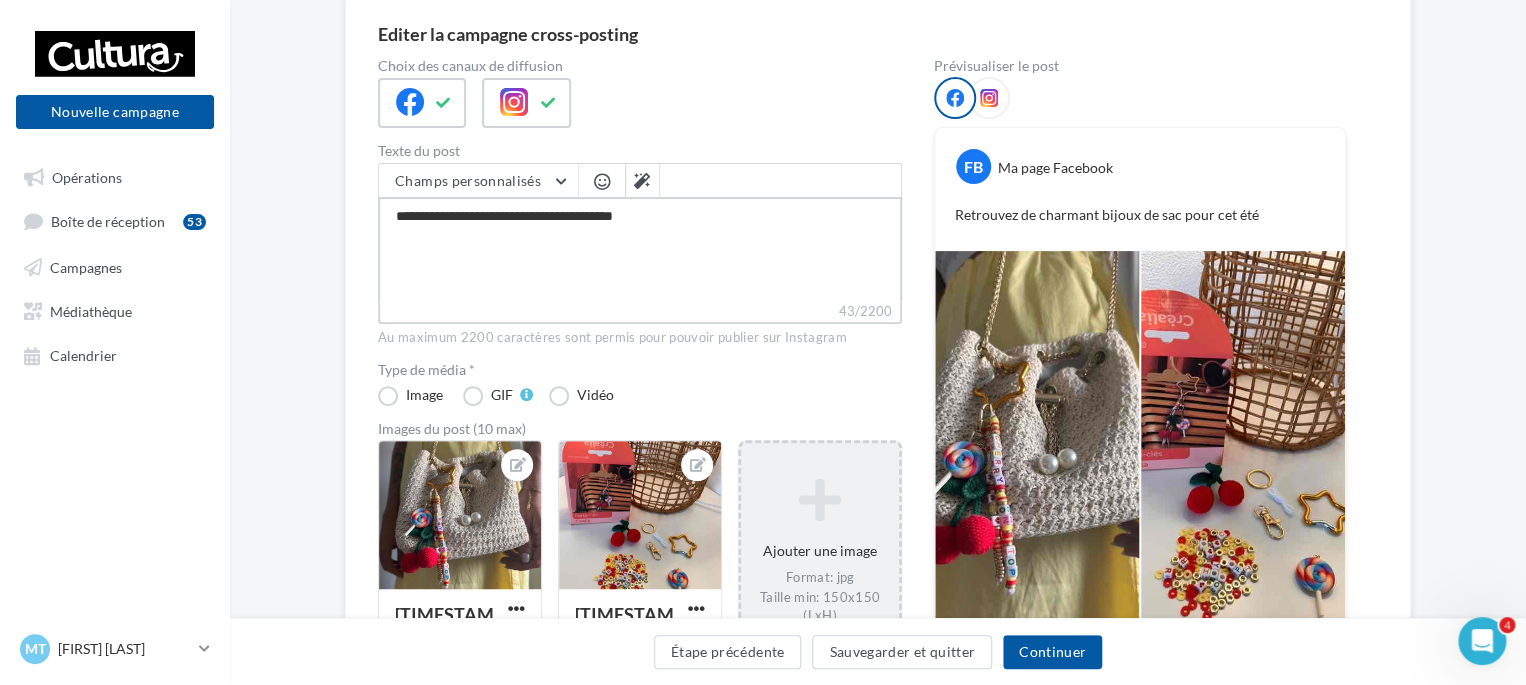 type on "**********" 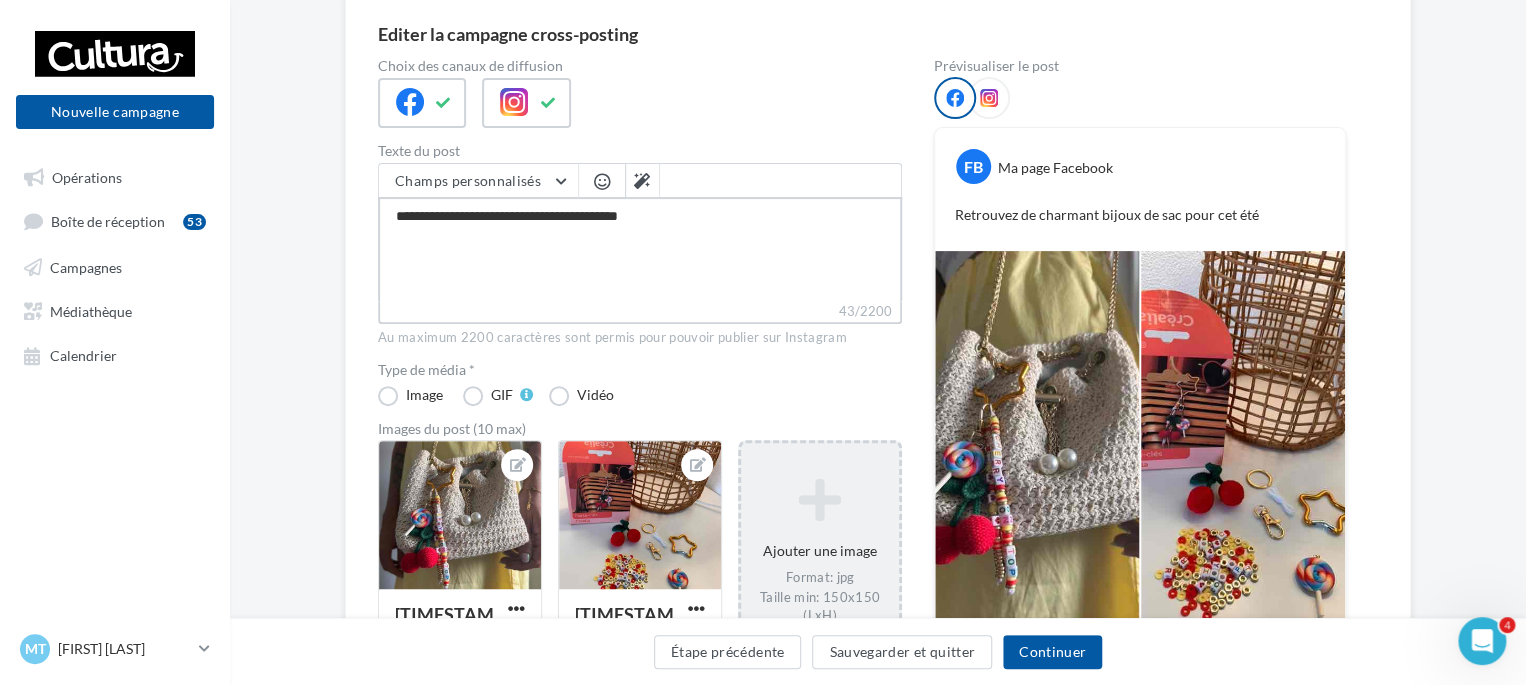 type on "**********" 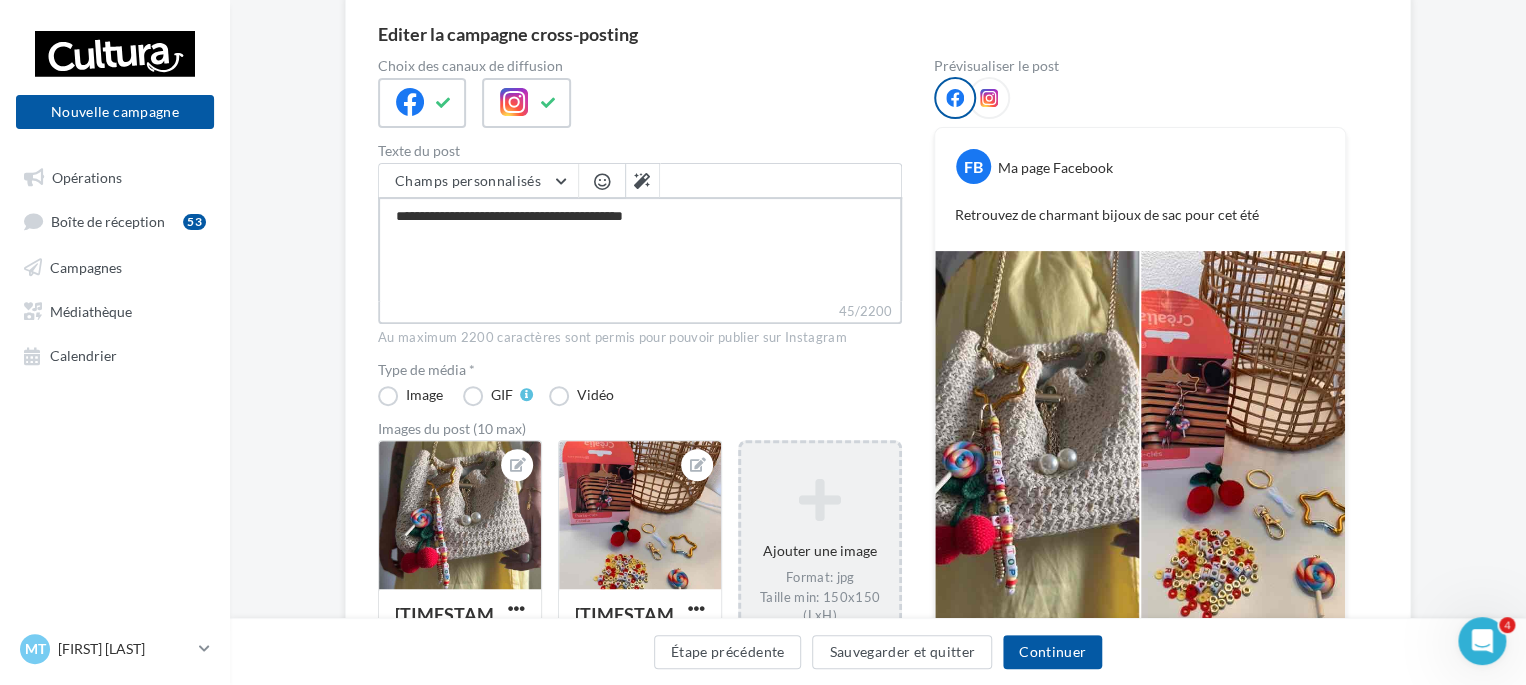 type on "**********" 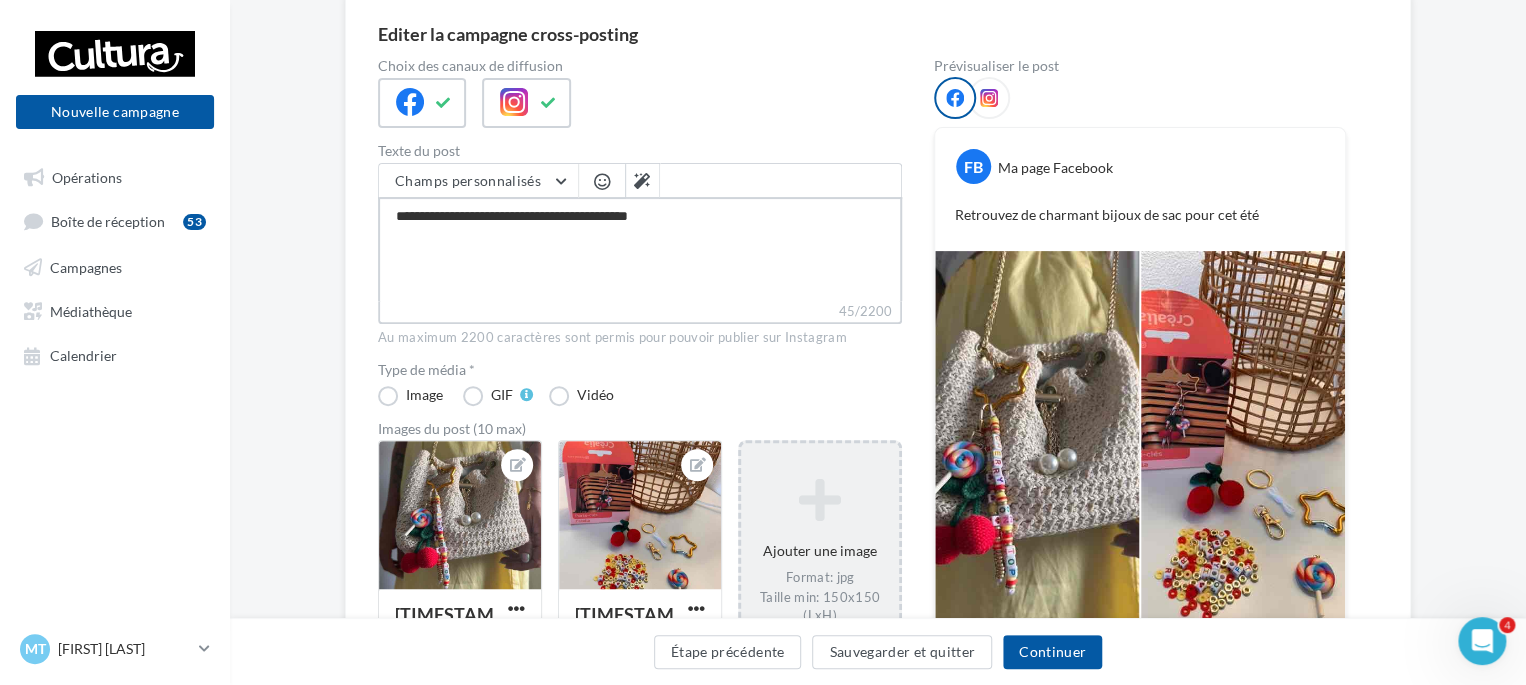 type on "**********" 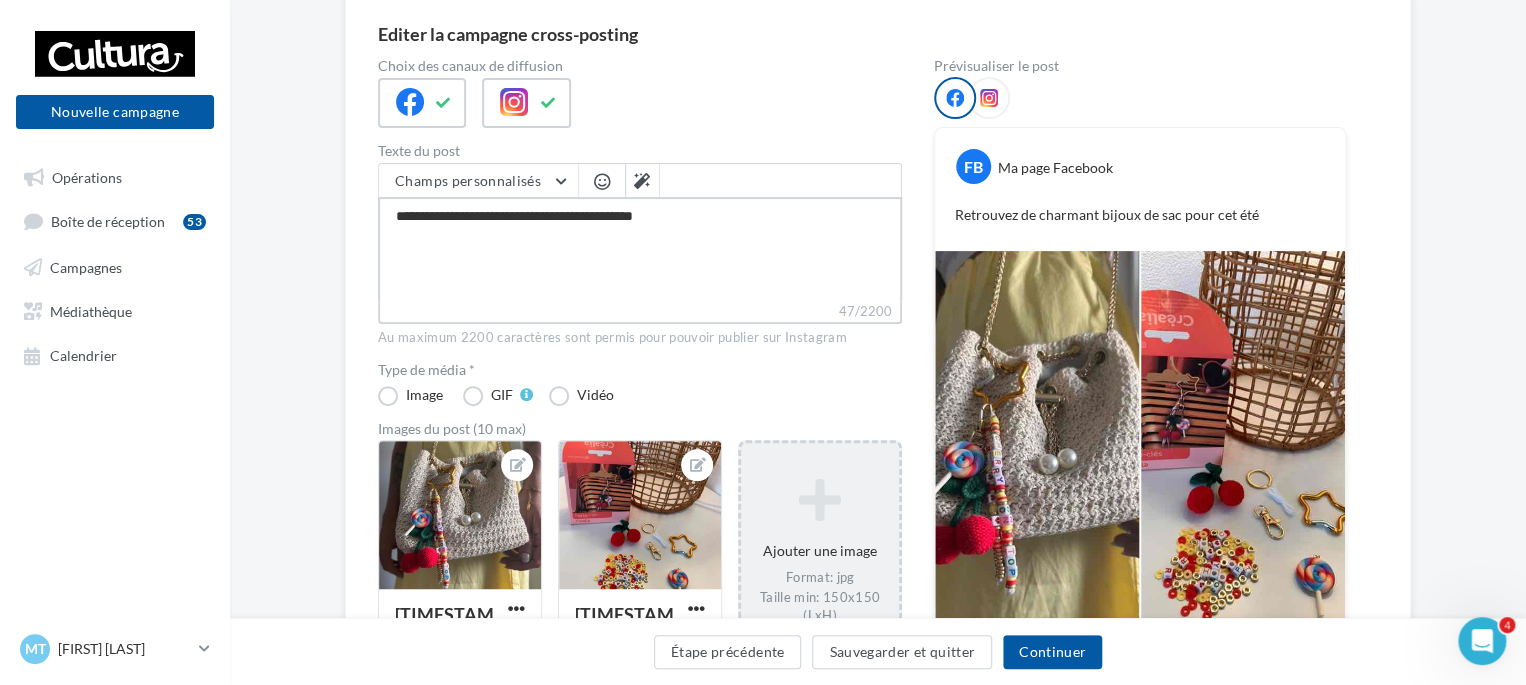 type on "**********" 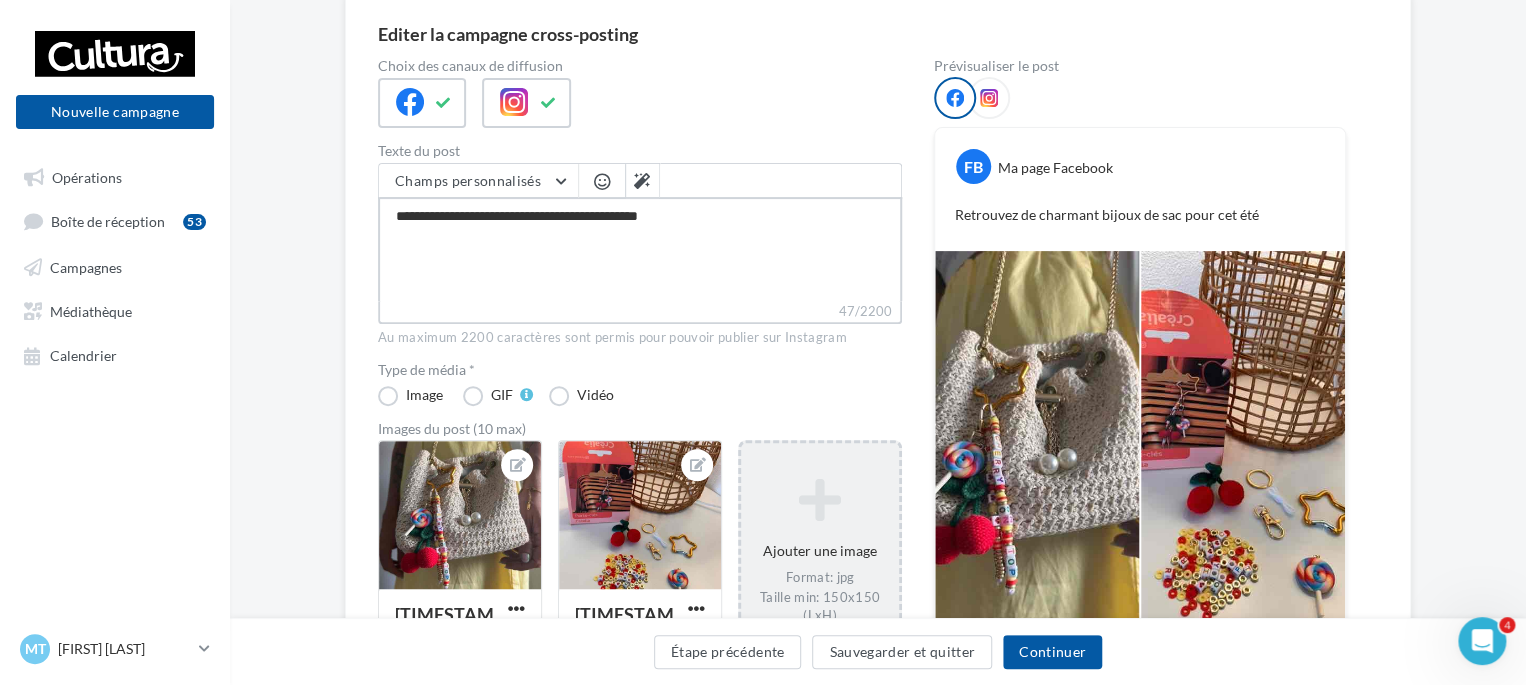 type on "**********" 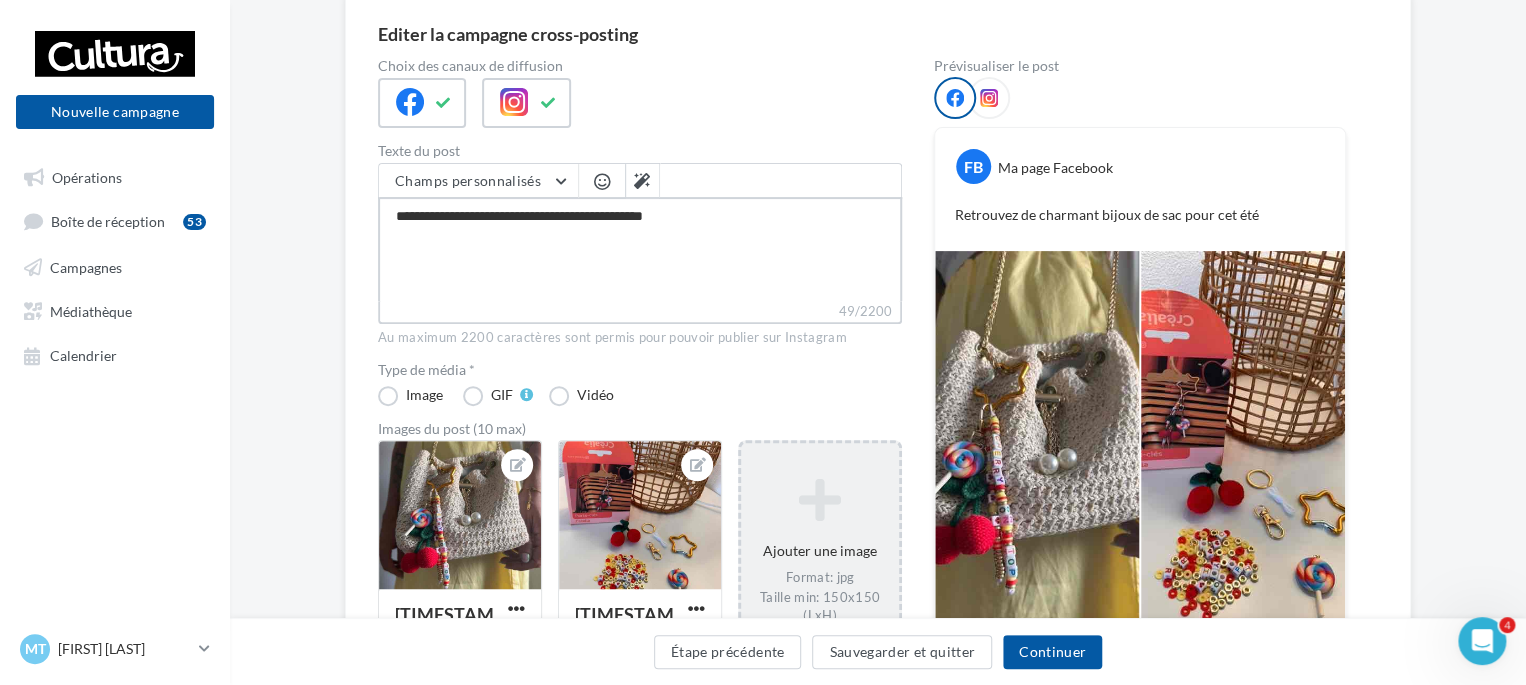 type on "**********" 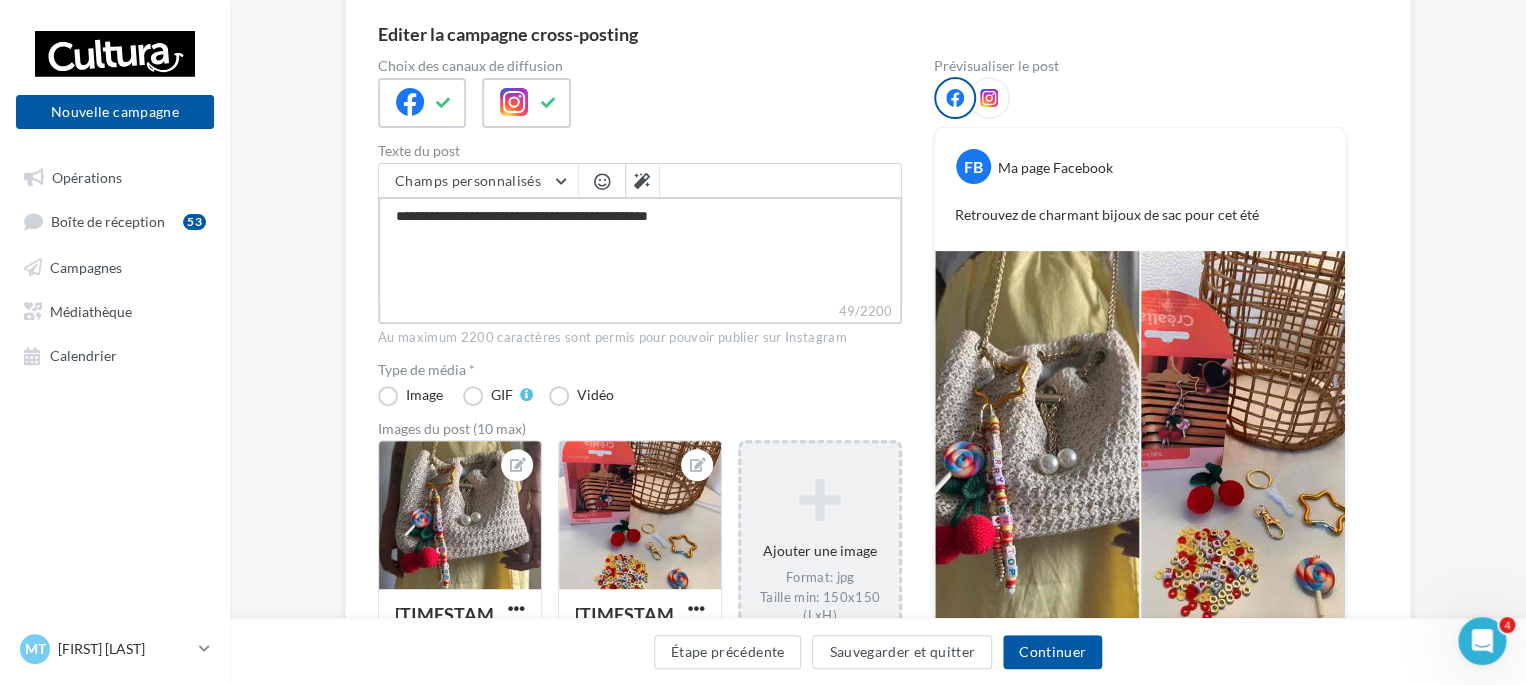 type on "**********" 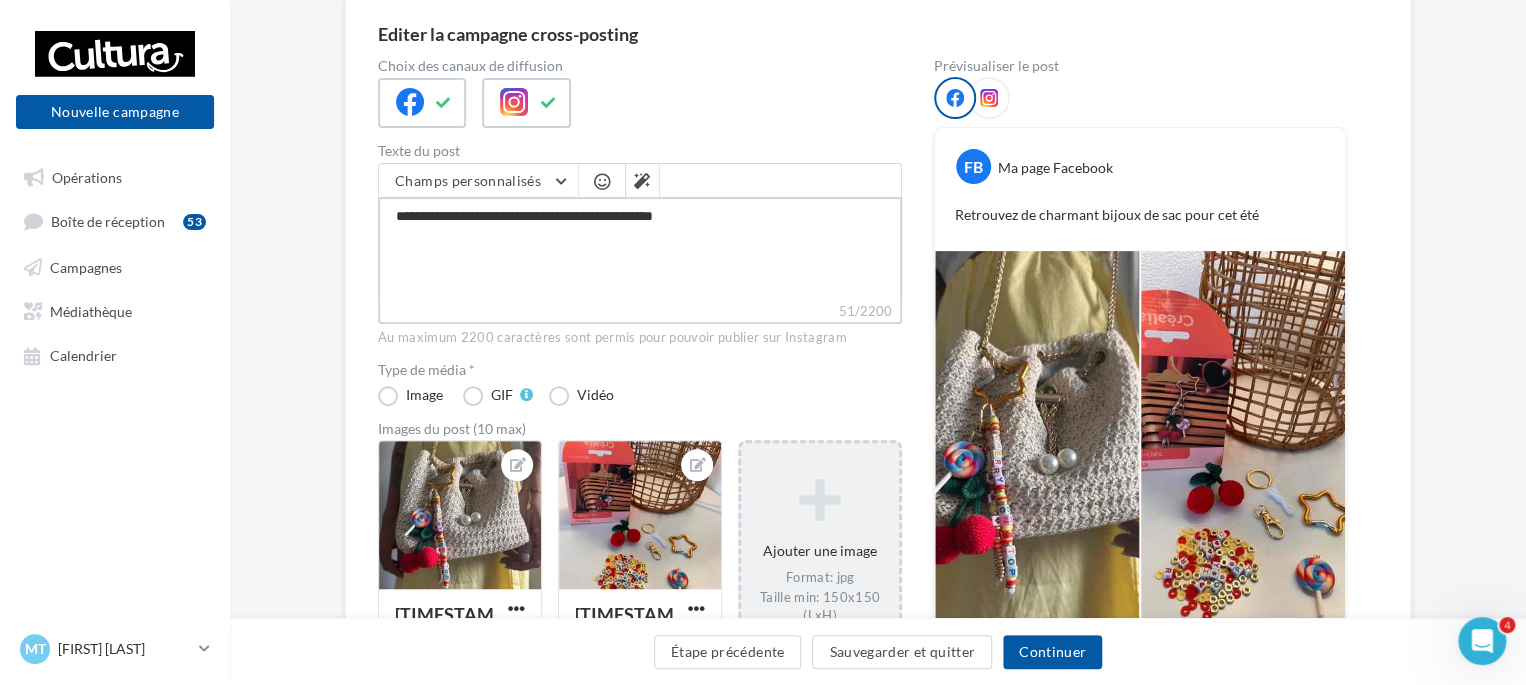 type on "**********" 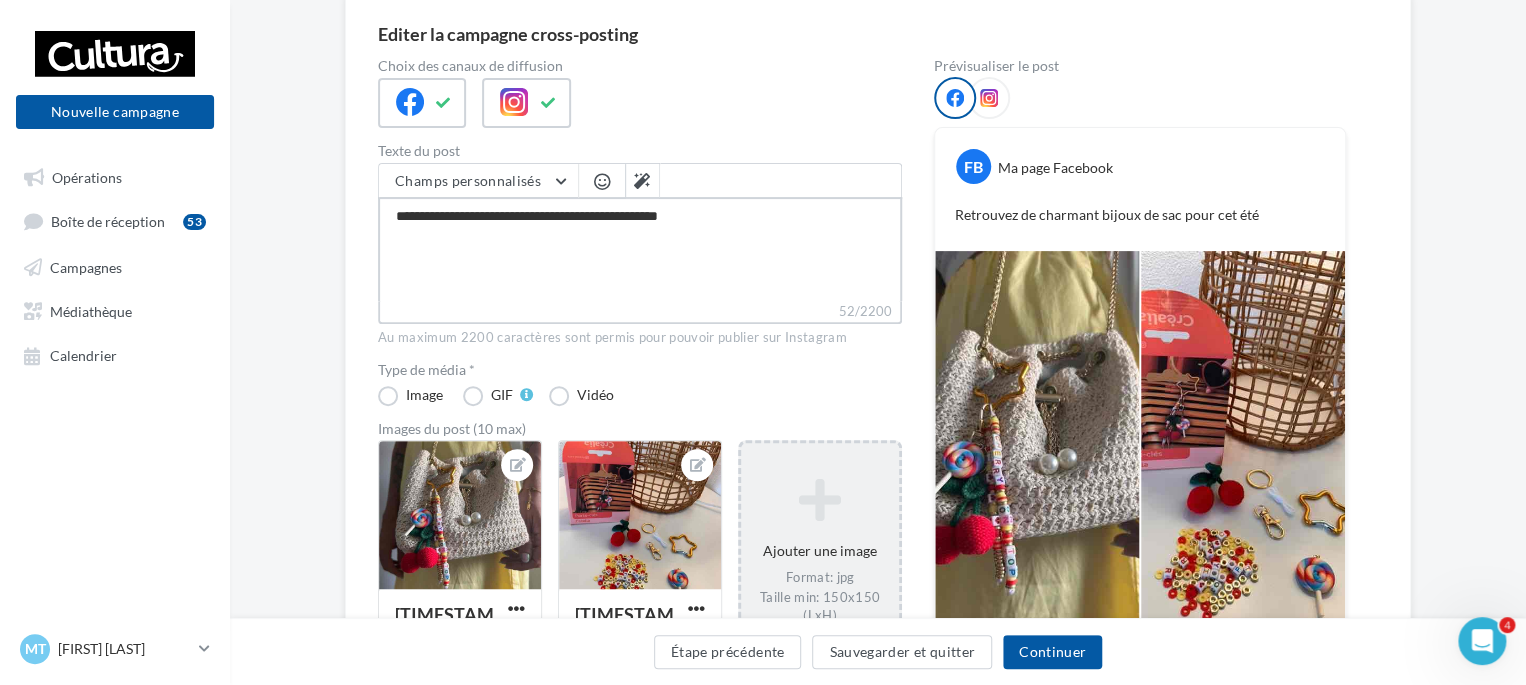type on "**********" 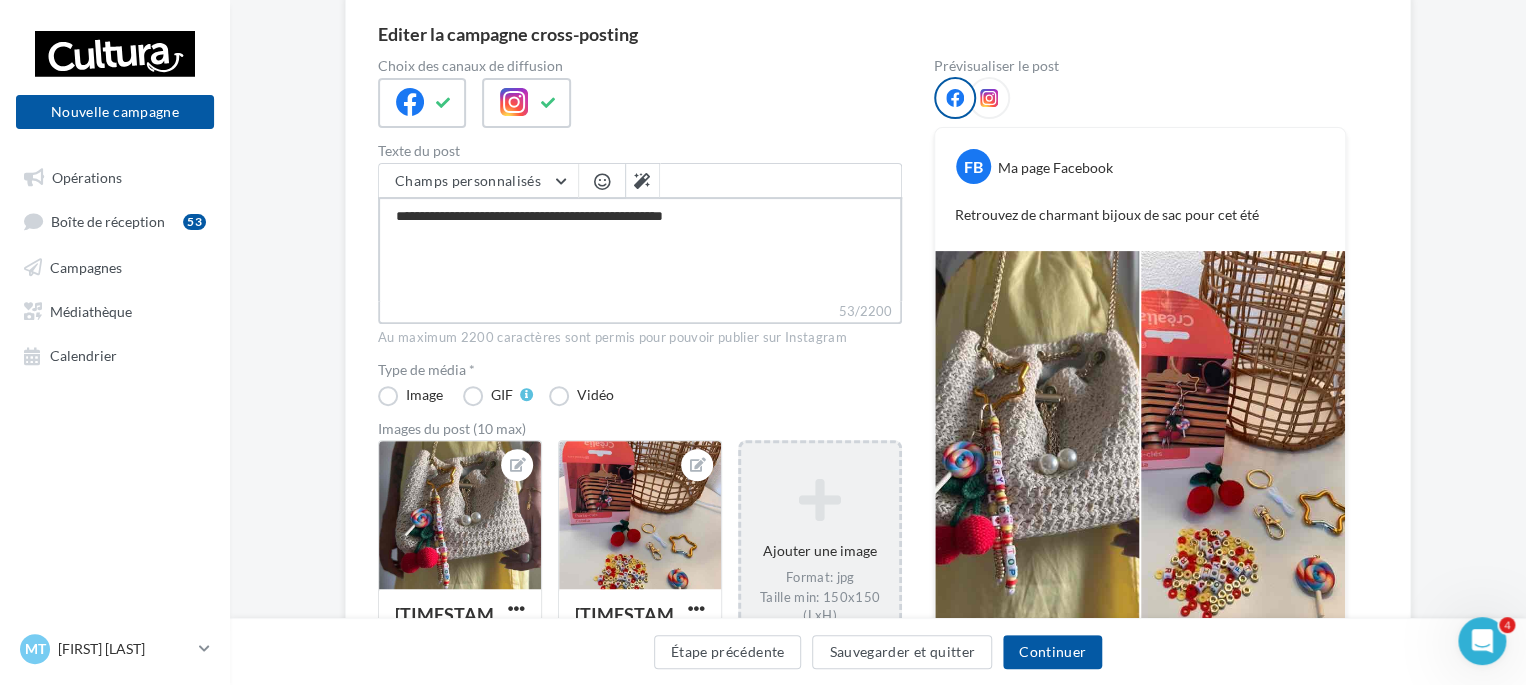 type on "**********" 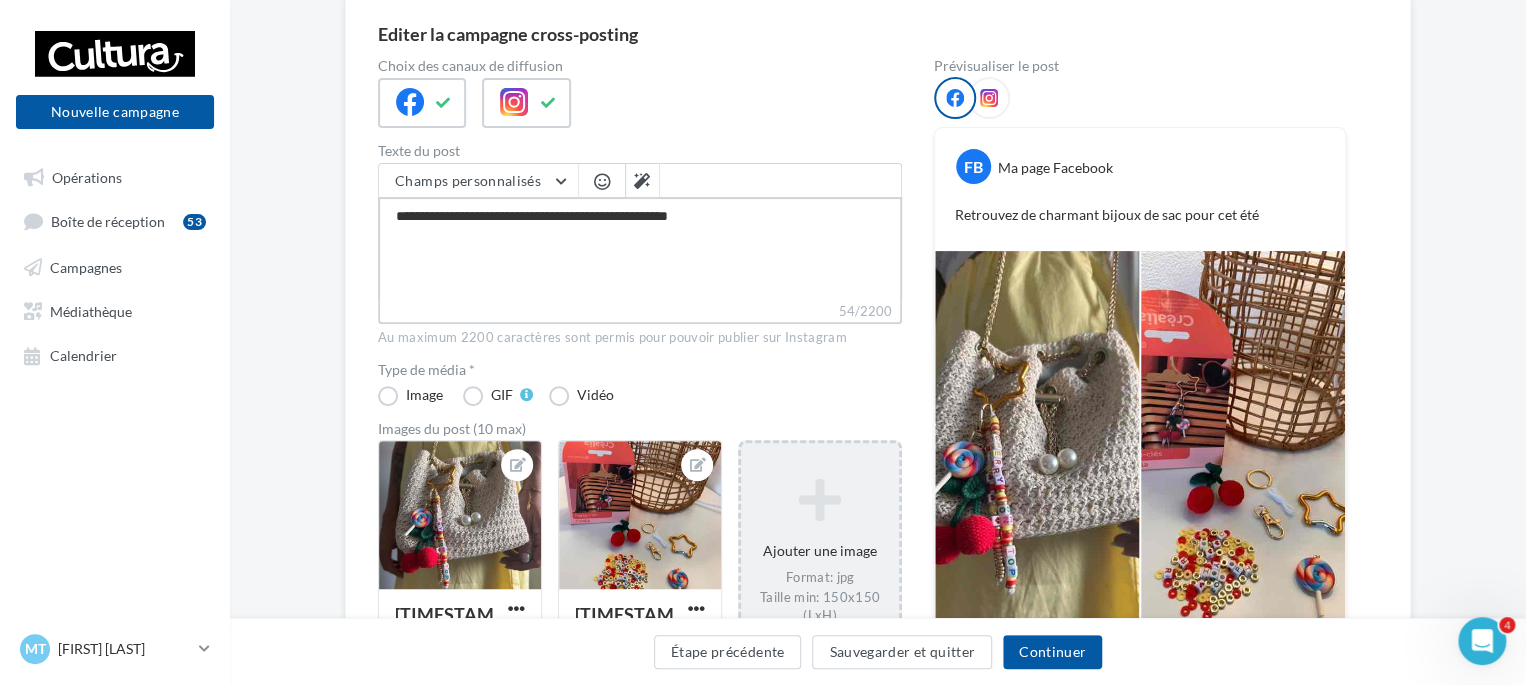 type on "**********" 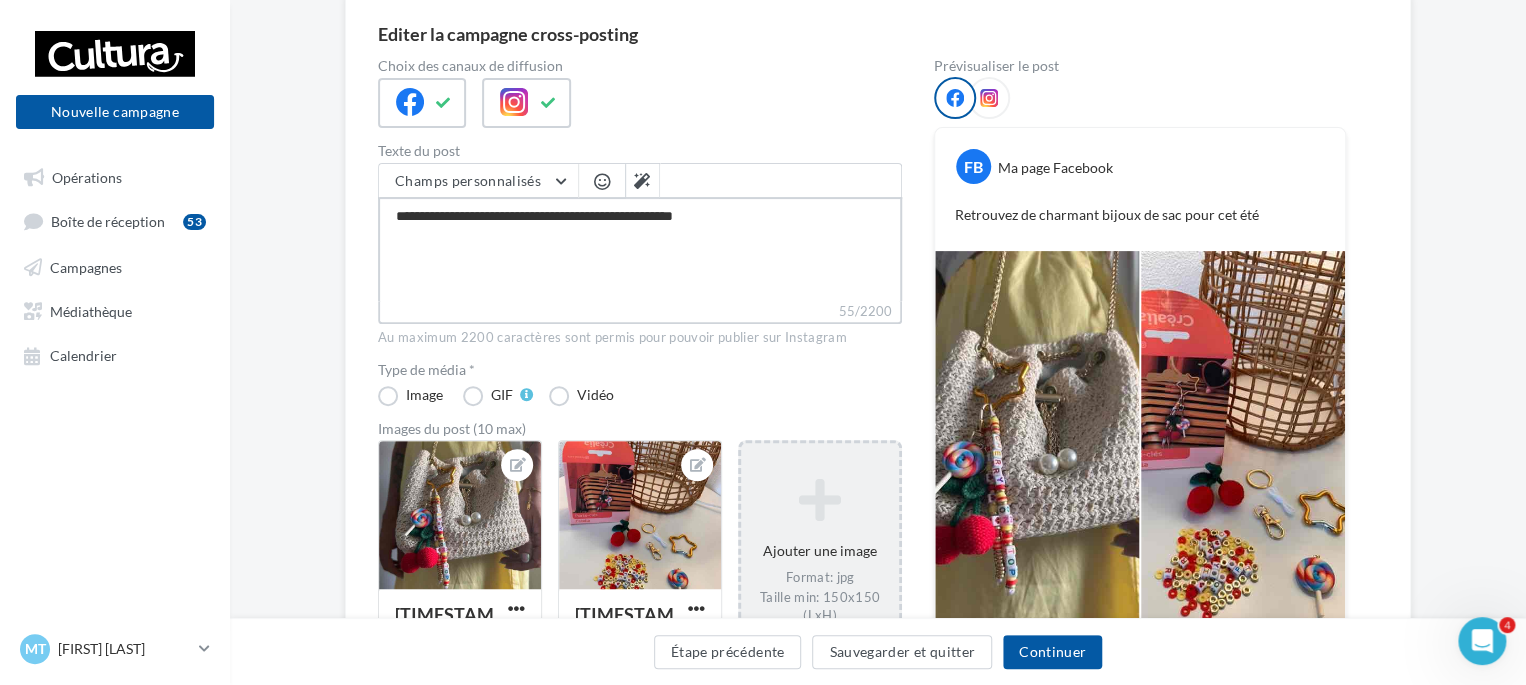 type on "**********" 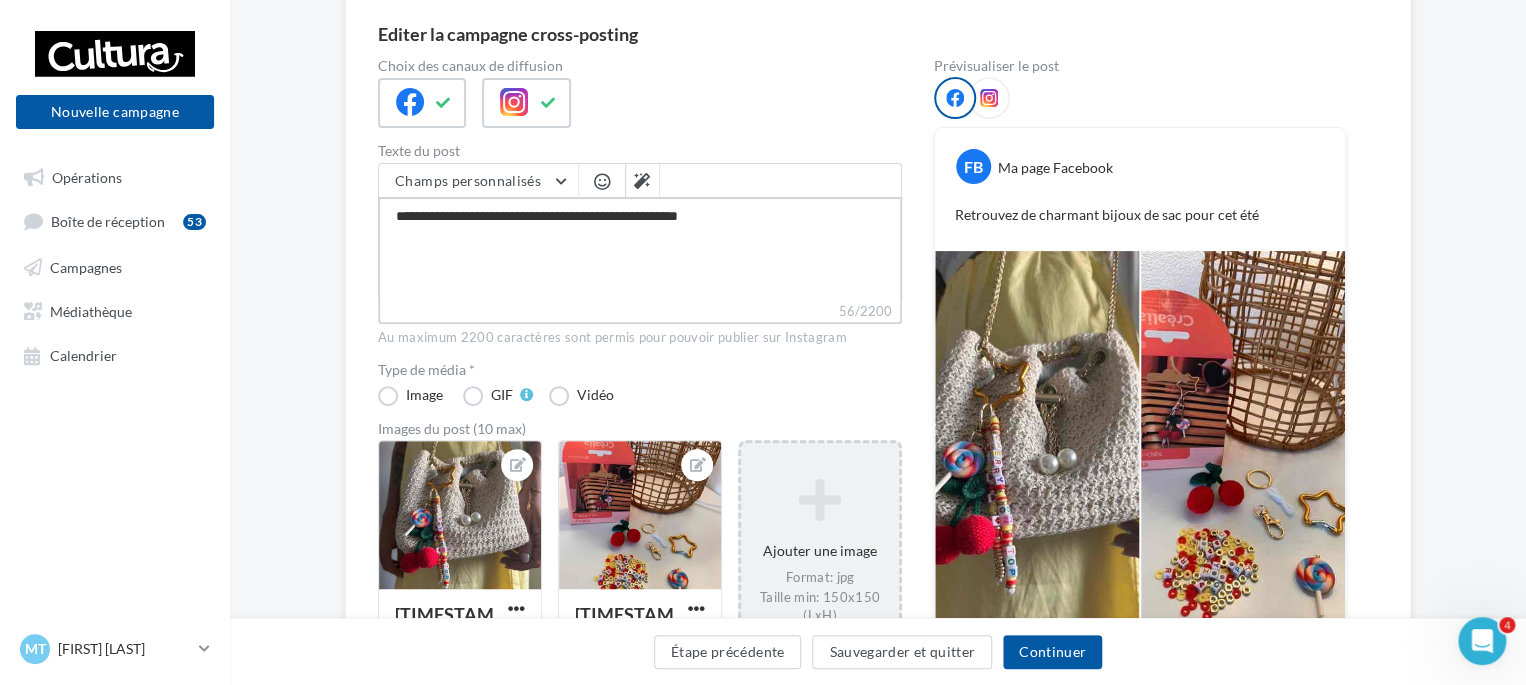 type on "**********" 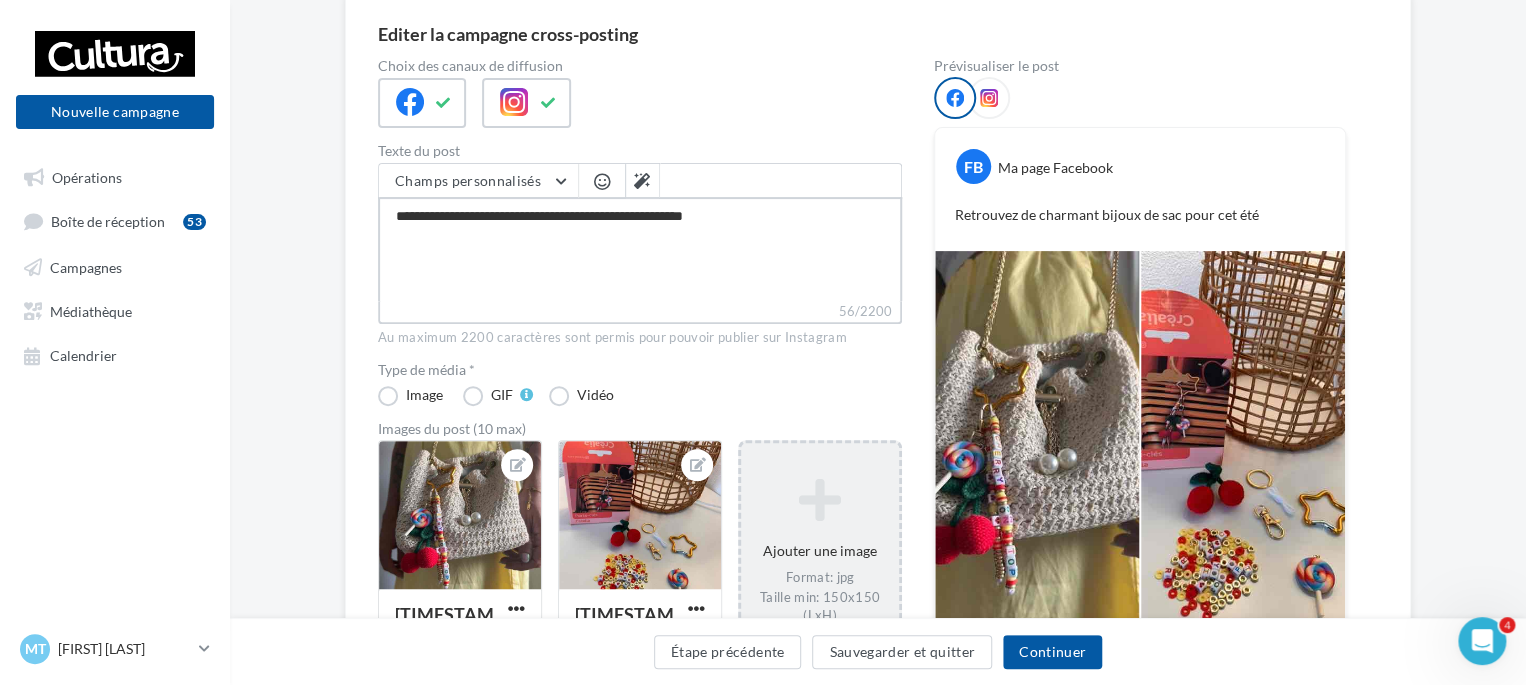 type on "**********" 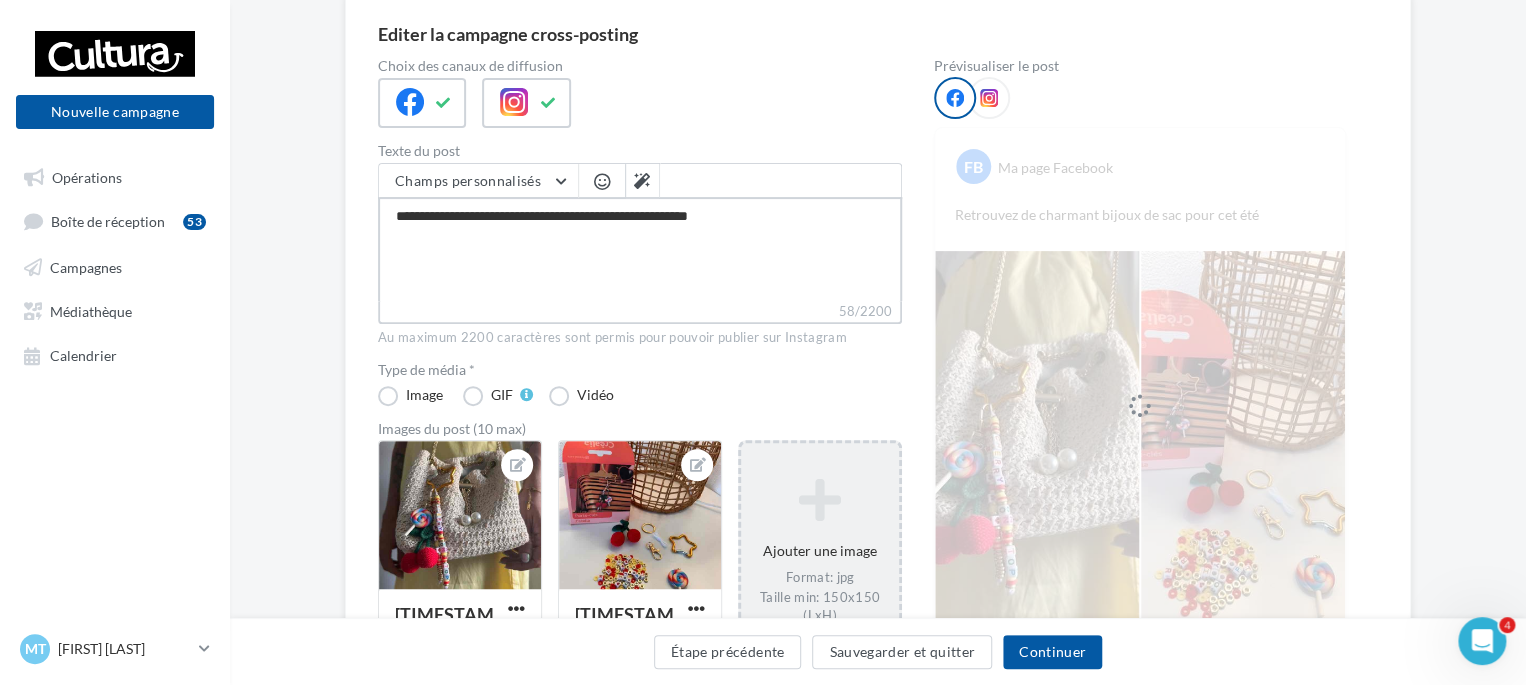 type on "**********" 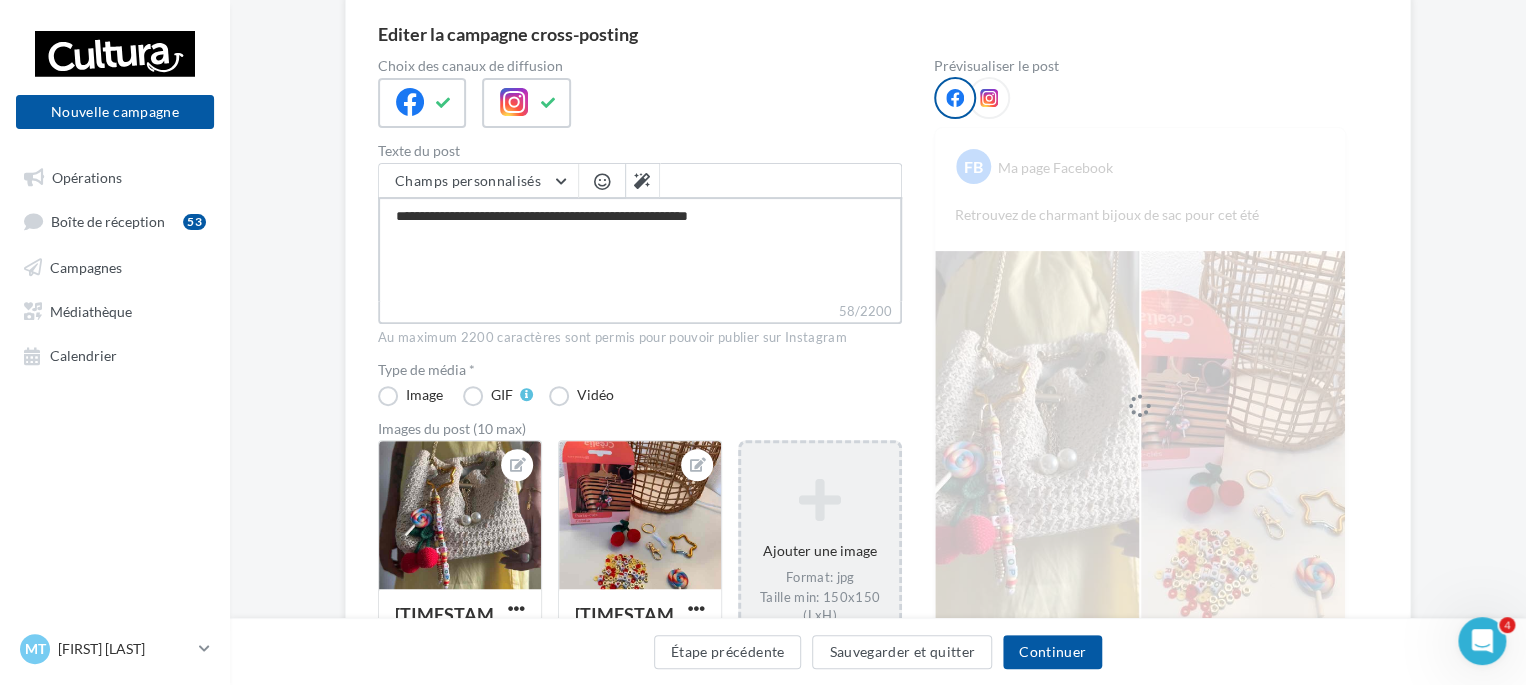 type on "**********" 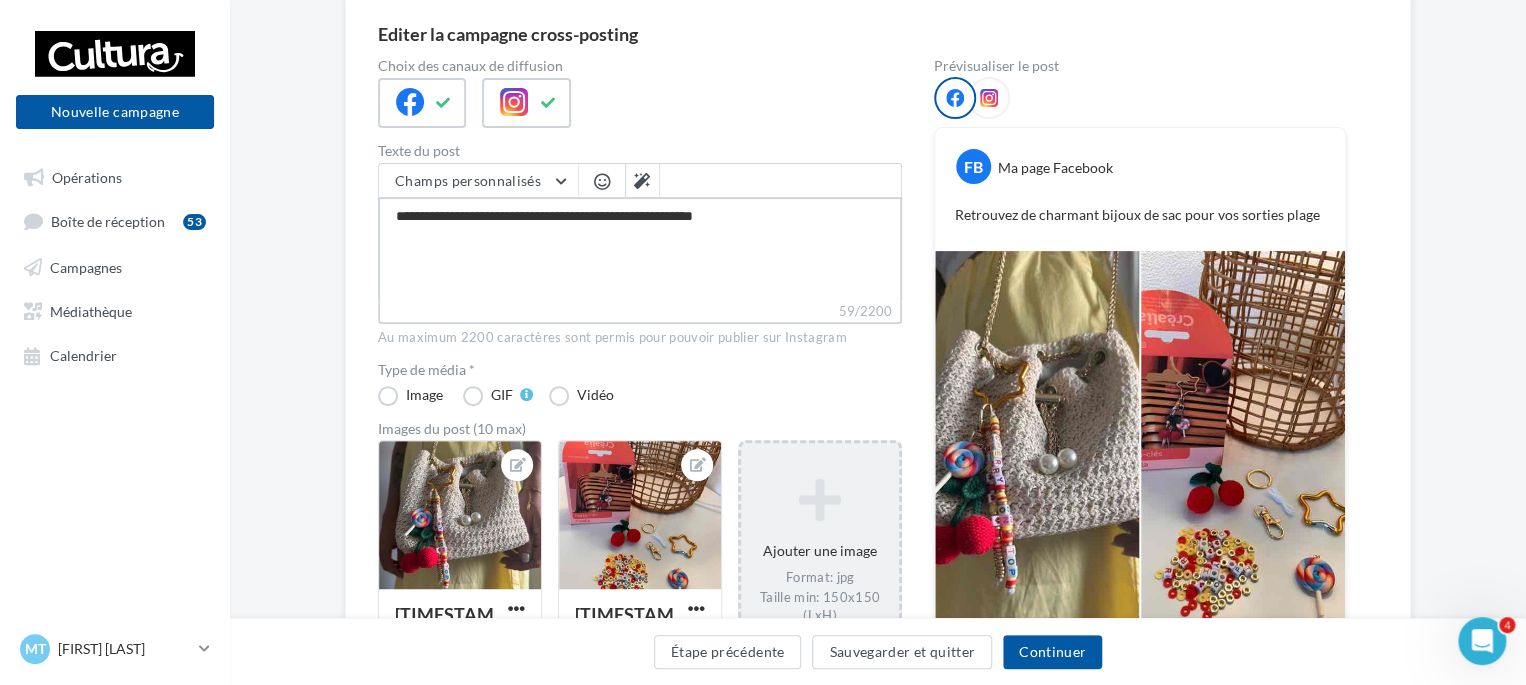 click on "**********" at bounding box center [640, 249] 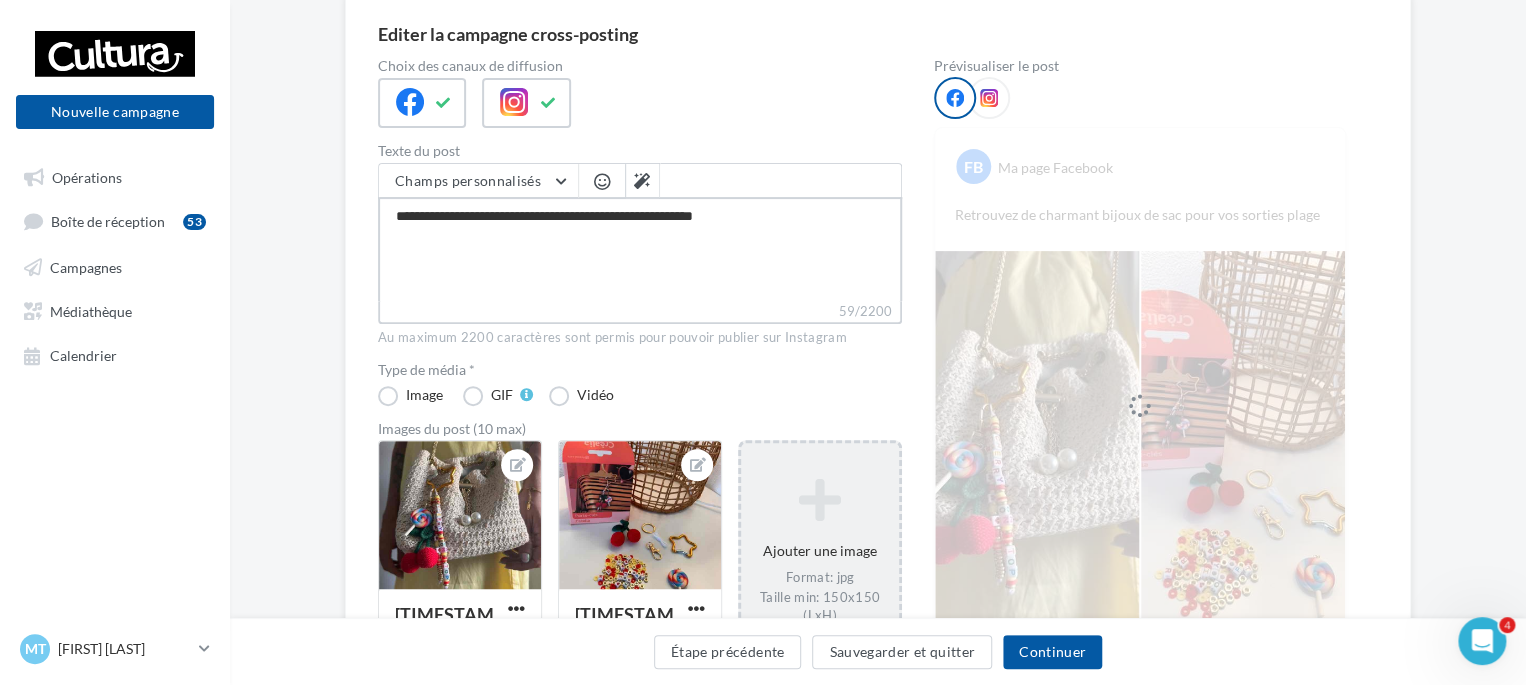 type on "**********" 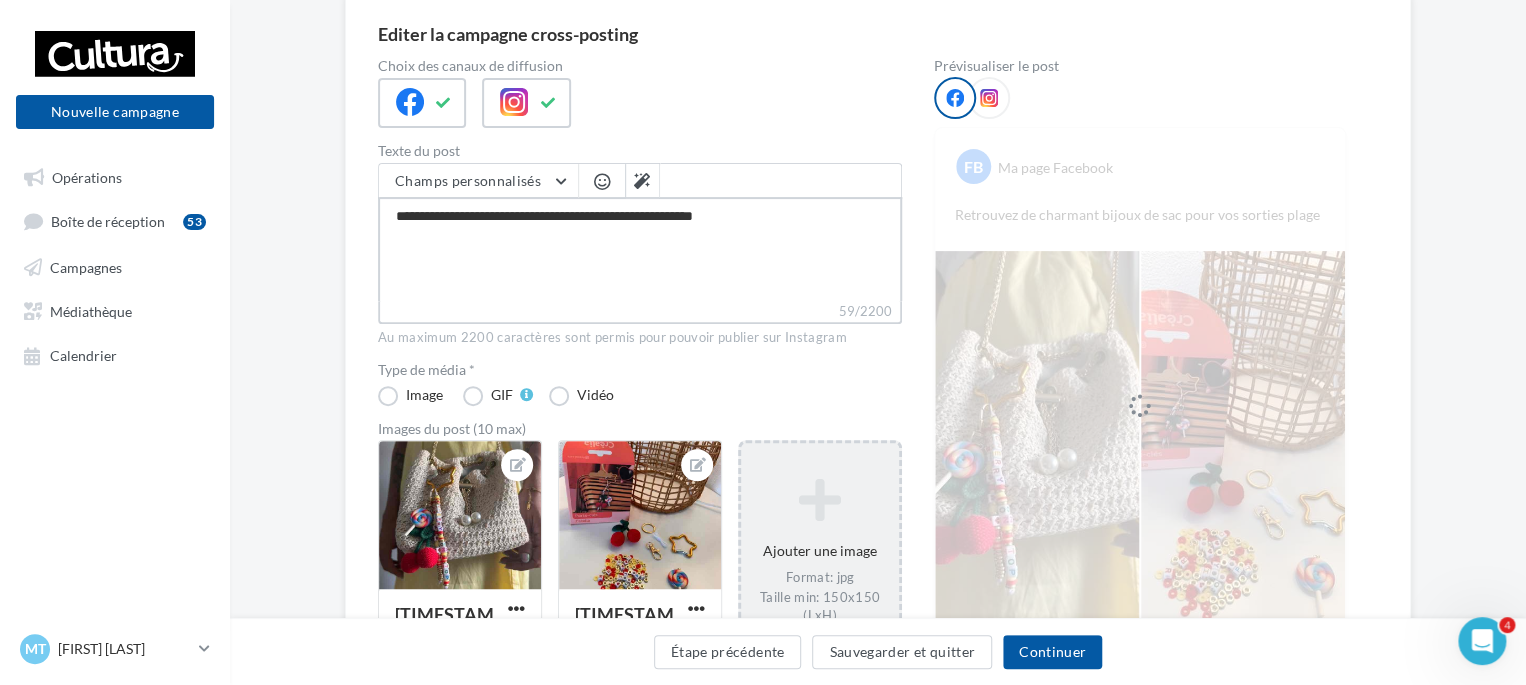 type on "**********" 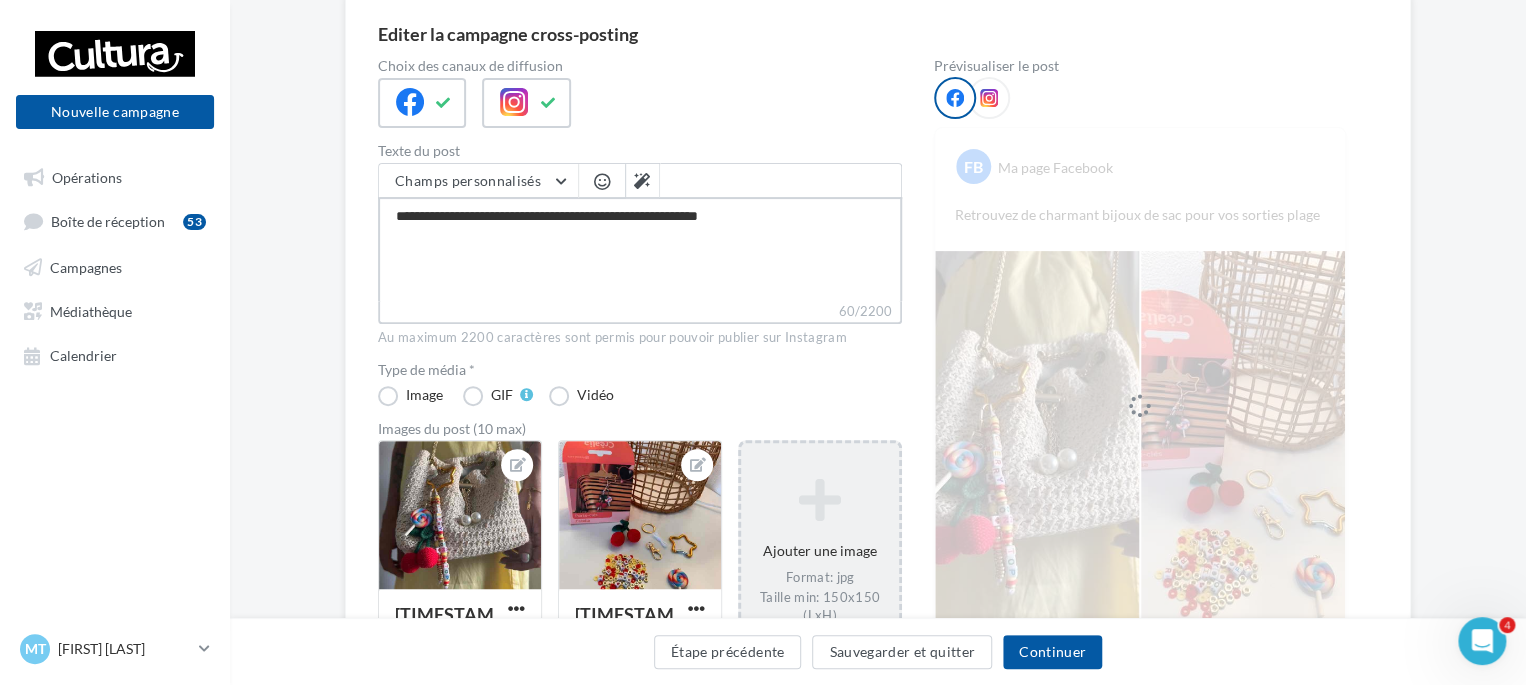 type on "**********" 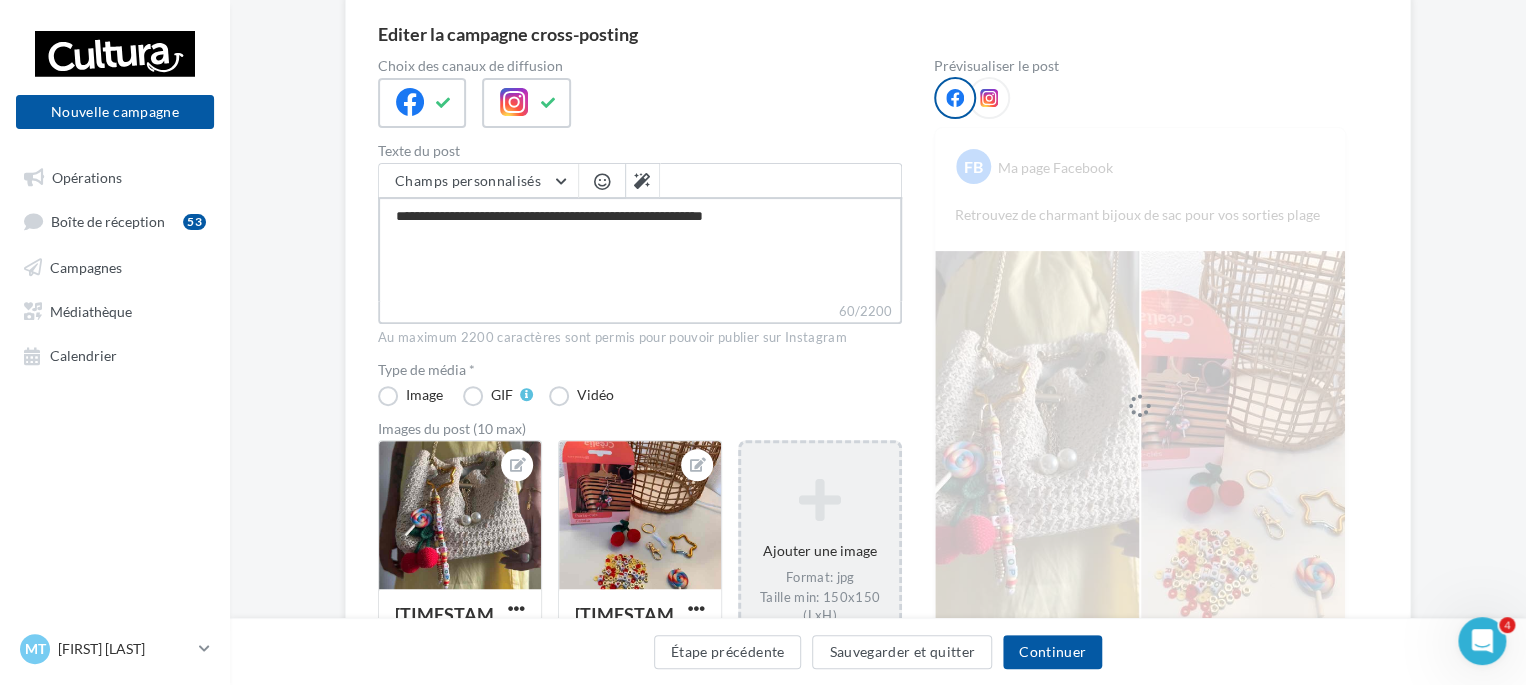 type on "**********" 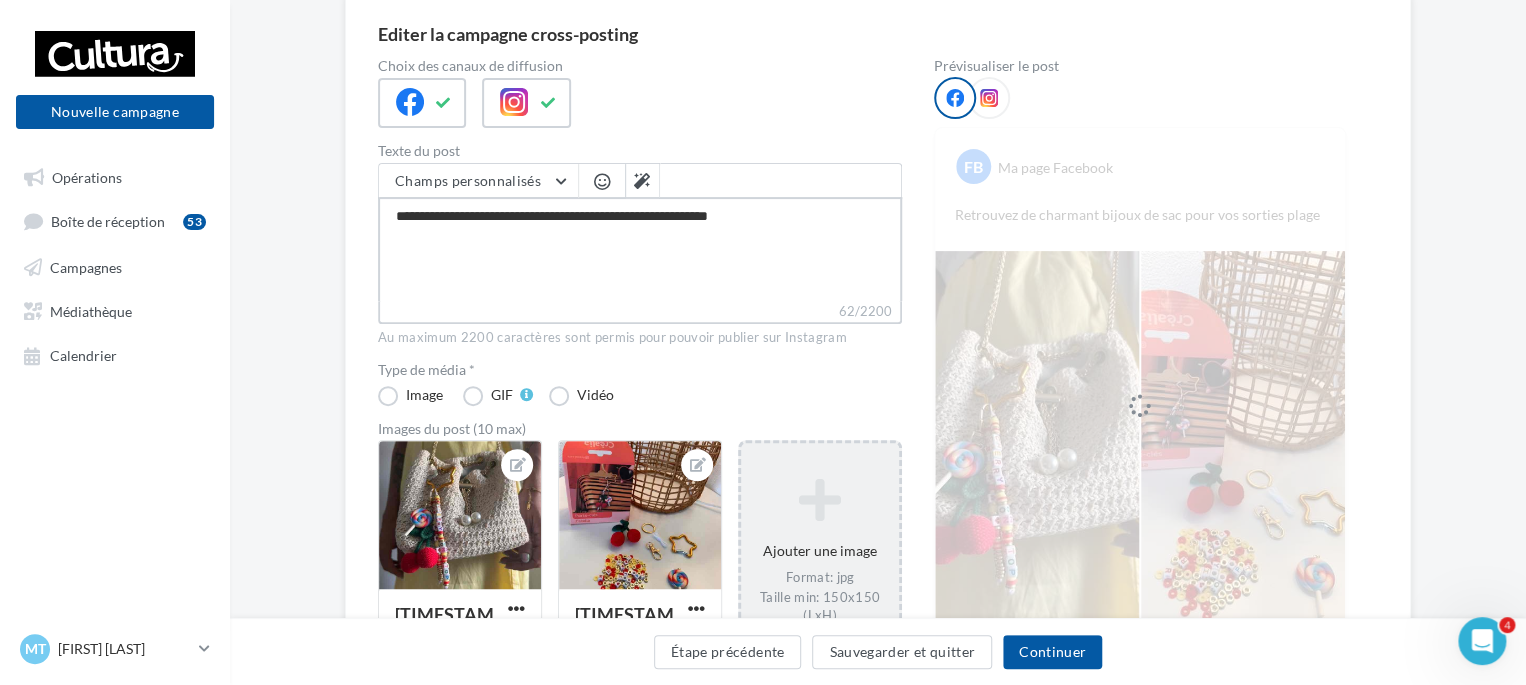 type on "**********" 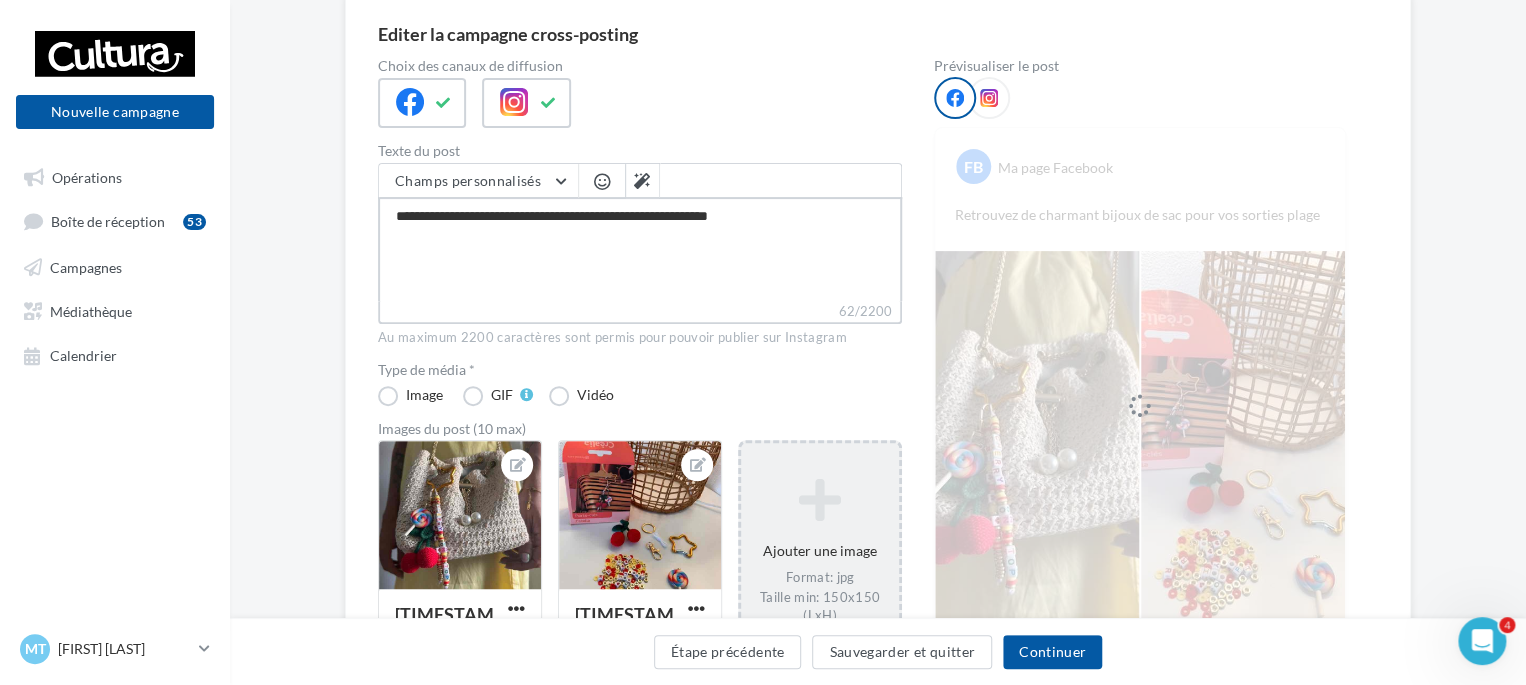 type on "**********" 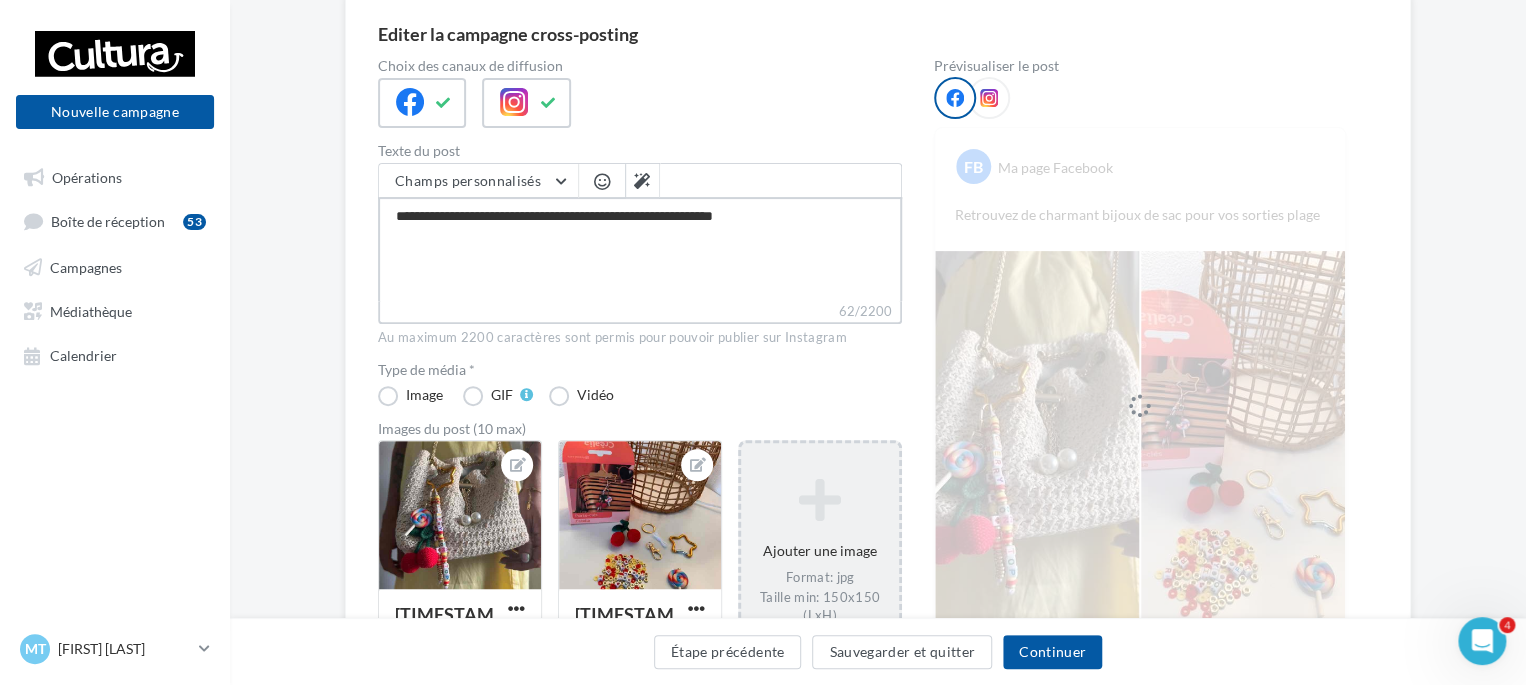 type on "**********" 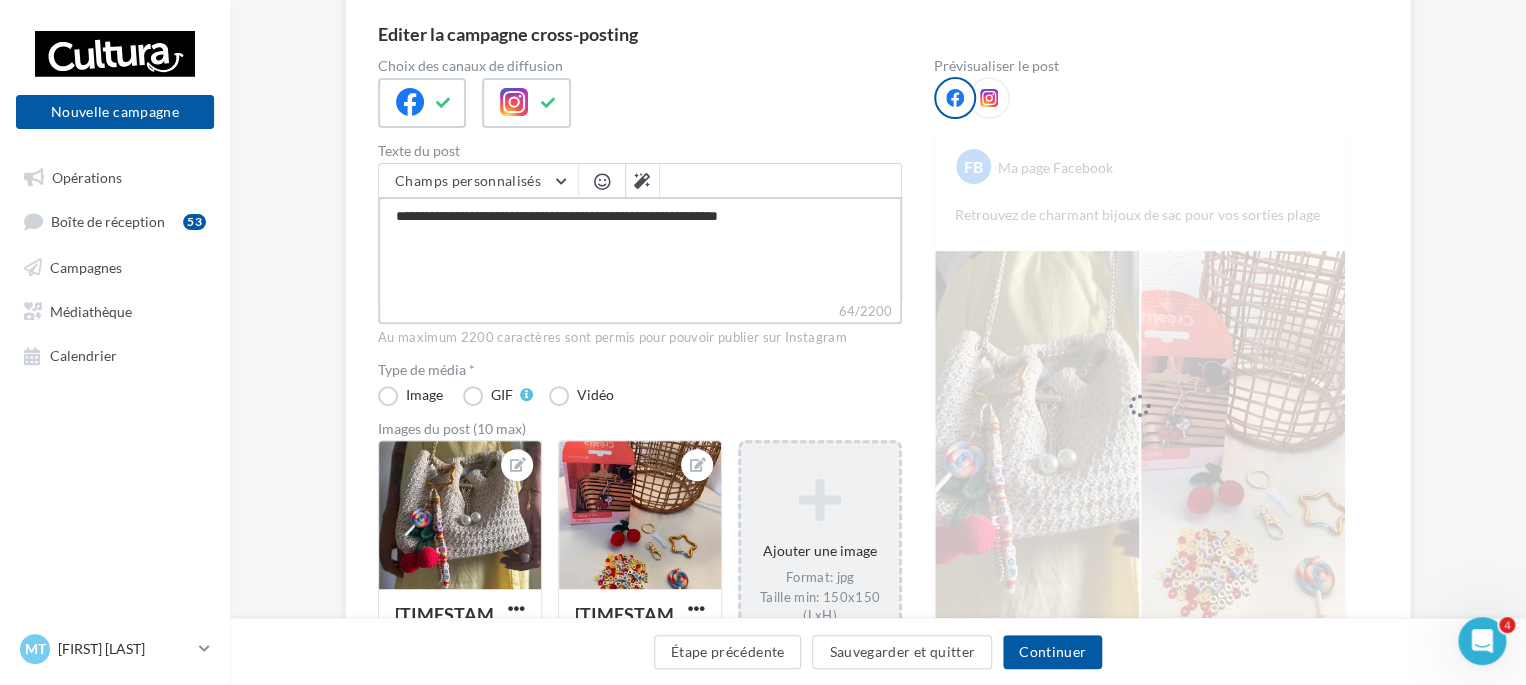 type on "**********" 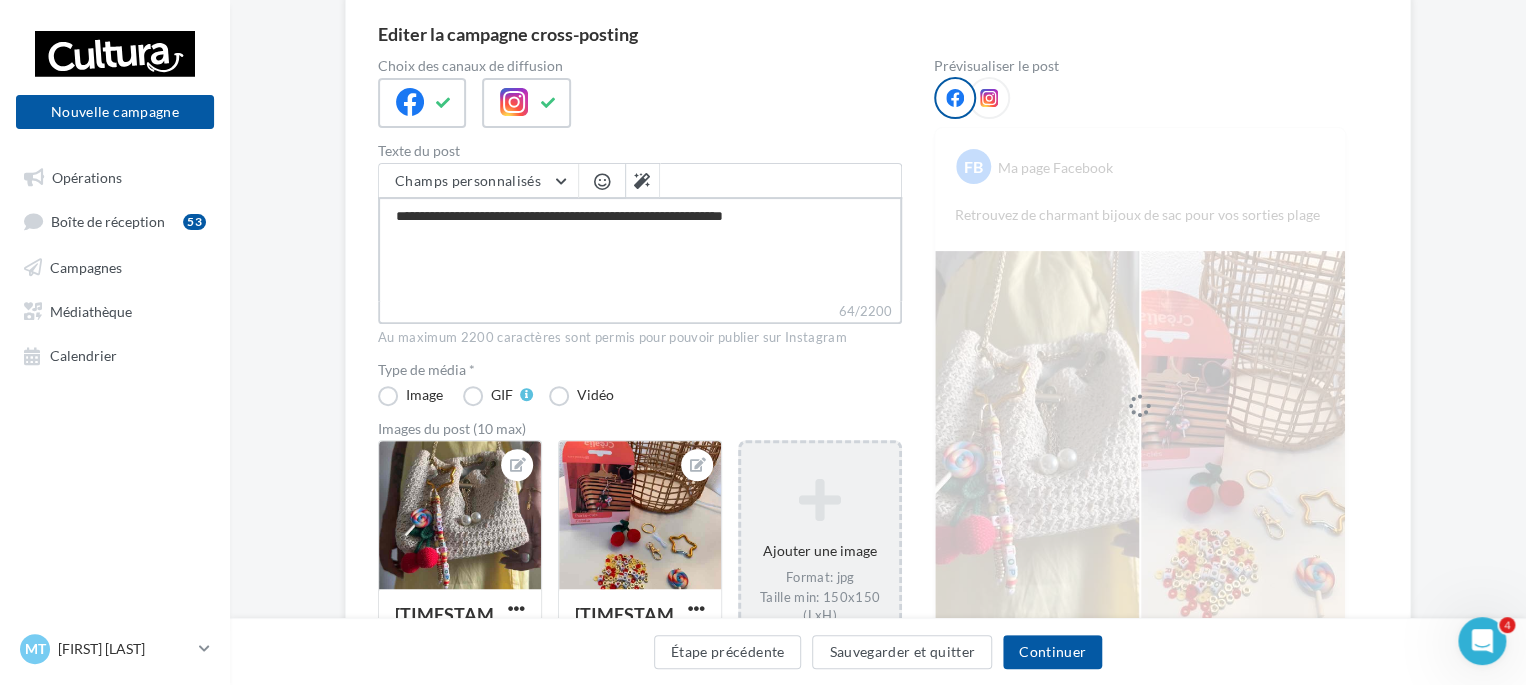 type on "**********" 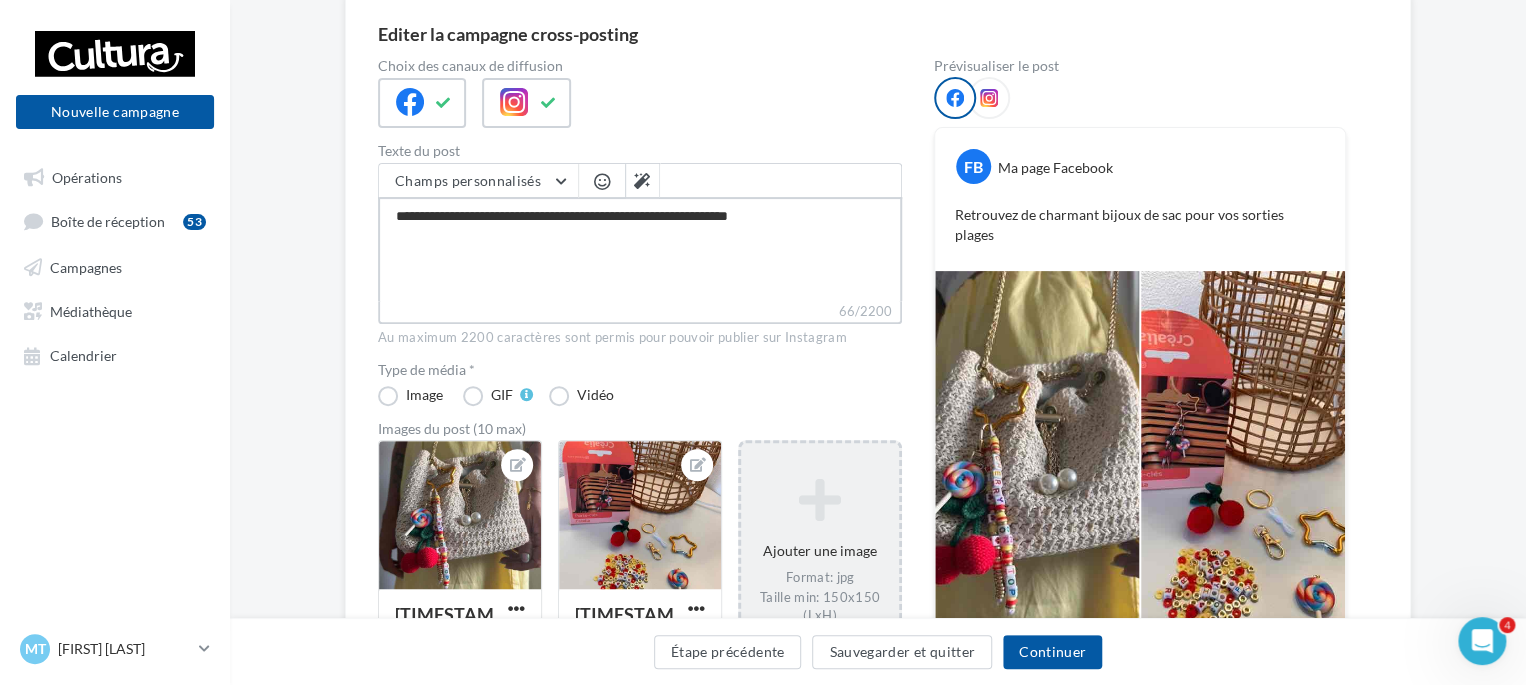 type on "**********" 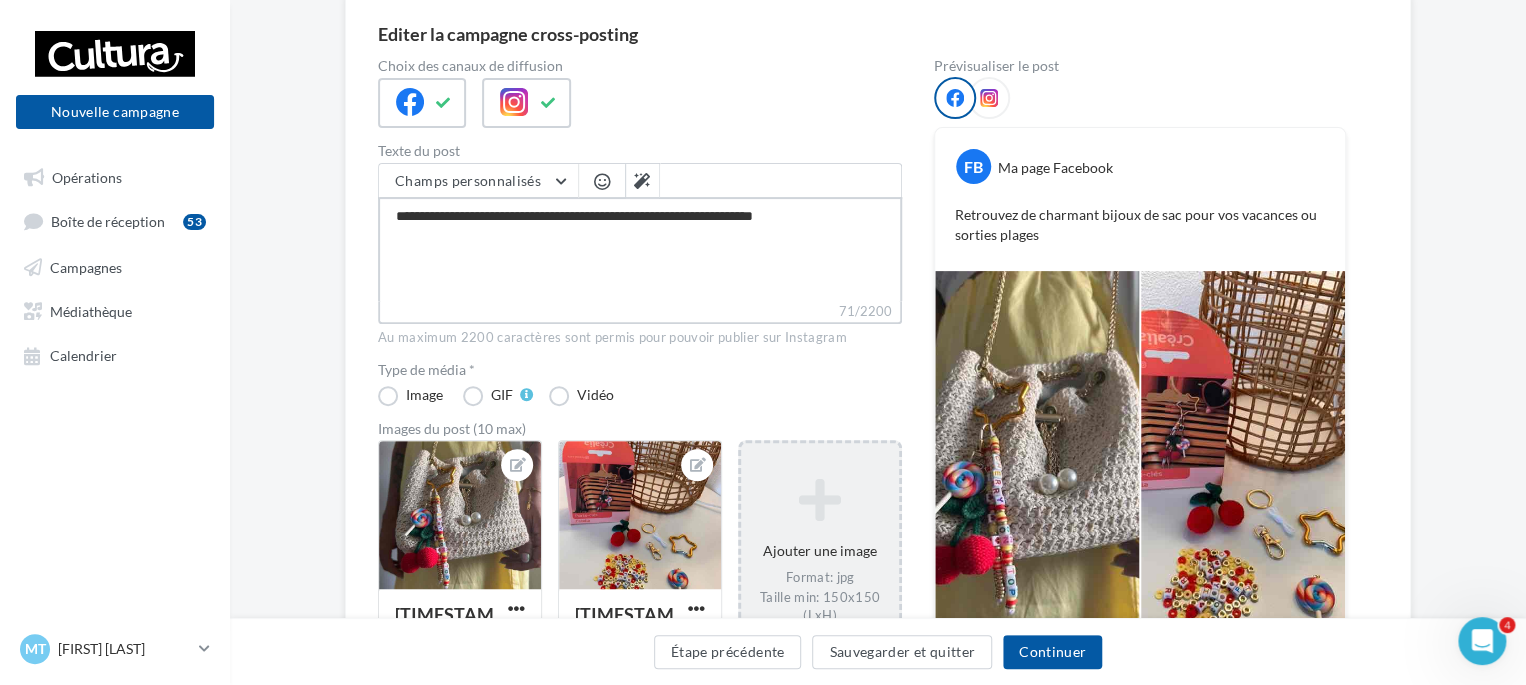 click on "**********" at bounding box center [640, 249] 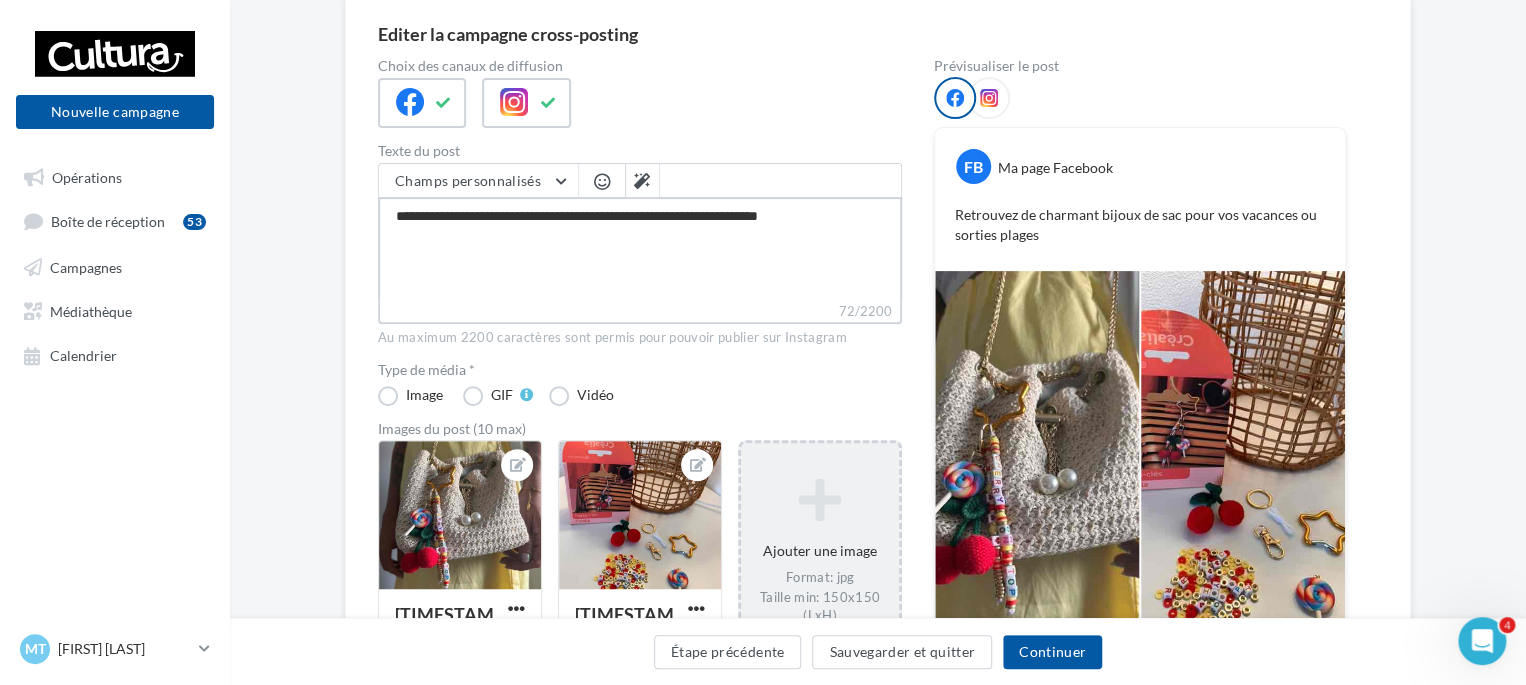 click on "**********" at bounding box center [640, 249] 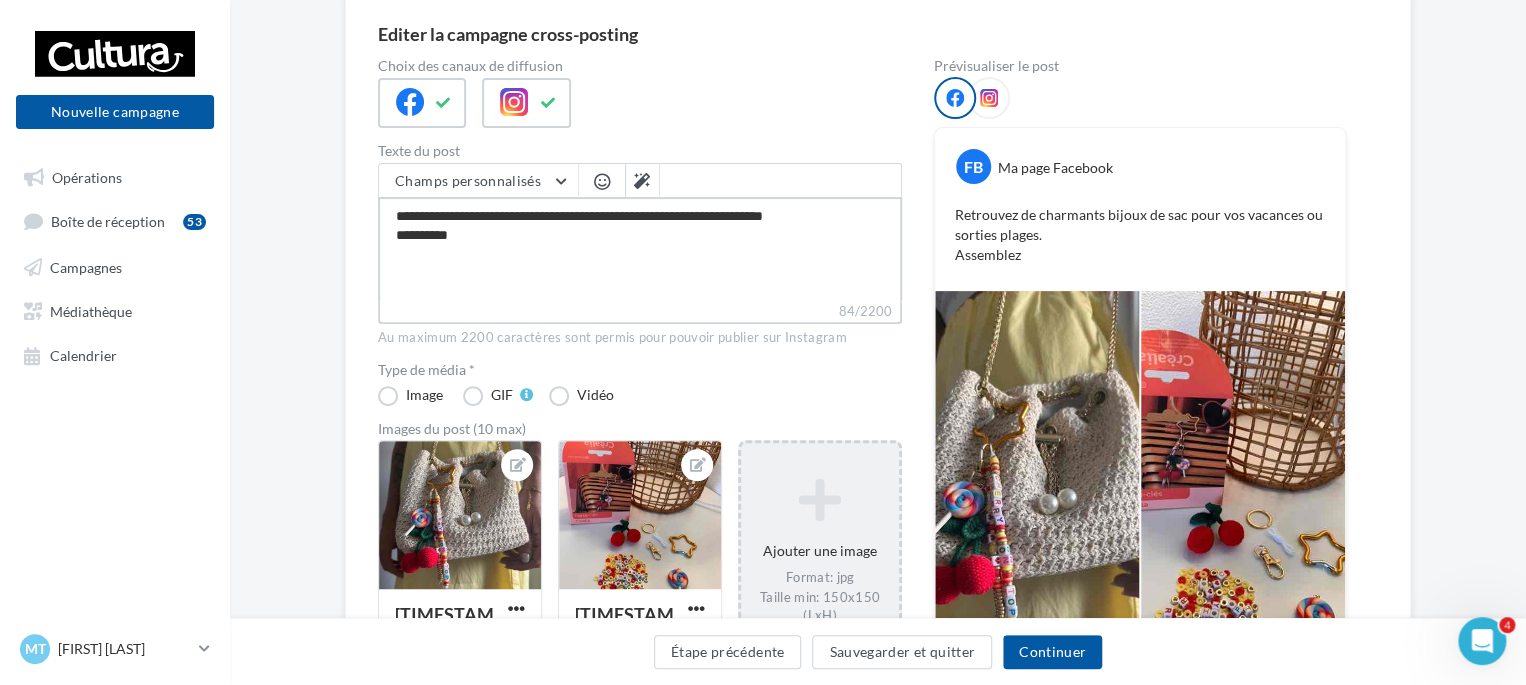 drag, startPoint x: 483, startPoint y: 215, endPoint x: 390, endPoint y: 216, distance: 93.00538 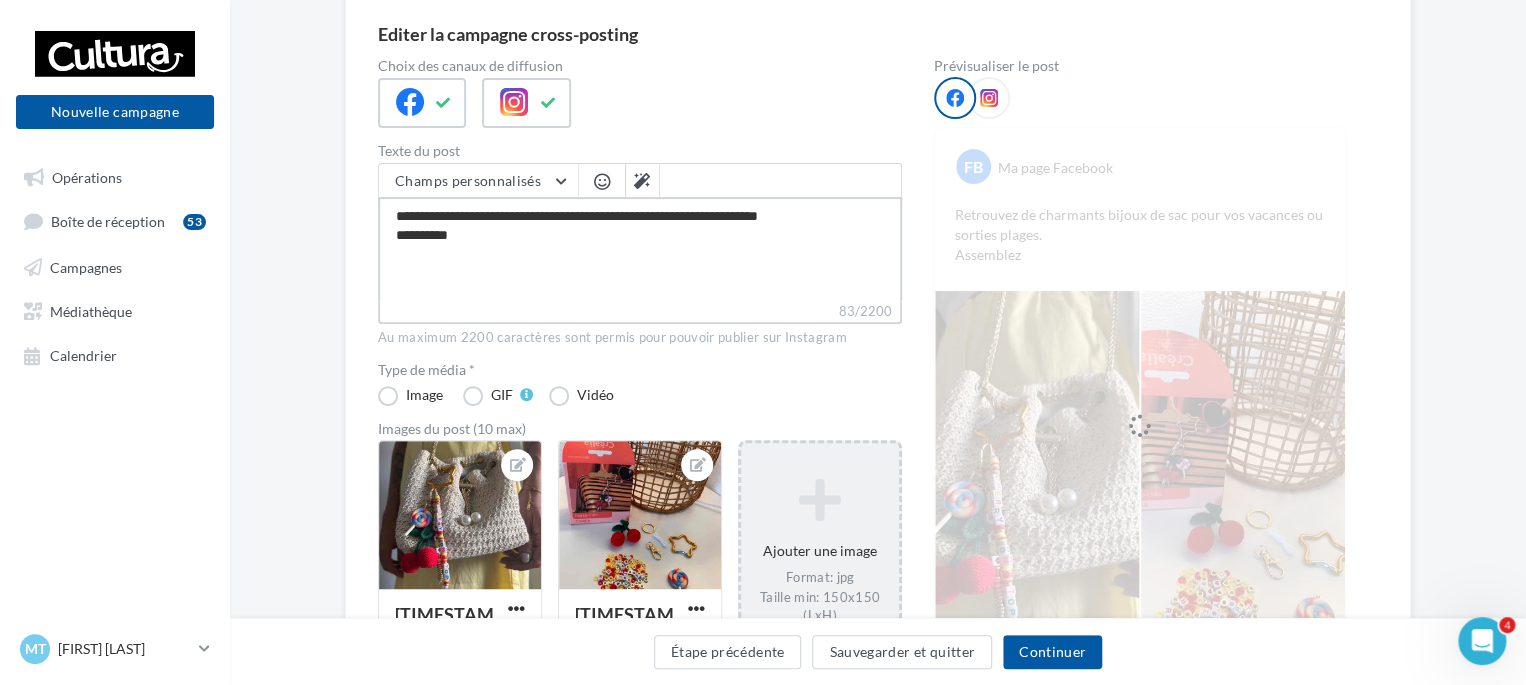 drag, startPoint x: 741, startPoint y: 215, endPoint x: 466, endPoint y: 217, distance: 275.00726 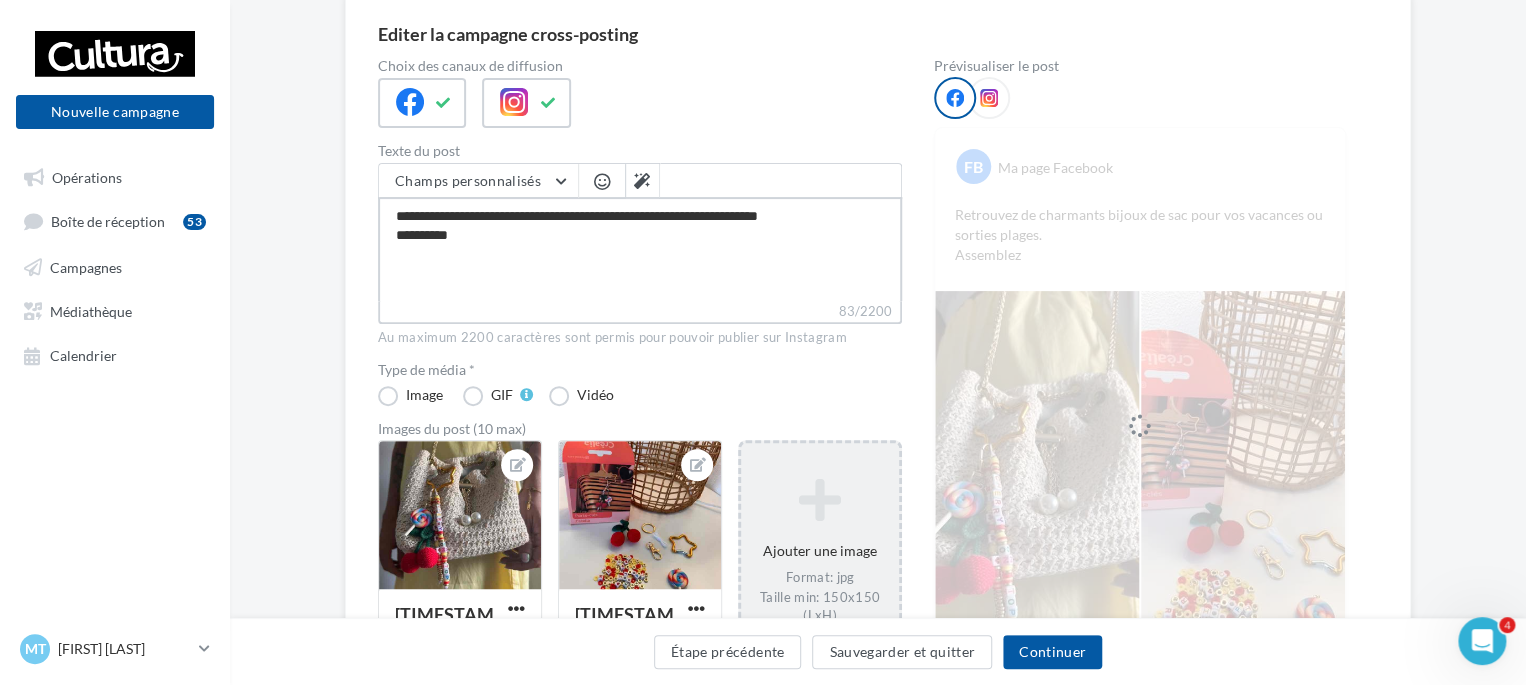click on "**********" at bounding box center (640, 249) 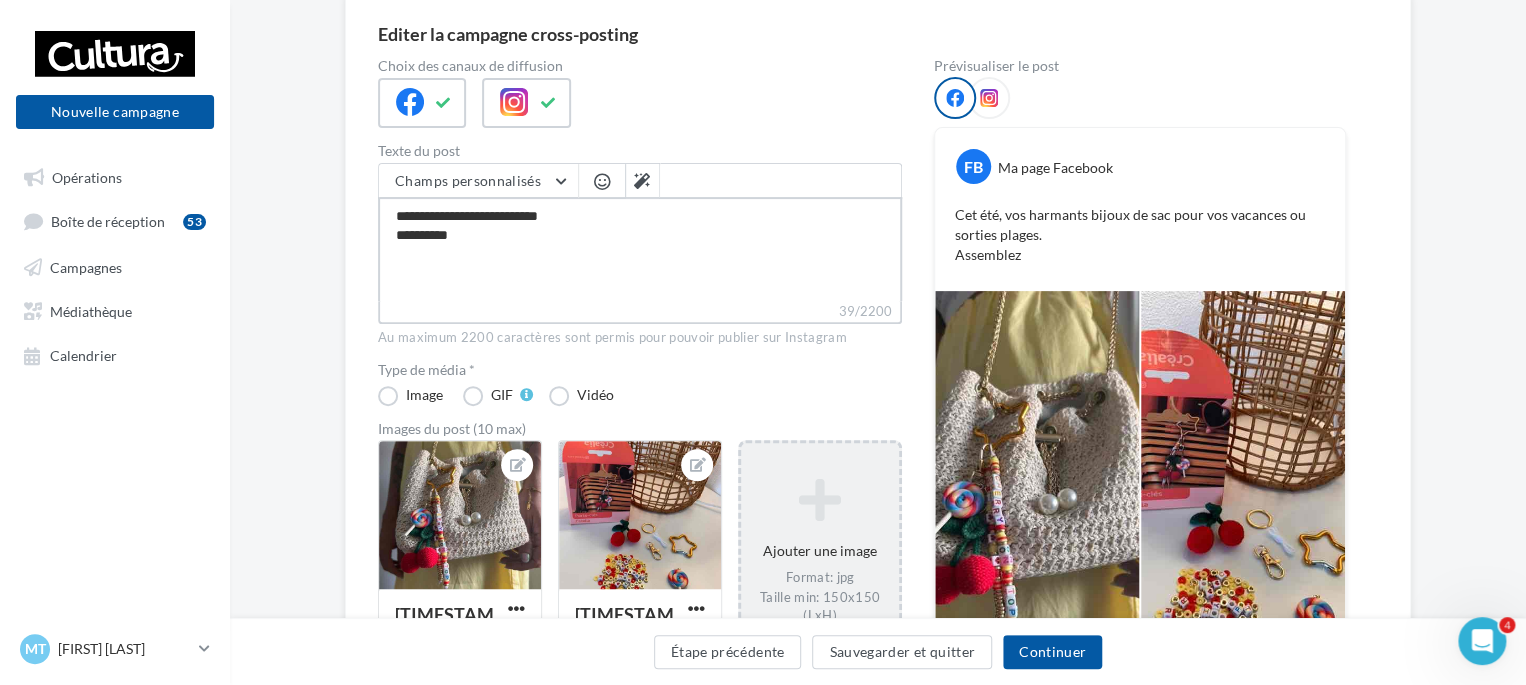 click on "**********" at bounding box center [640, 249] 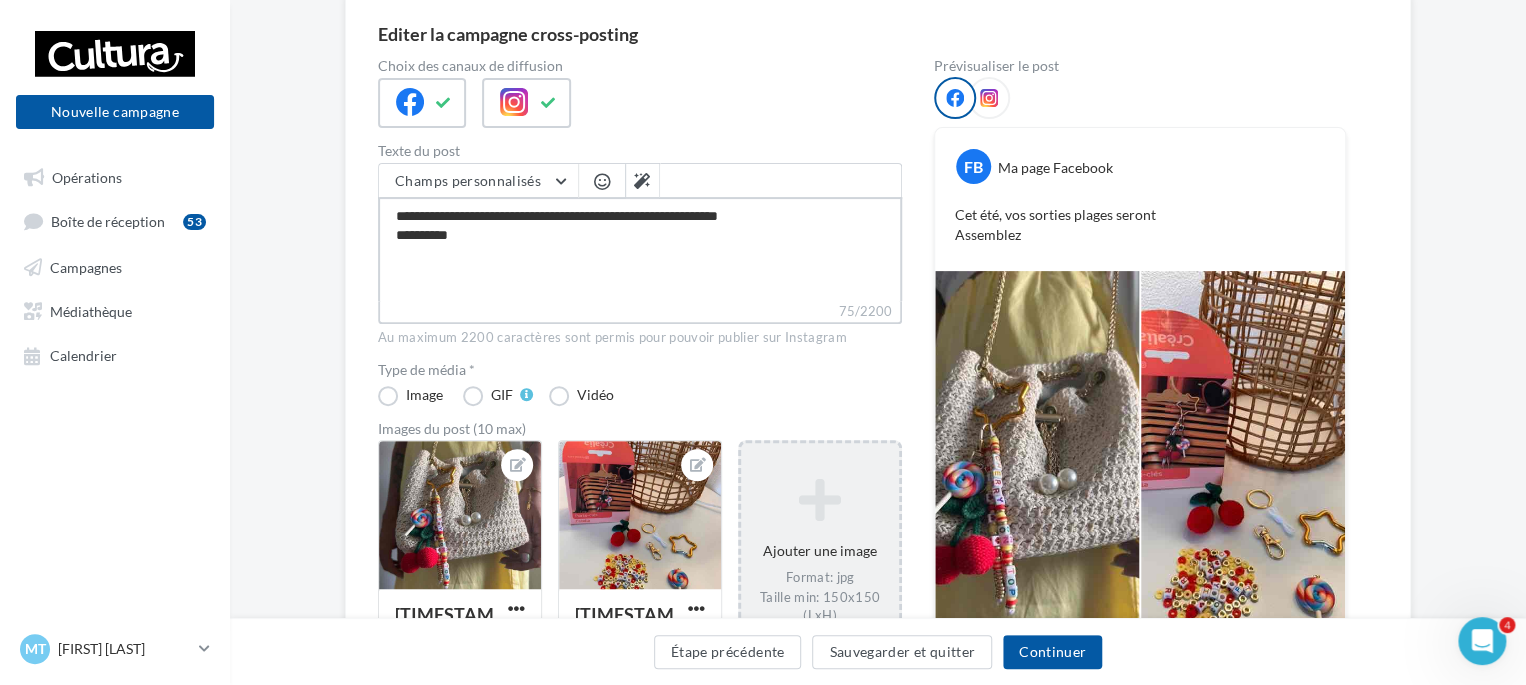 paste on "**********" 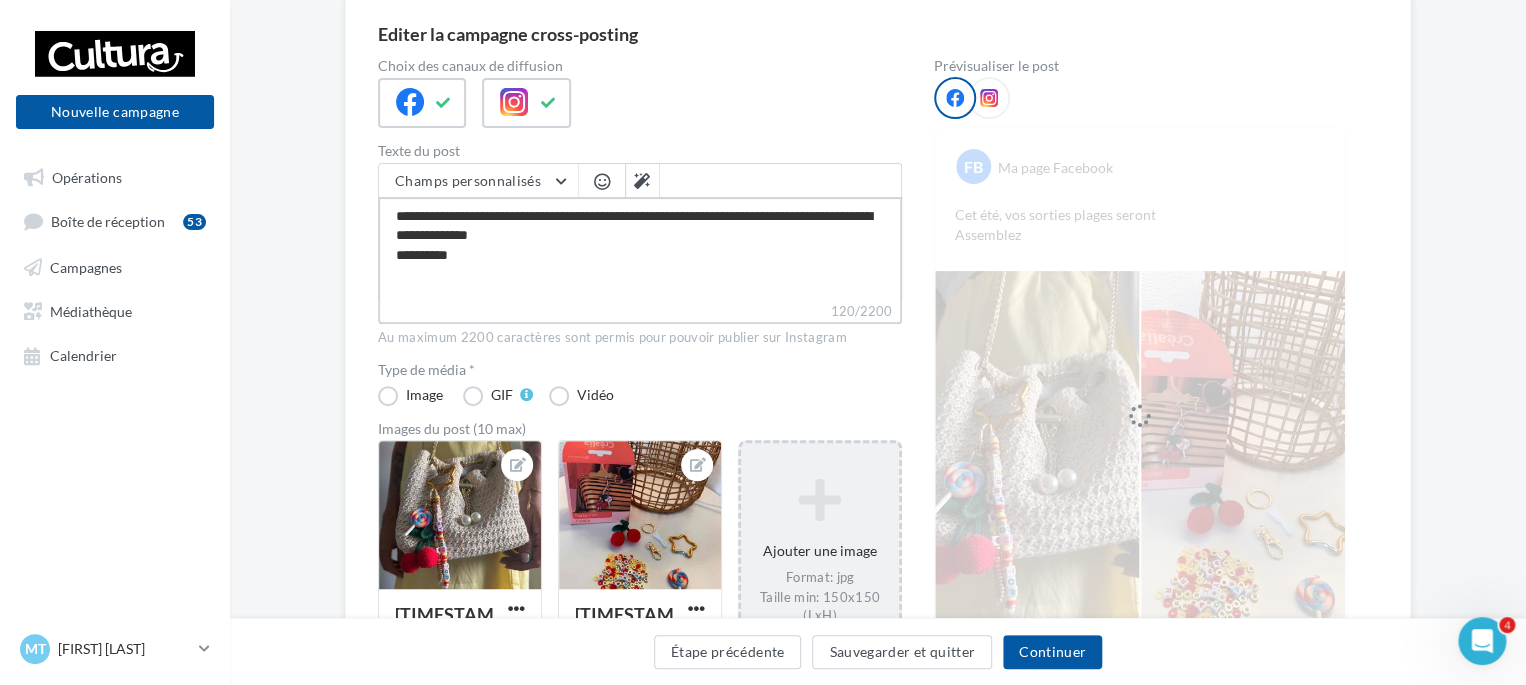 click on "**********" at bounding box center [640, 249] 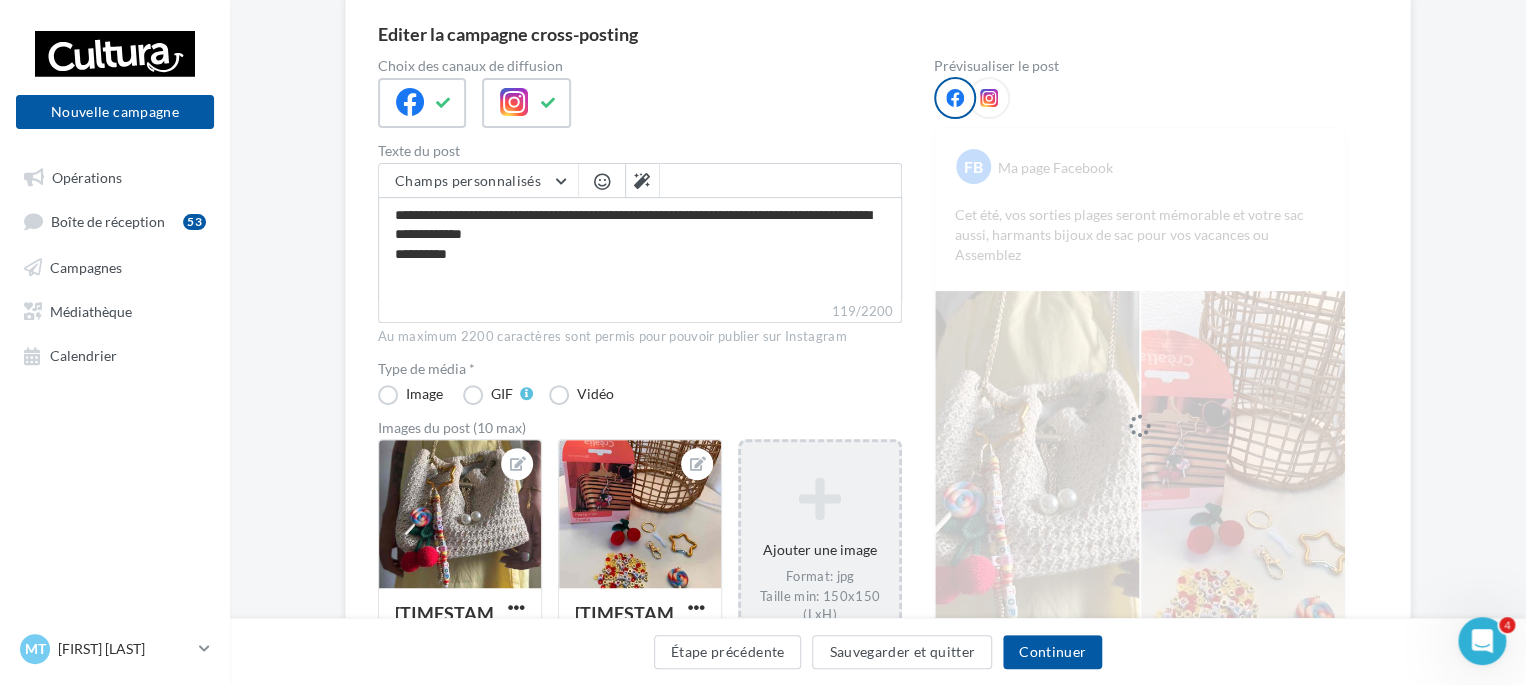 click at bounding box center (602, 183) 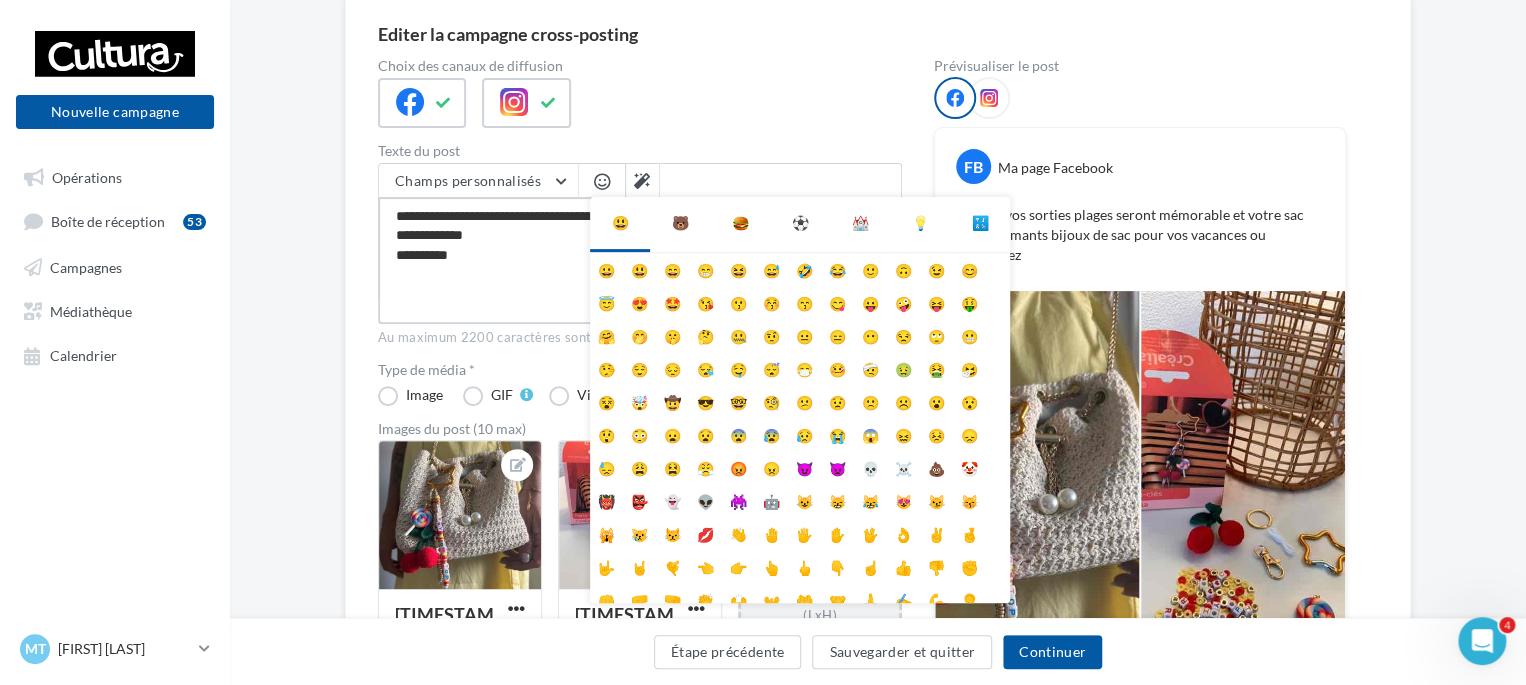 click on "**********" at bounding box center [640, 249] 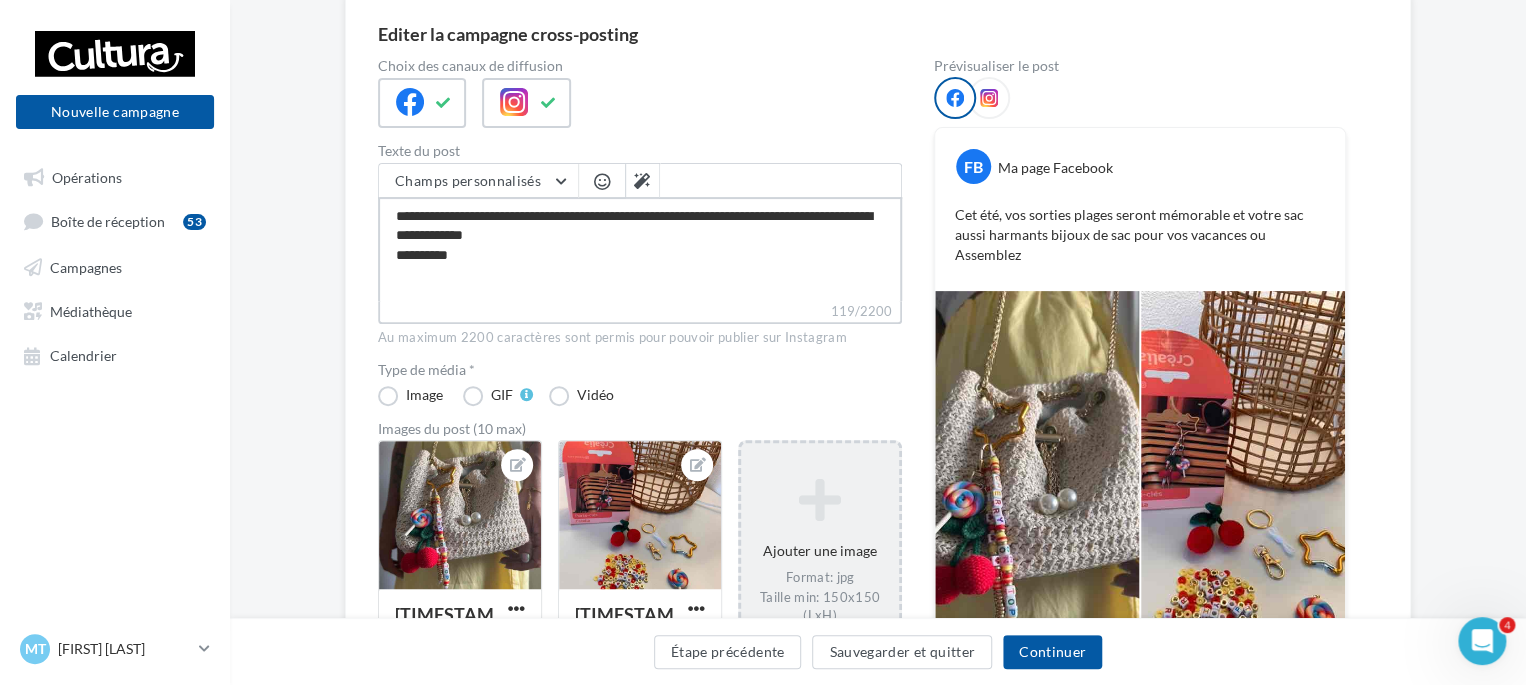 drag, startPoint x: 666, startPoint y: 216, endPoint x: 377, endPoint y: 208, distance: 289.11072 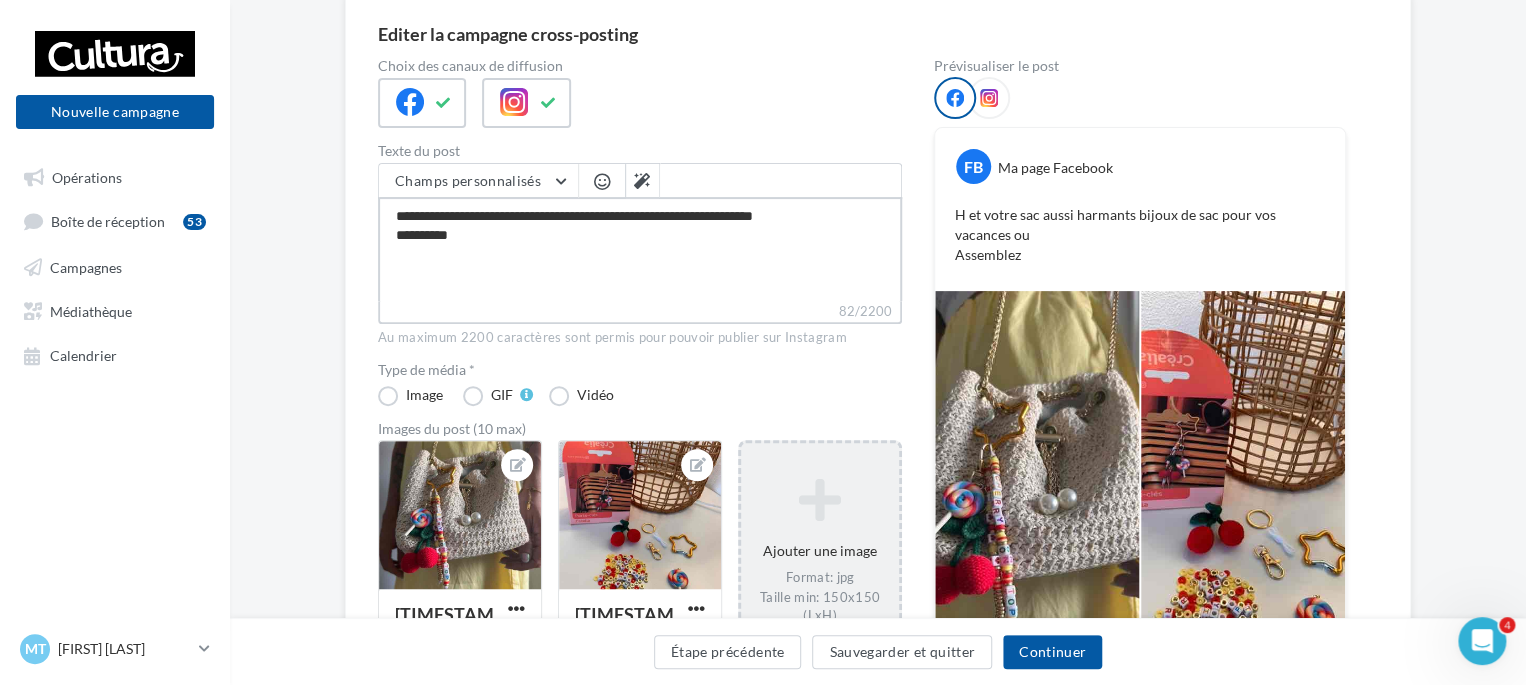 drag, startPoint x: 464, startPoint y: 216, endPoint x: 450, endPoint y: 215, distance: 14.035668 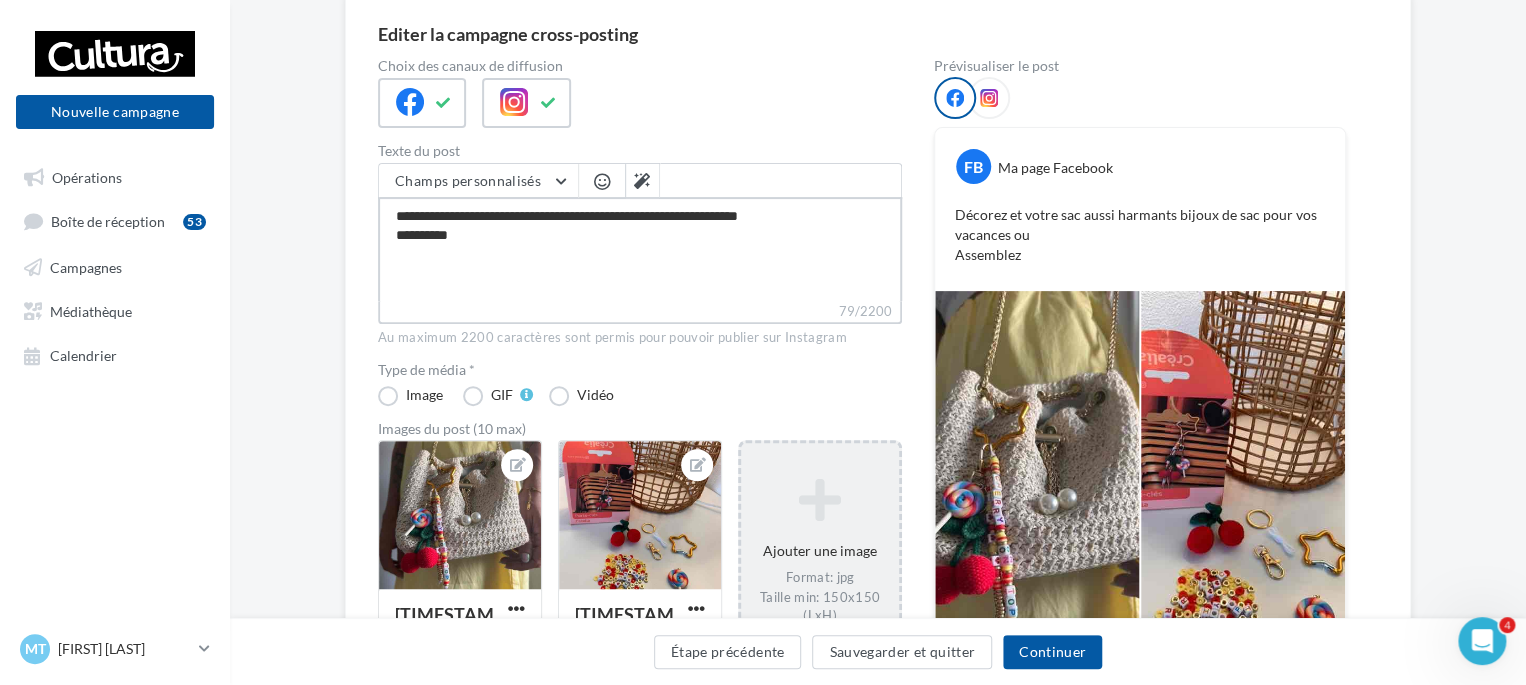 click on "**********" at bounding box center [640, 249] 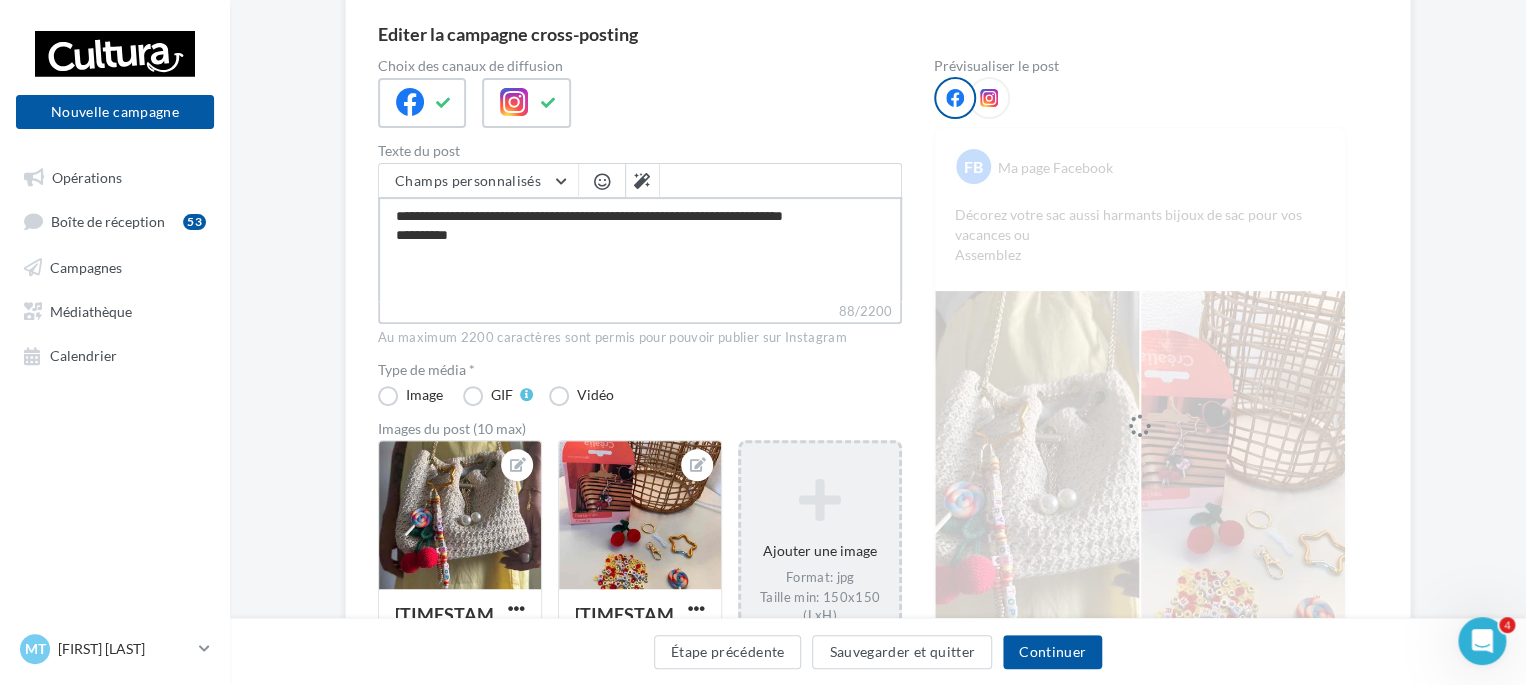 click on "**********" at bounding box center (640, 249) 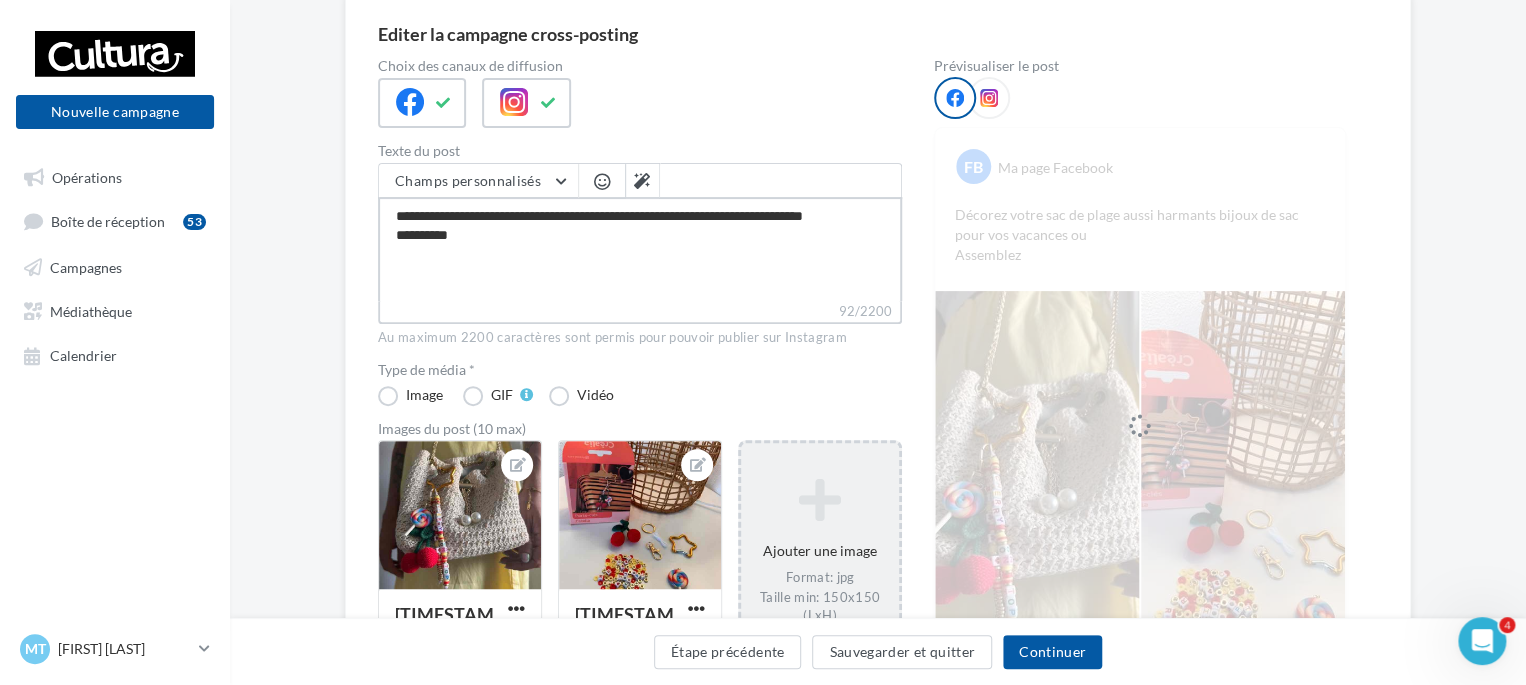 drag, startPoint x: 788, startPoint y: 229, endPoint x: 723, endPoint y: 210, distance: 67.72001 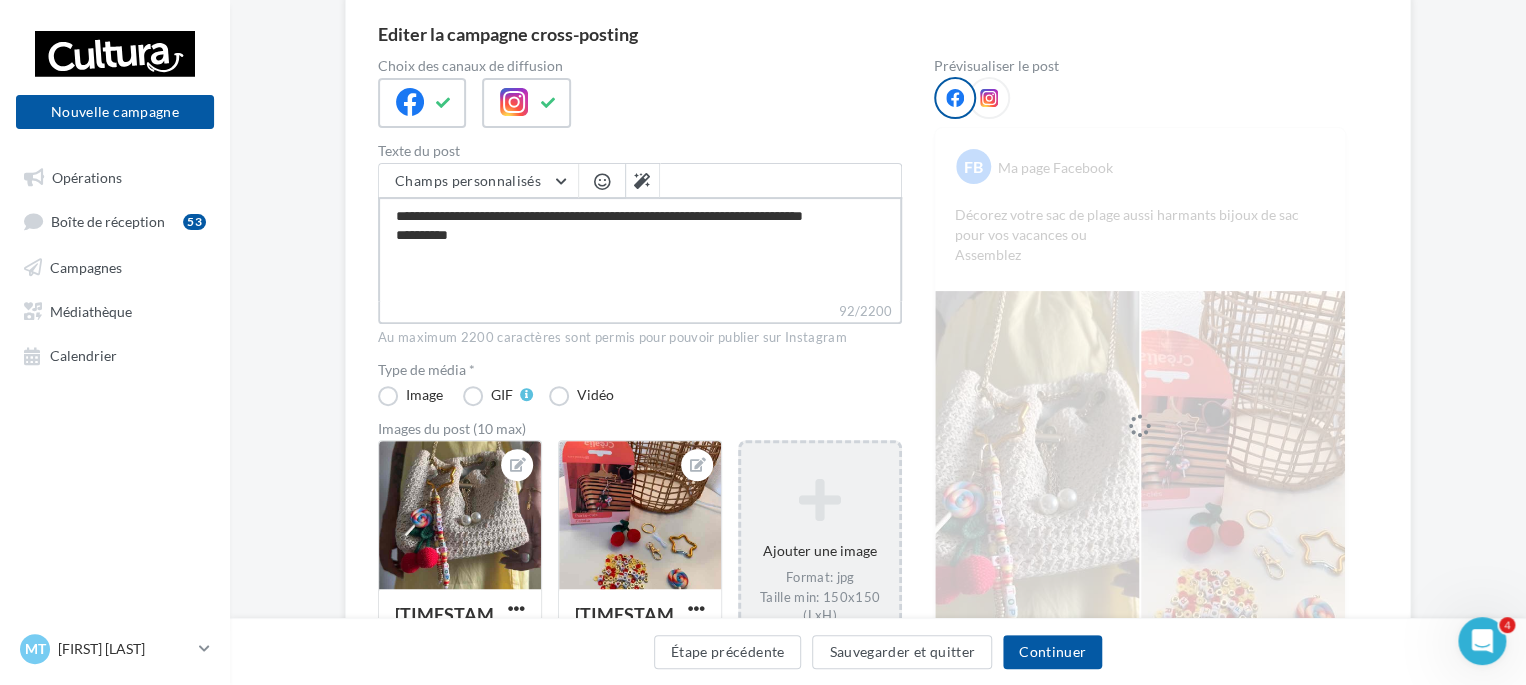 click on "**********" at bounding box center (640, 249) 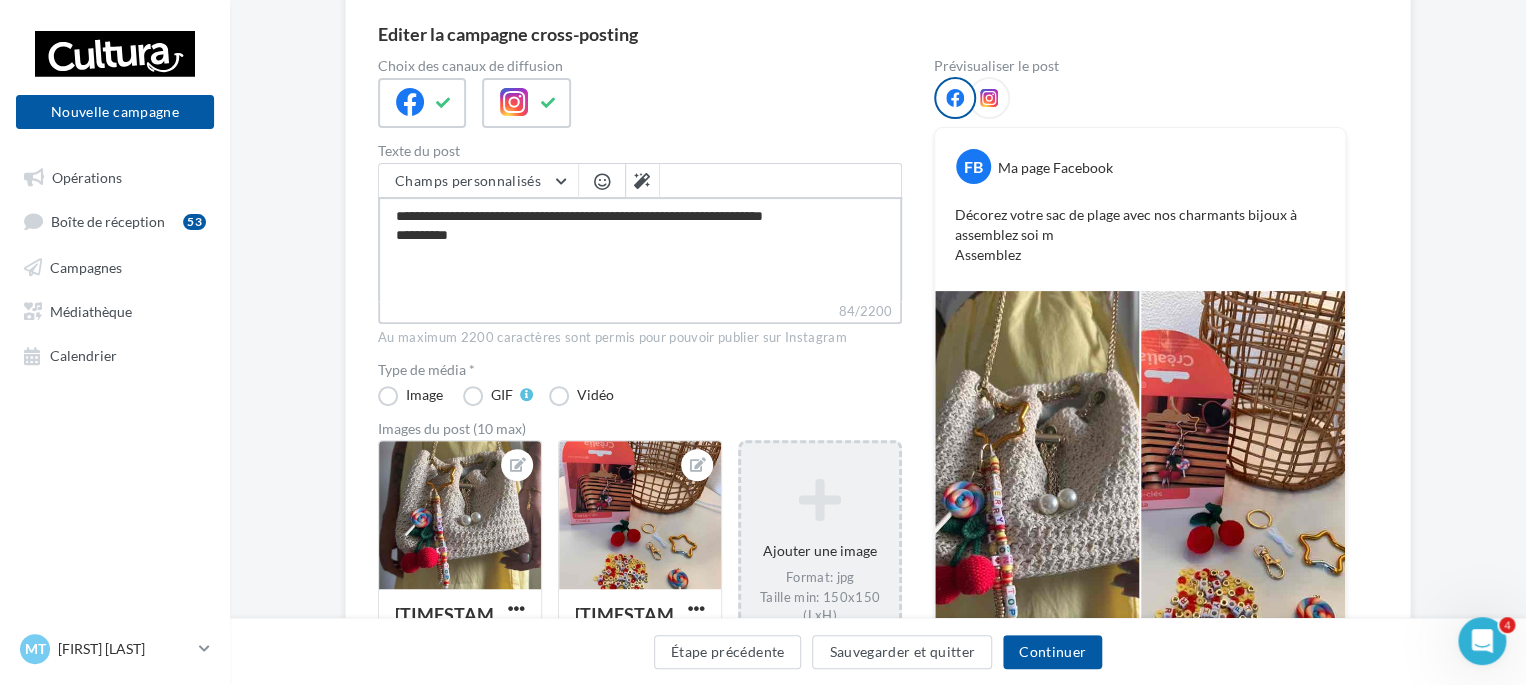 drag, startPoint x: 520, startPoint y: 243, endPoint x: 357, endPoint y: 231, distance: 163.44112 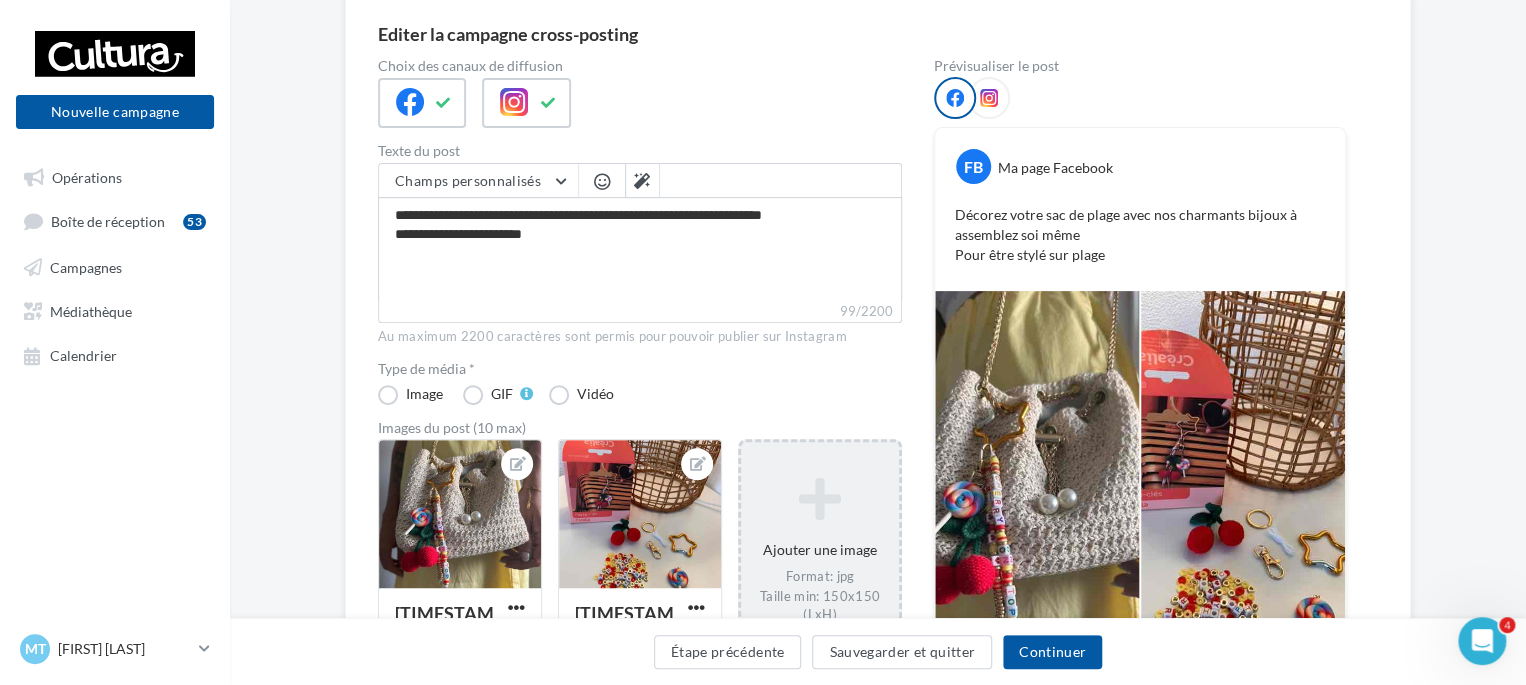 click at bounding box center [602, 181] 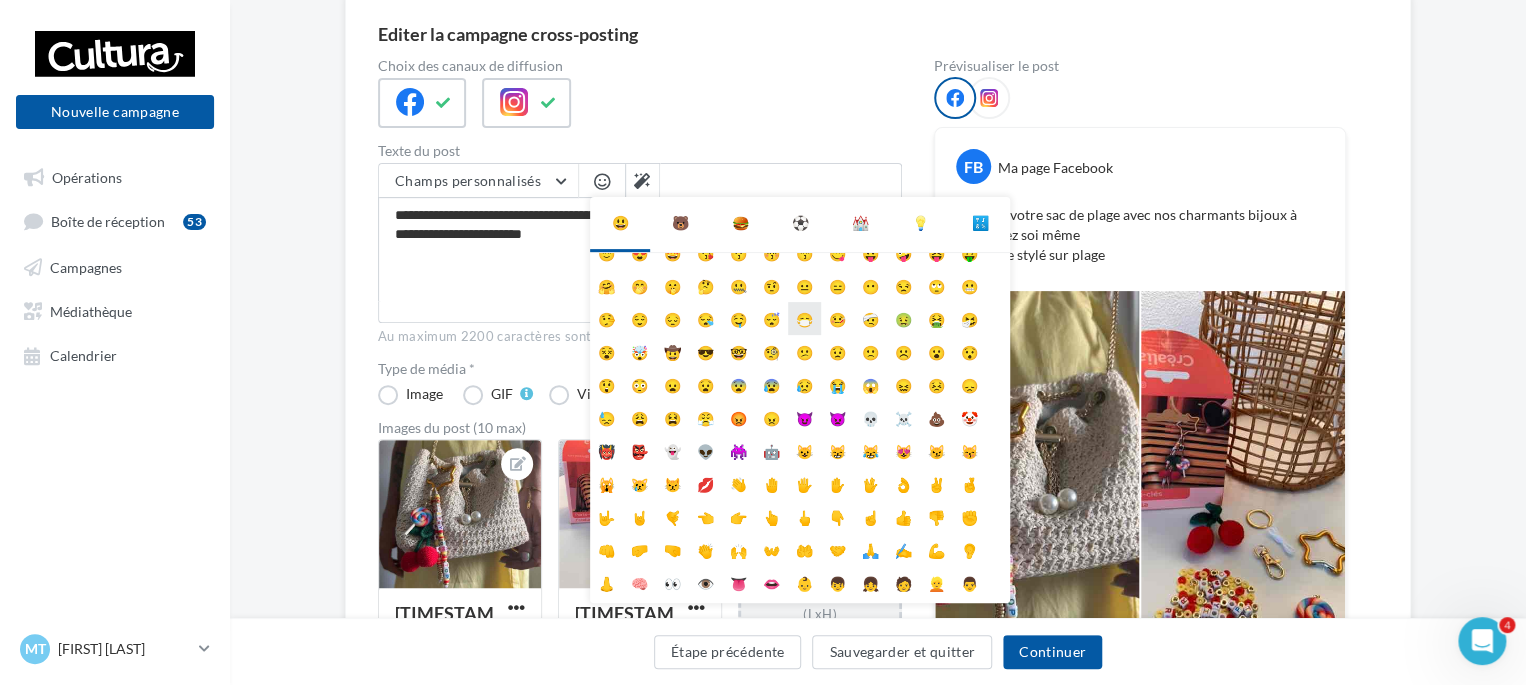 scroll, scrollTop: 78, scrollLeft: 0, axis: vertical 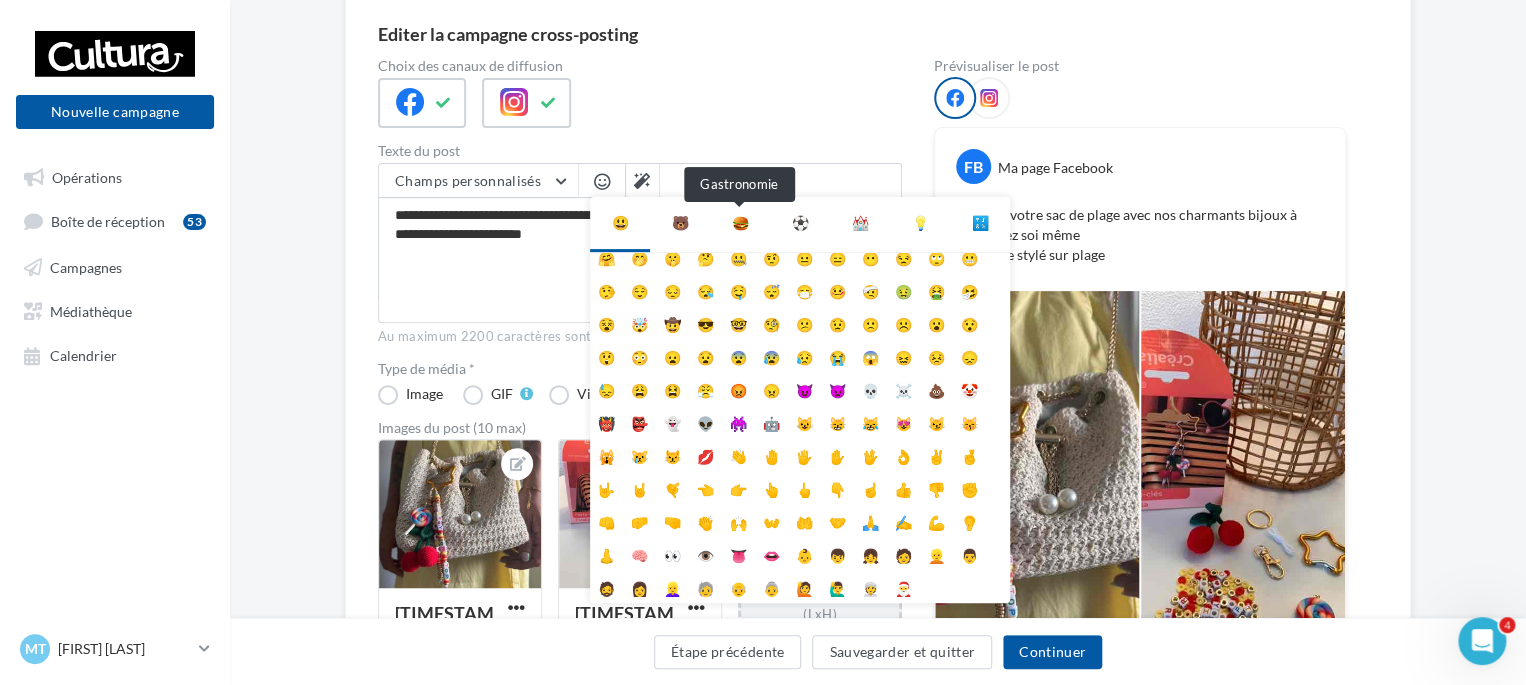 click on "🍔" at bounding box center [740, 223] 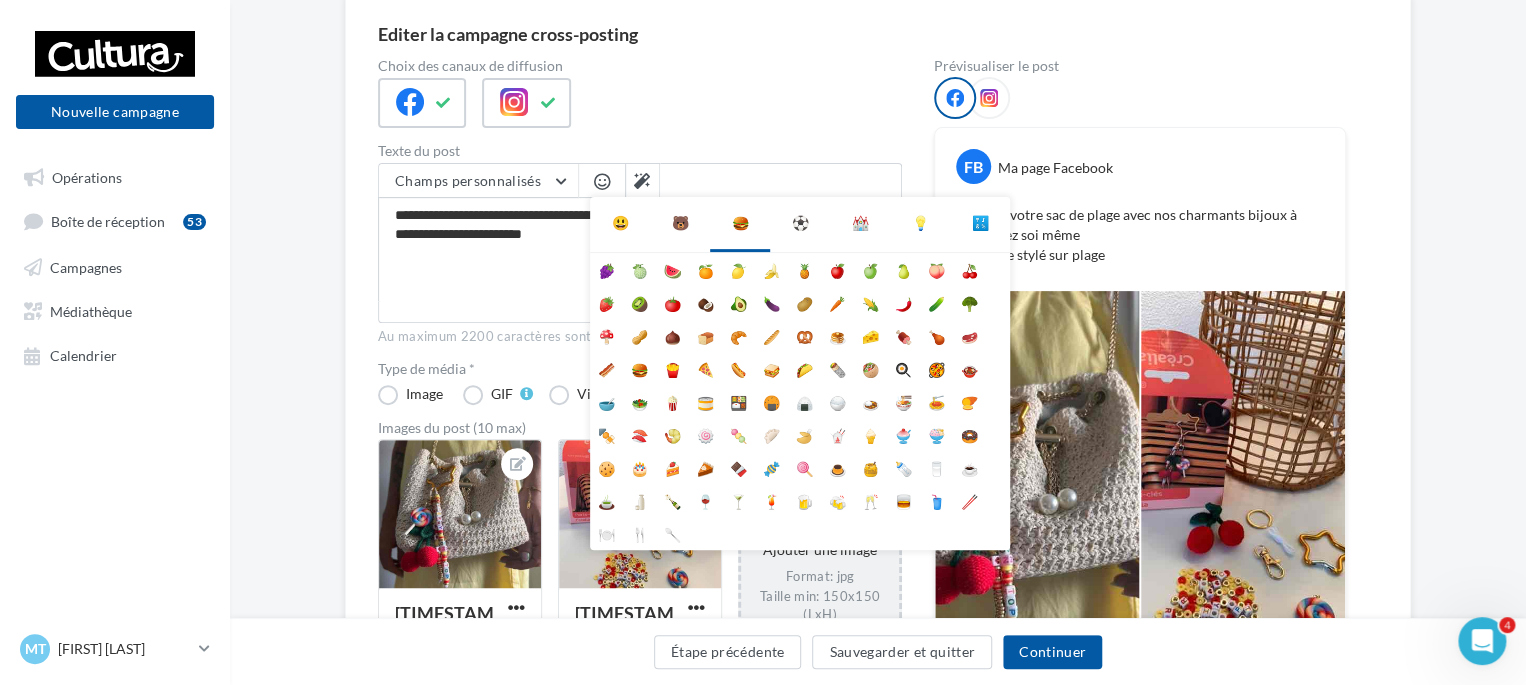 scroll, scrollTop: 0, scrollLeft: 0, axis: both 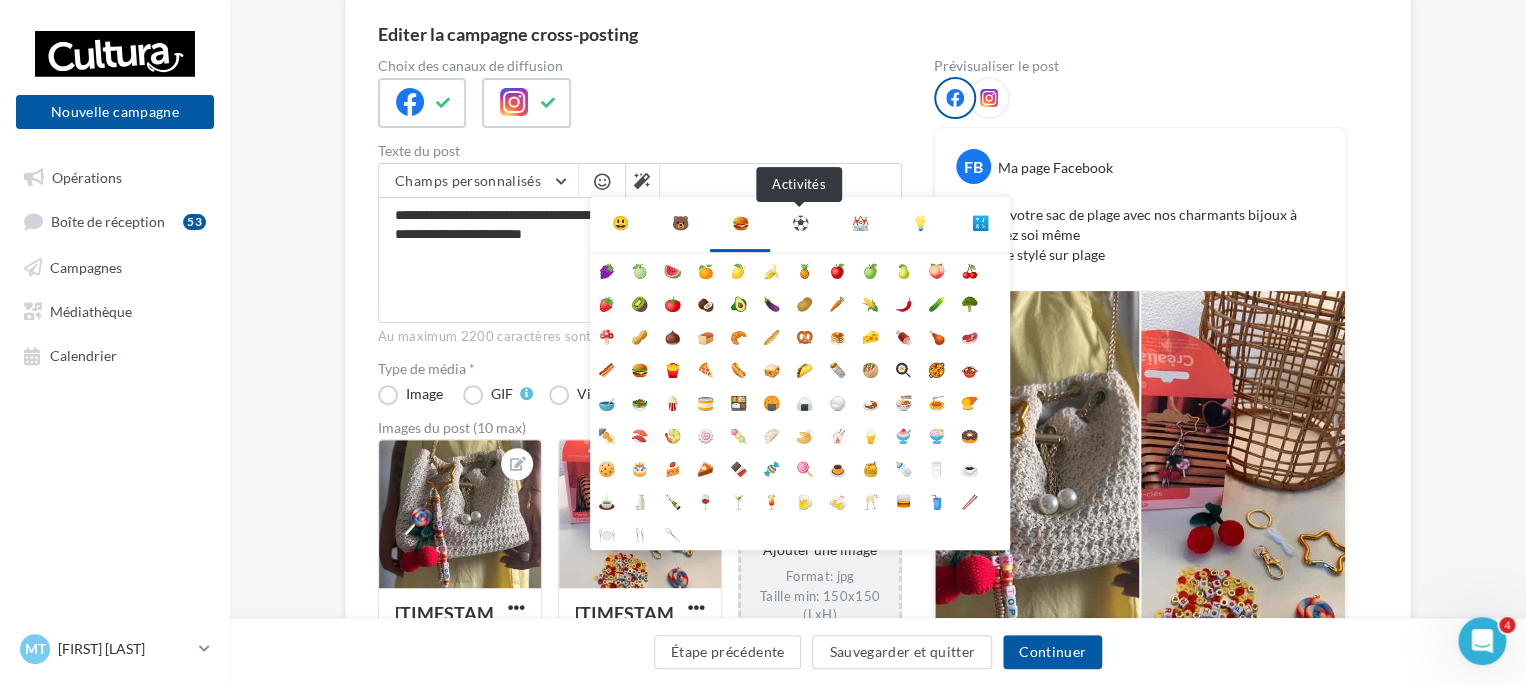 click on "⚽" at bounding box center (800, 223) 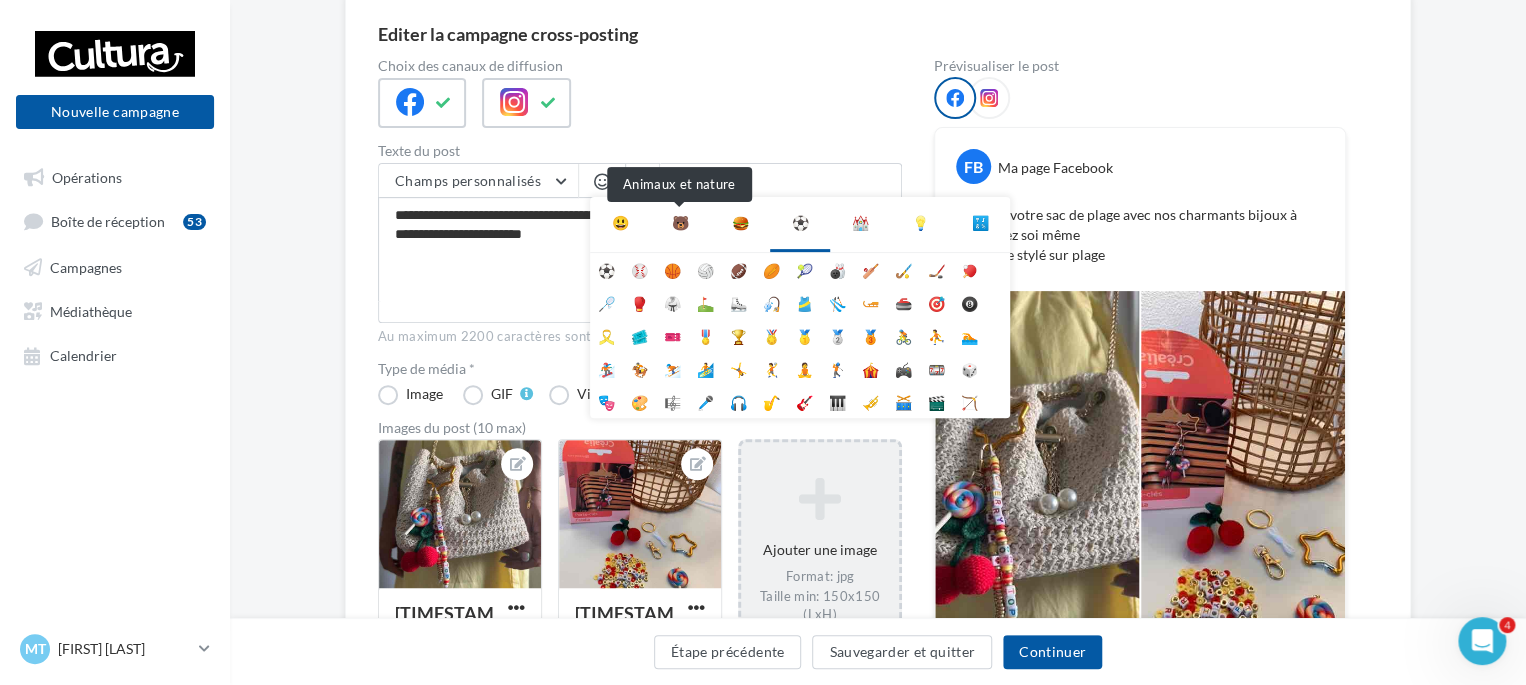 click on "🐻" at bounding box center (680, 223) 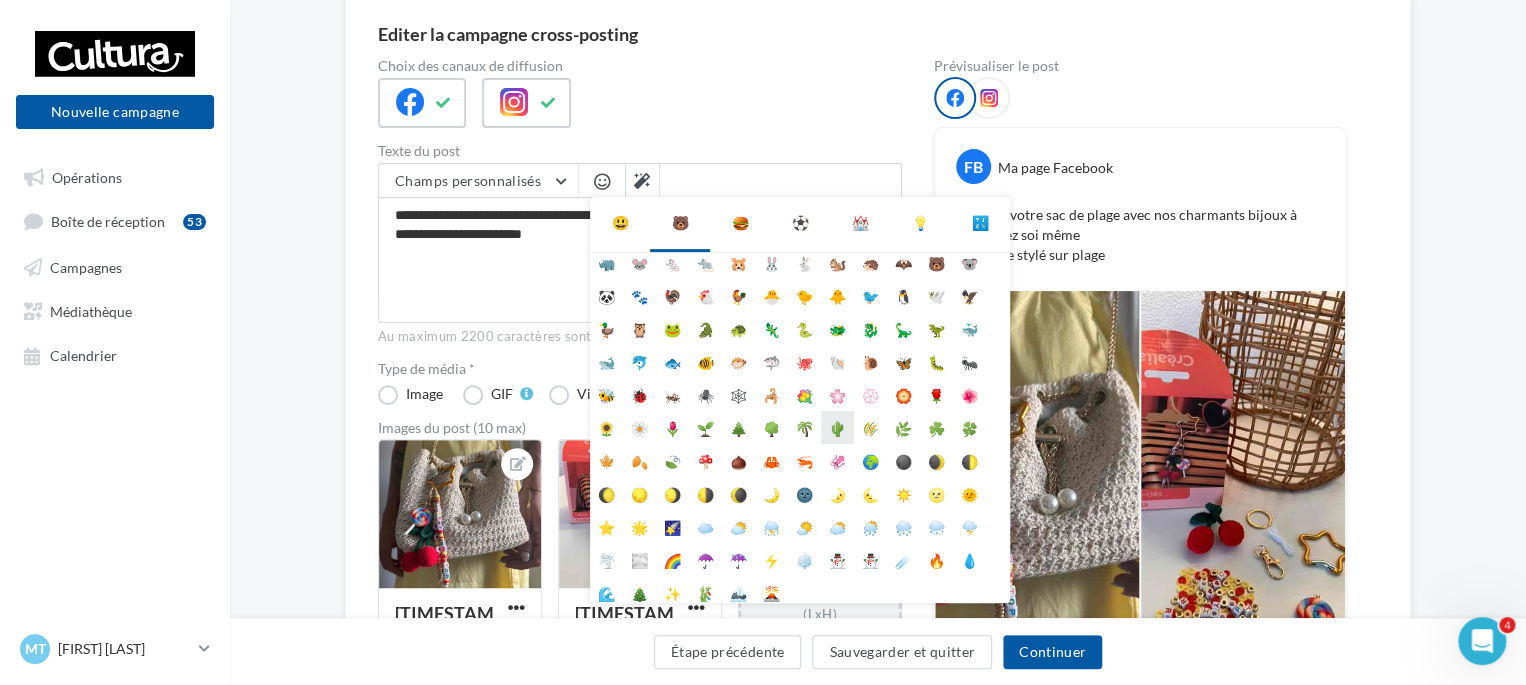 scroll, scrollTop: 112, scrollLeft: 0, axis: vertical 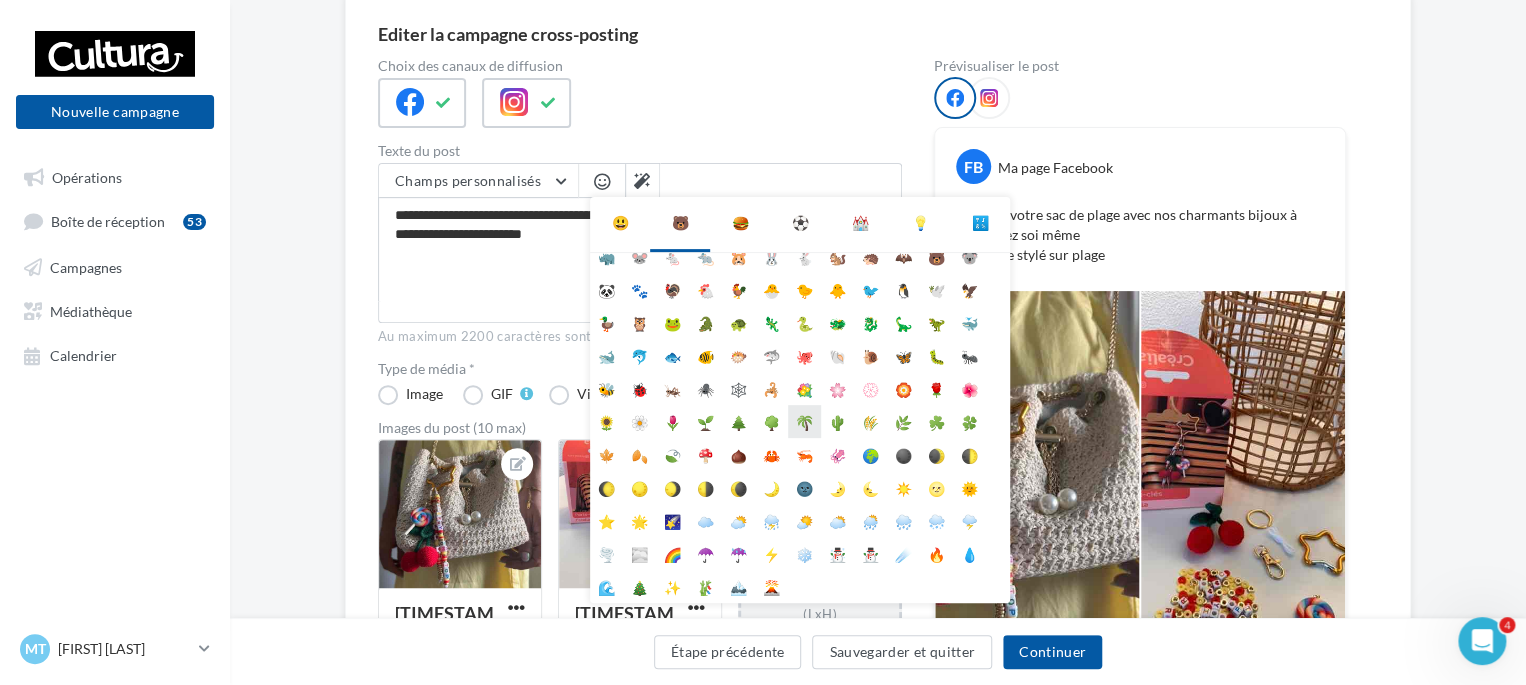 click on "🌴" at bounding box center [804, 421] 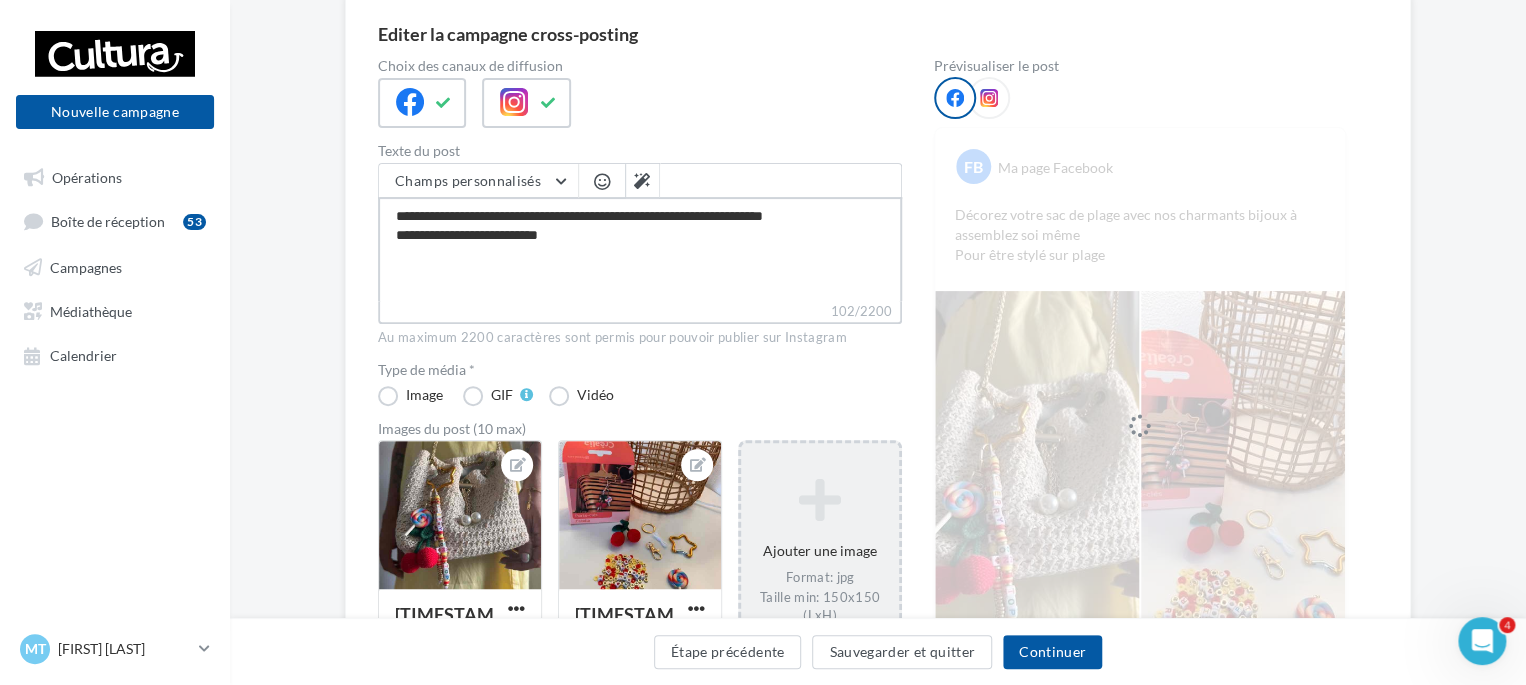 click on "**********" at bounding box center [640, 249] 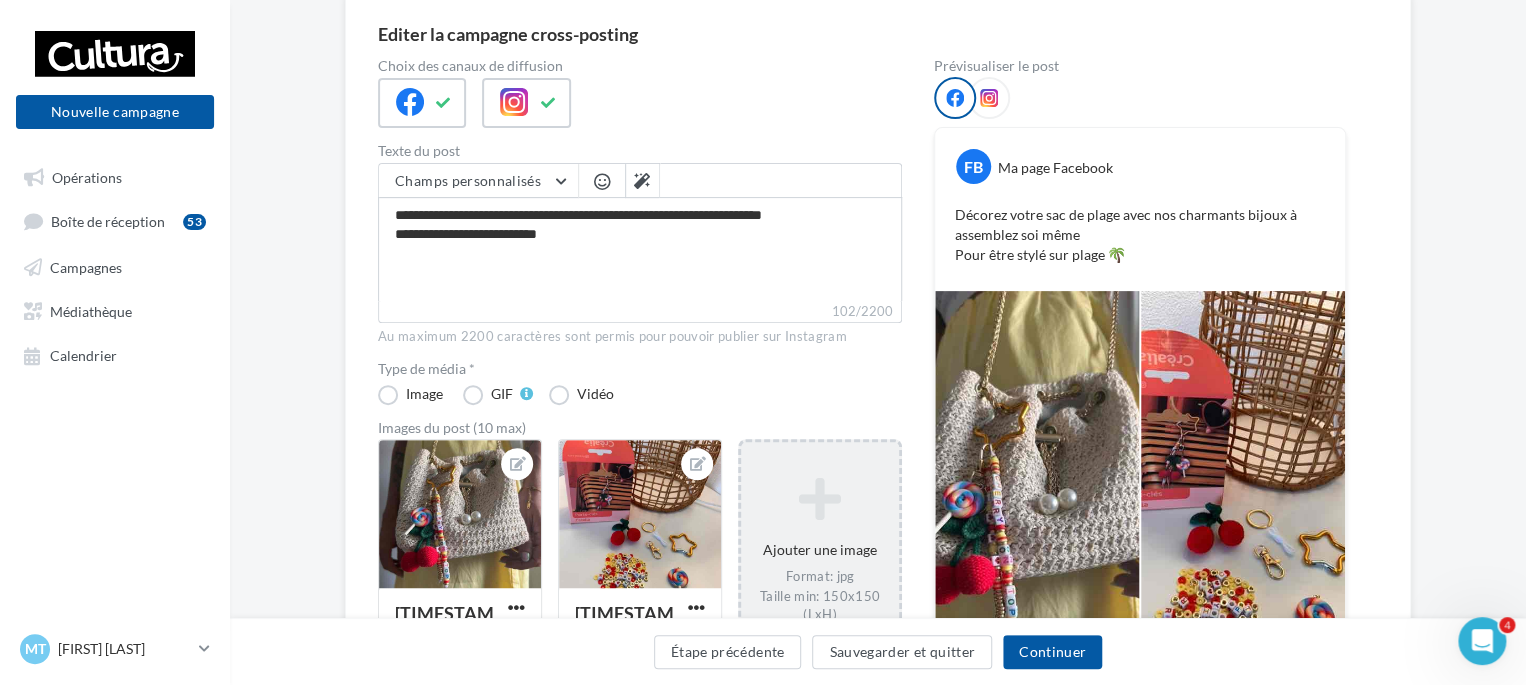 click at bounding box center (602, 181) 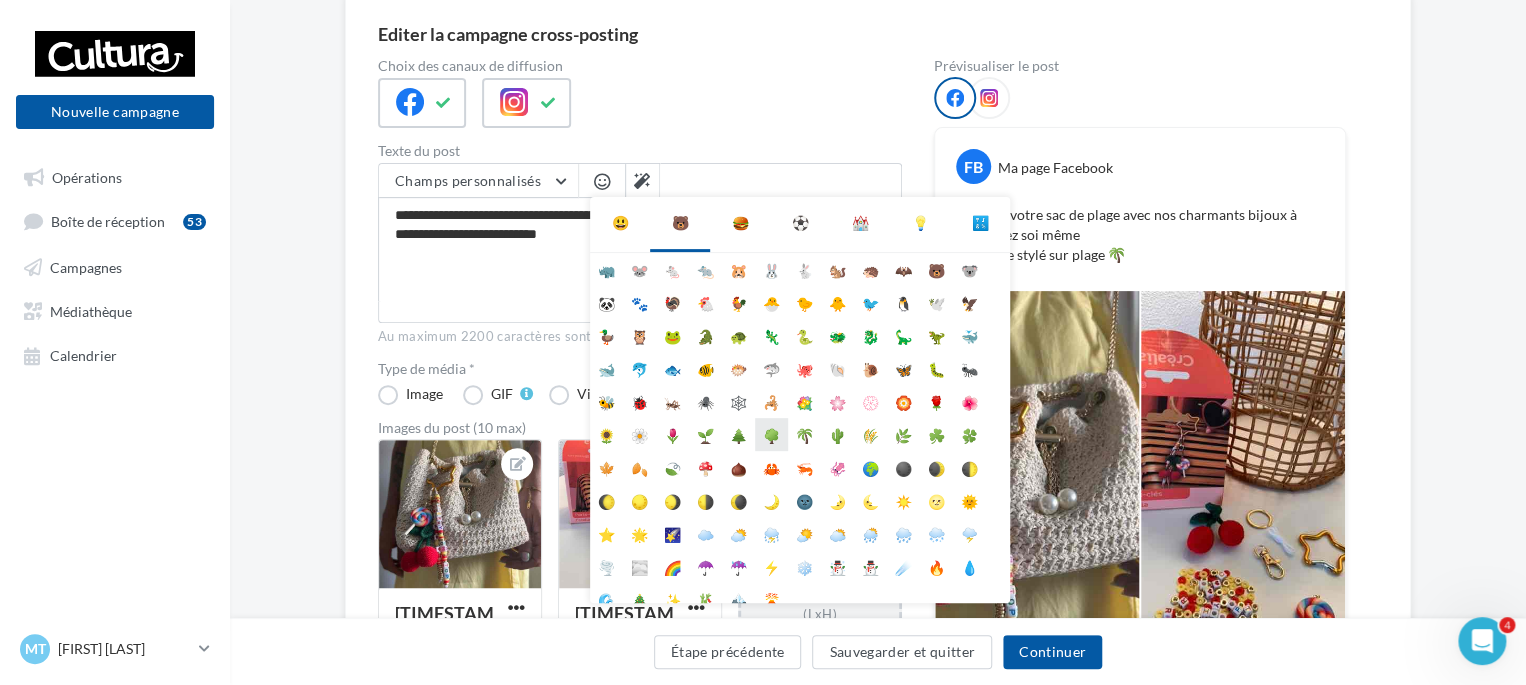 scroll, scrollTop: 112, scrollLeft: 0, axis: vertical 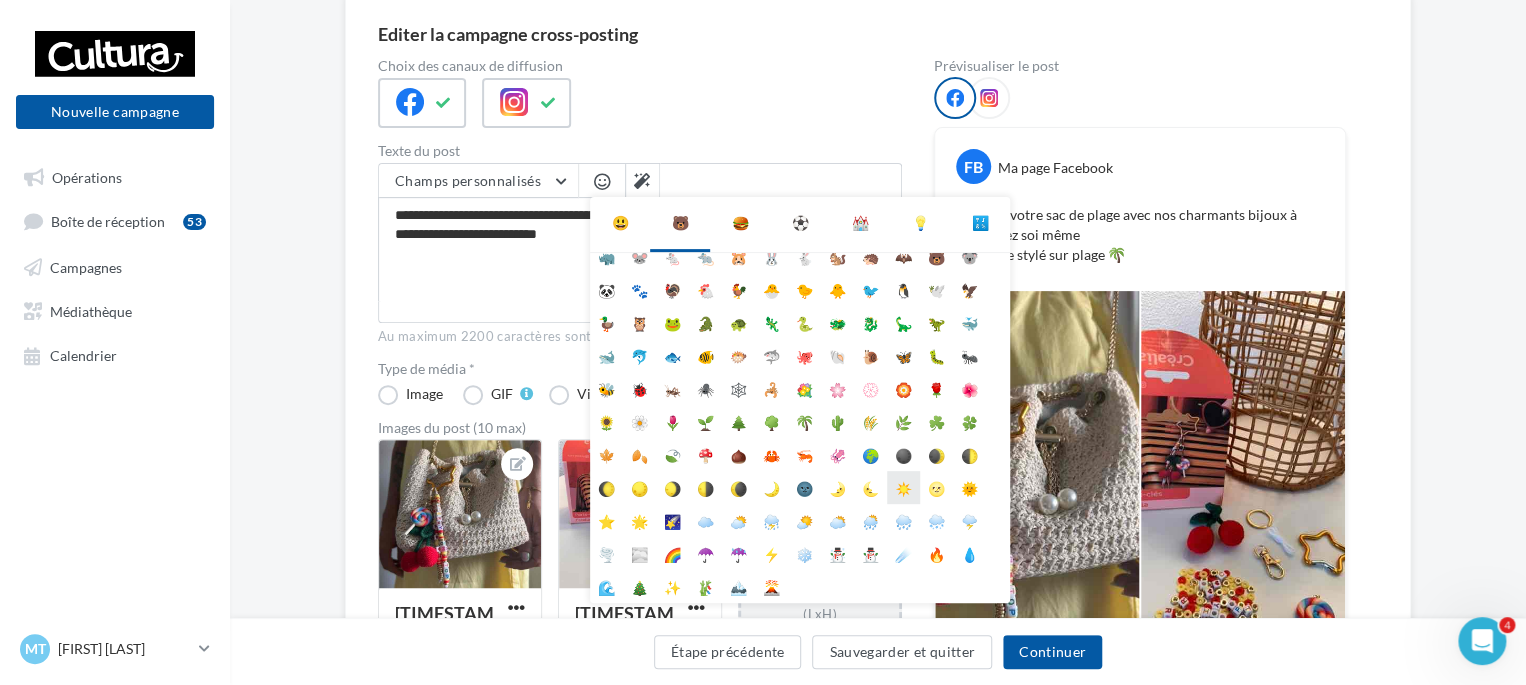 click on "☀️" at bounding box center [903, 487] 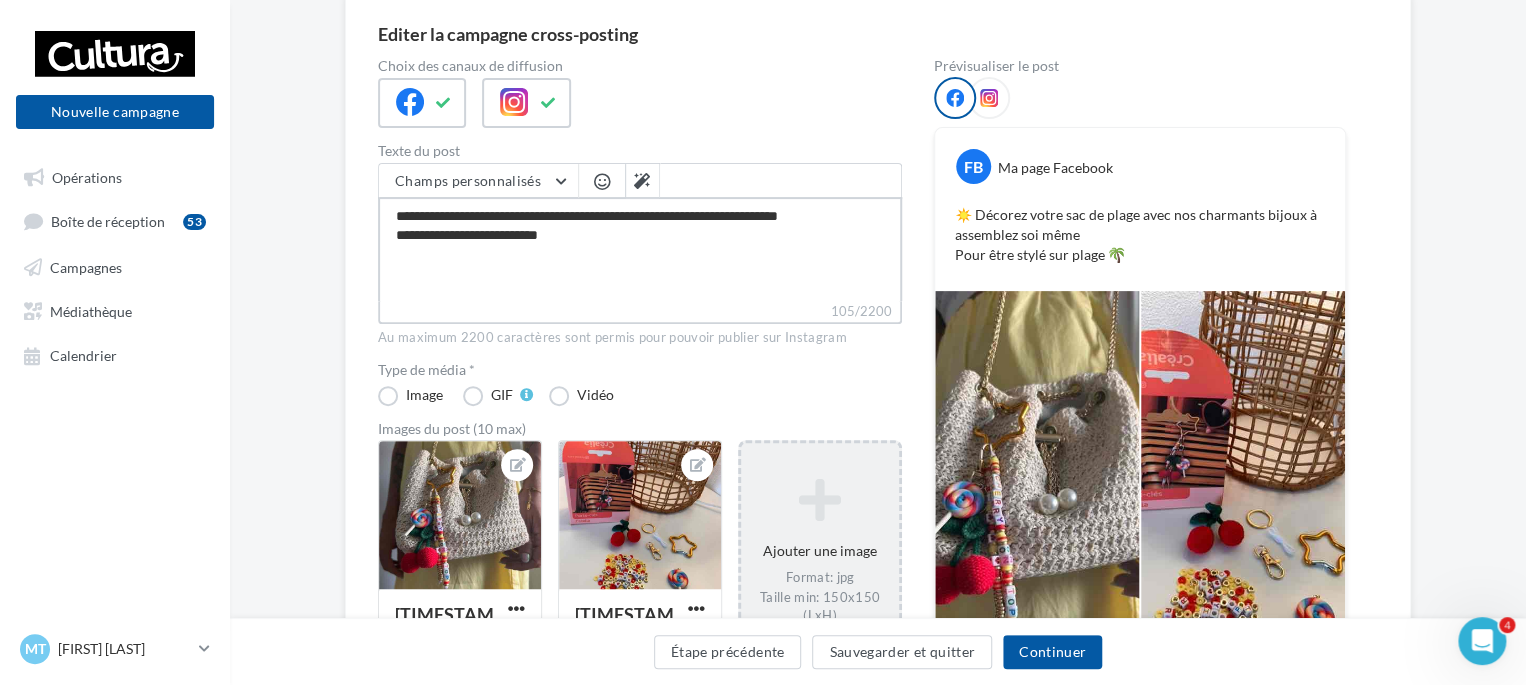 click on "**********" at bounding box center [640, 249] 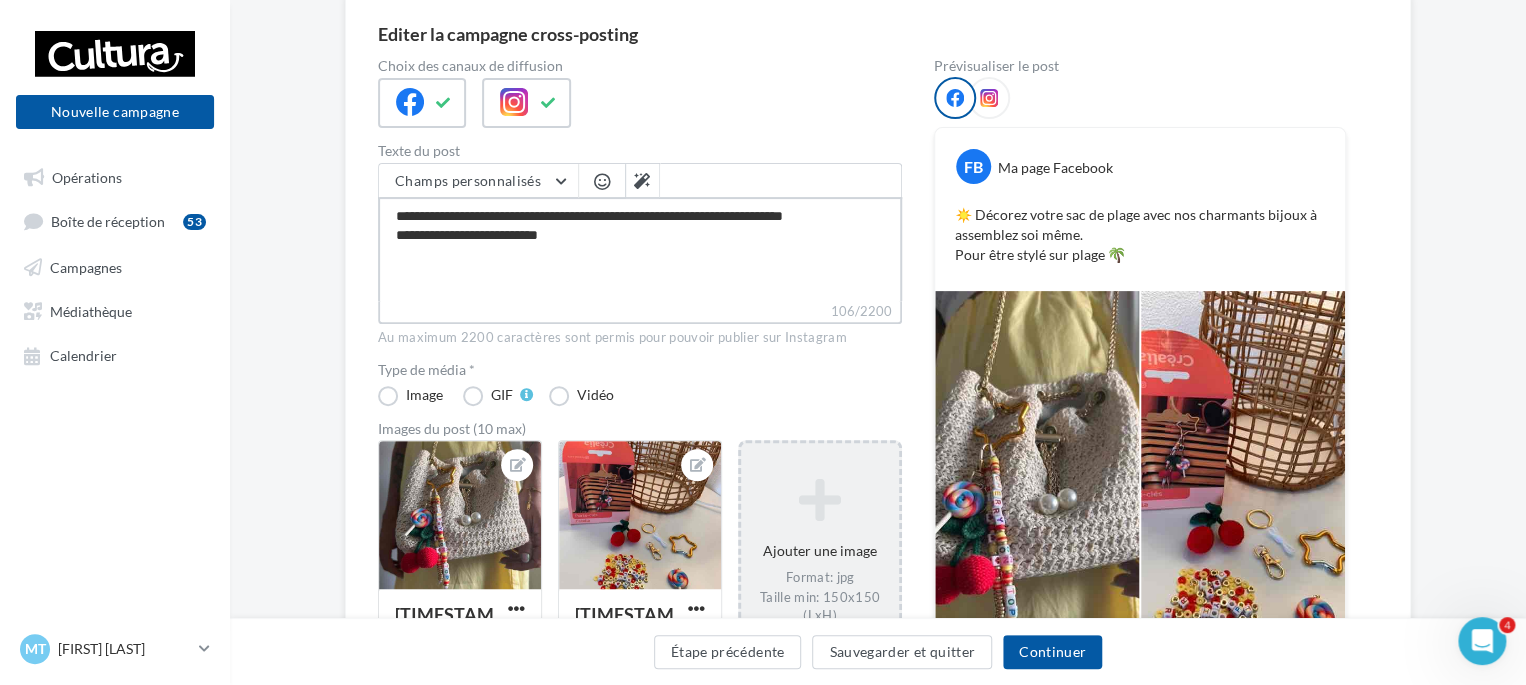 click on "**********" at bounding box center [640, 249] 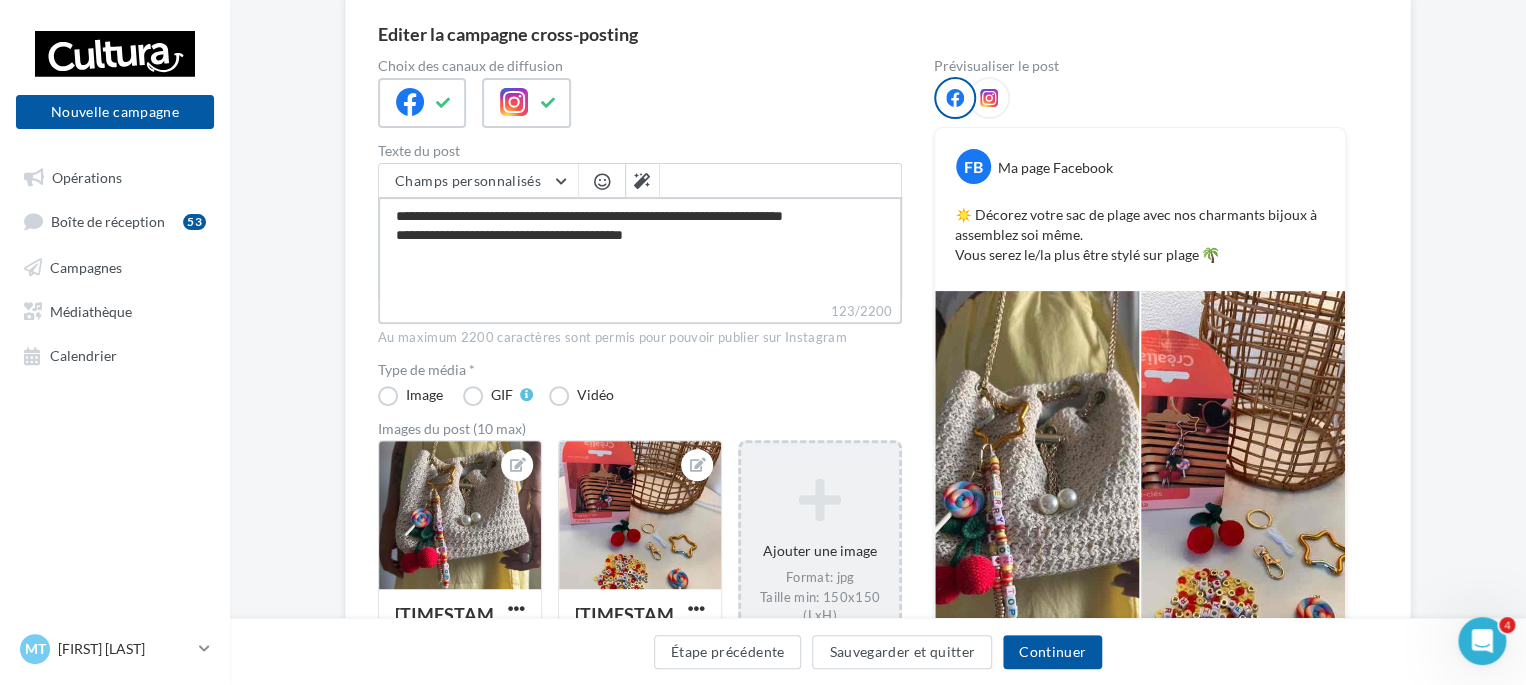 drag, startPoint x: 520, startPoint y: 235, endPoint x: 462, endPoint y: 231, distance: 58.137768 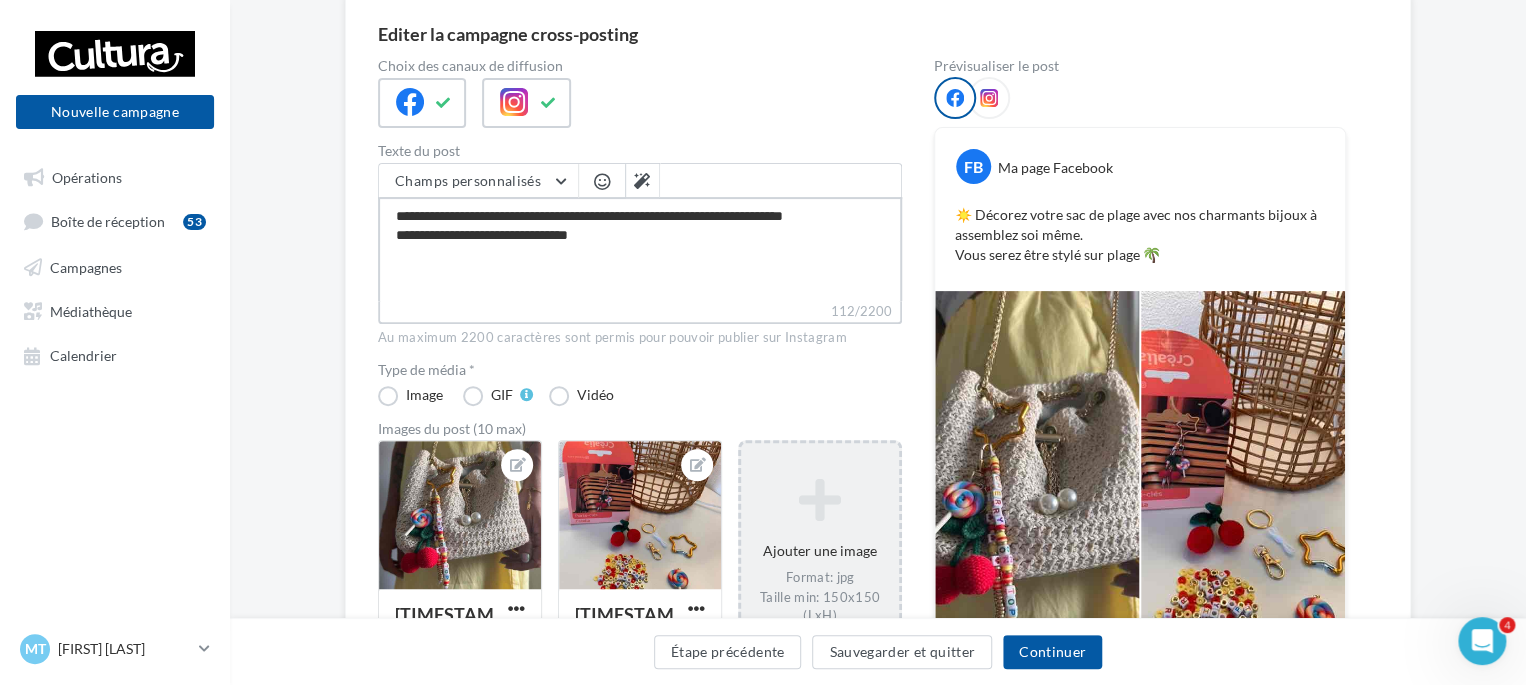 drag, startPoint x: 540, startPoint y: 234, endPoint x: 412, endPoint y: 243, distance: 128.31601 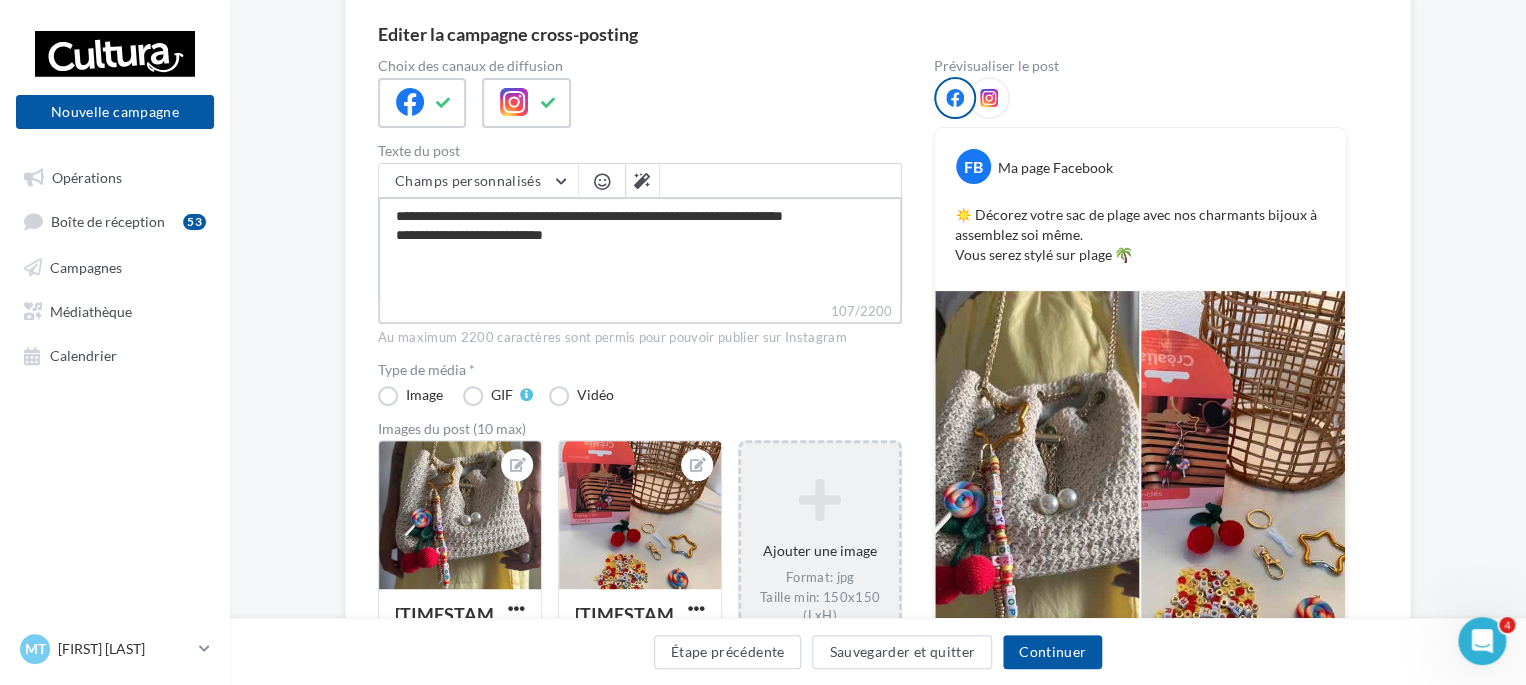 drag, startPoint x: 494, startPoint y: 238, endPoint x: 389, endPoint y: 234, distance: 105.076164 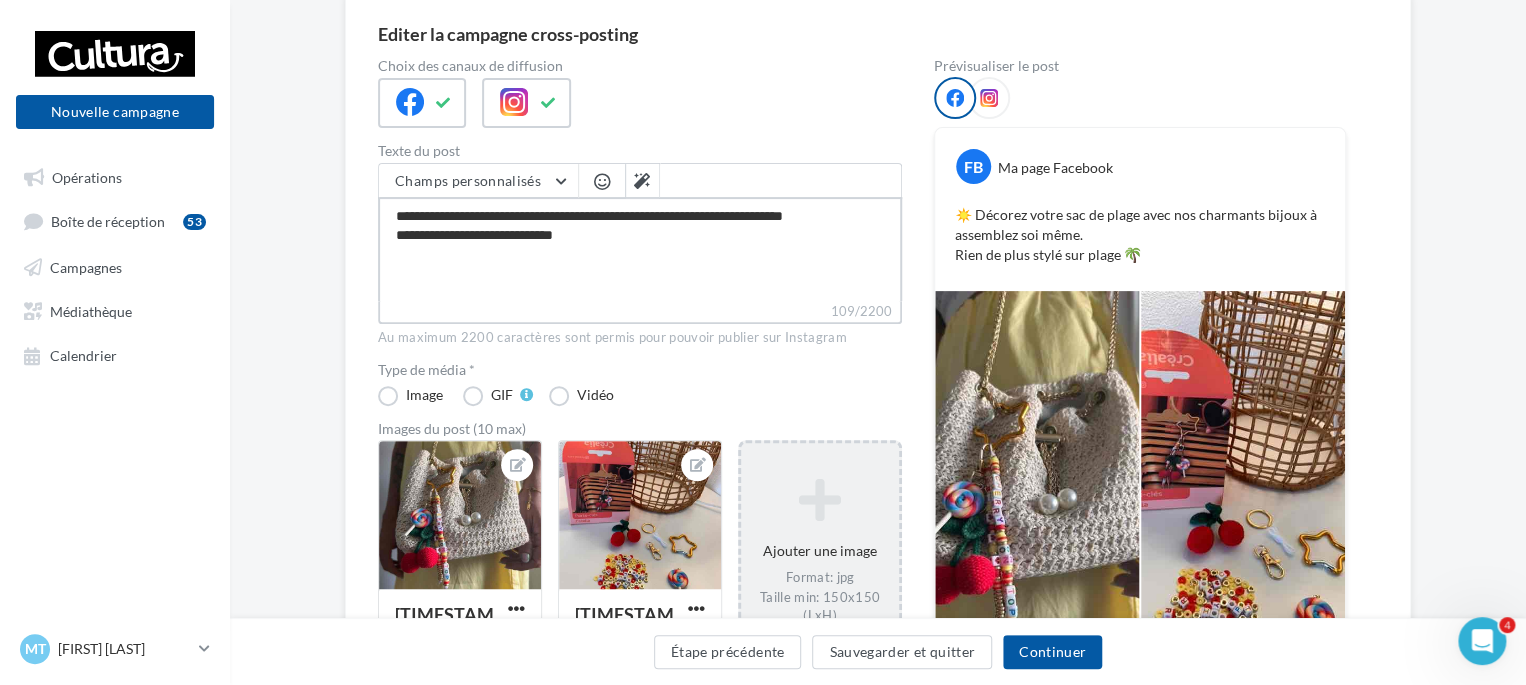 click on "**********" at bounding box center [640, 249] 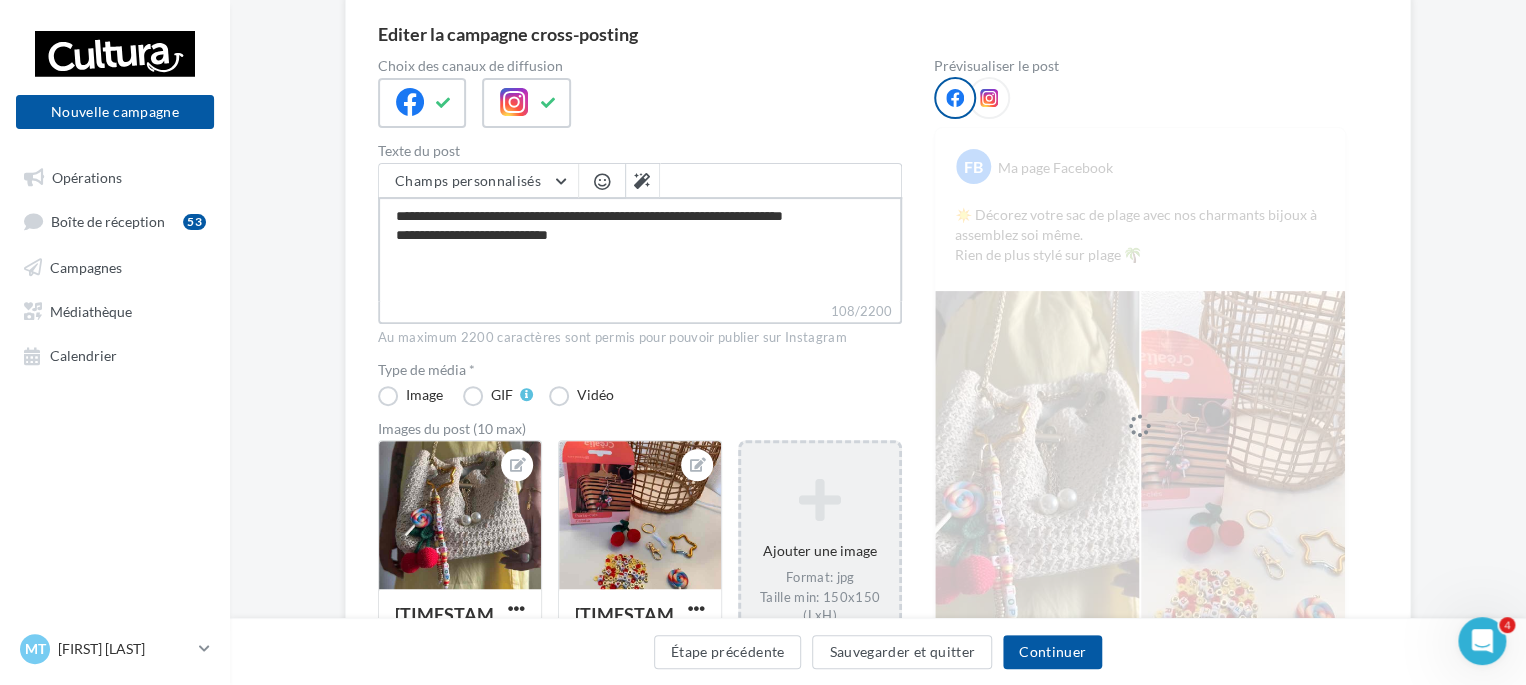 click on "**********" at bounding box center (640, 249) 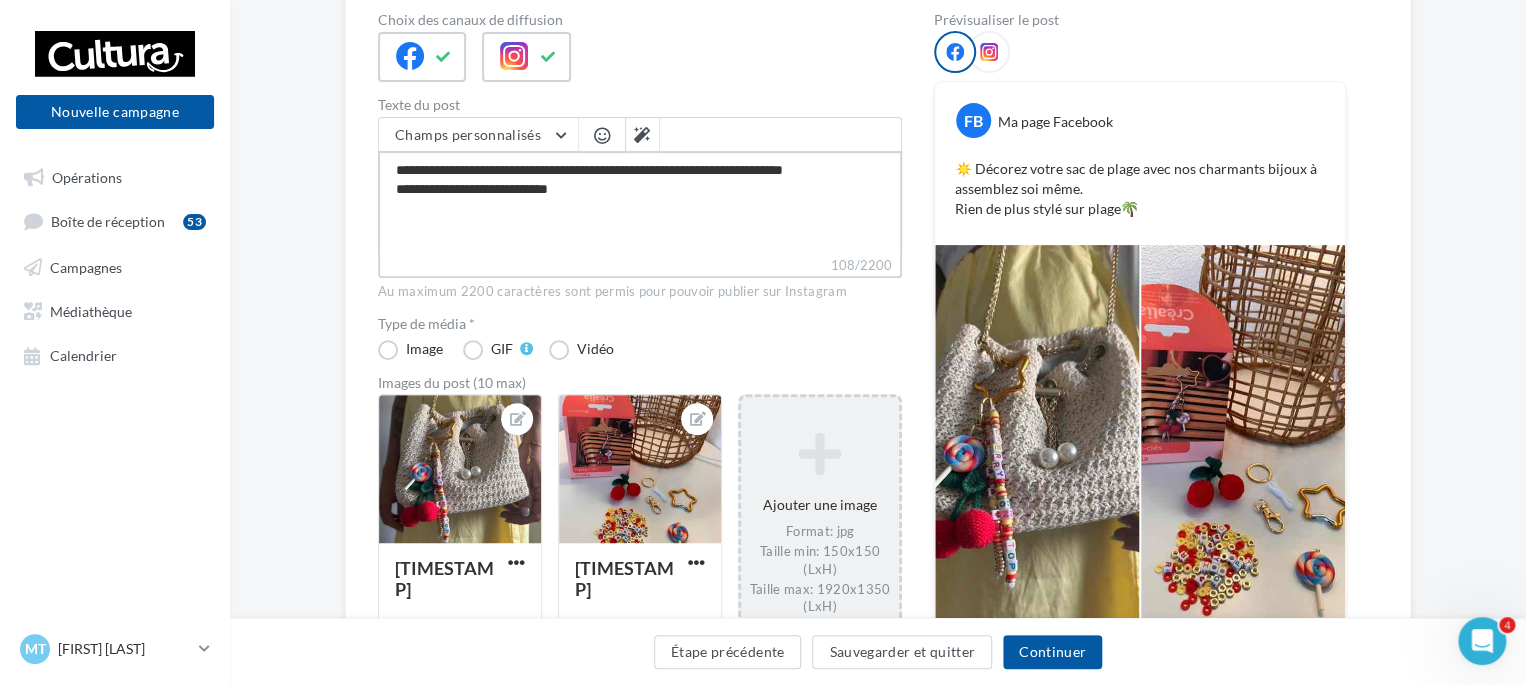 scroll, scrollTop: 223, scrollLeft: 0, axis: vertical 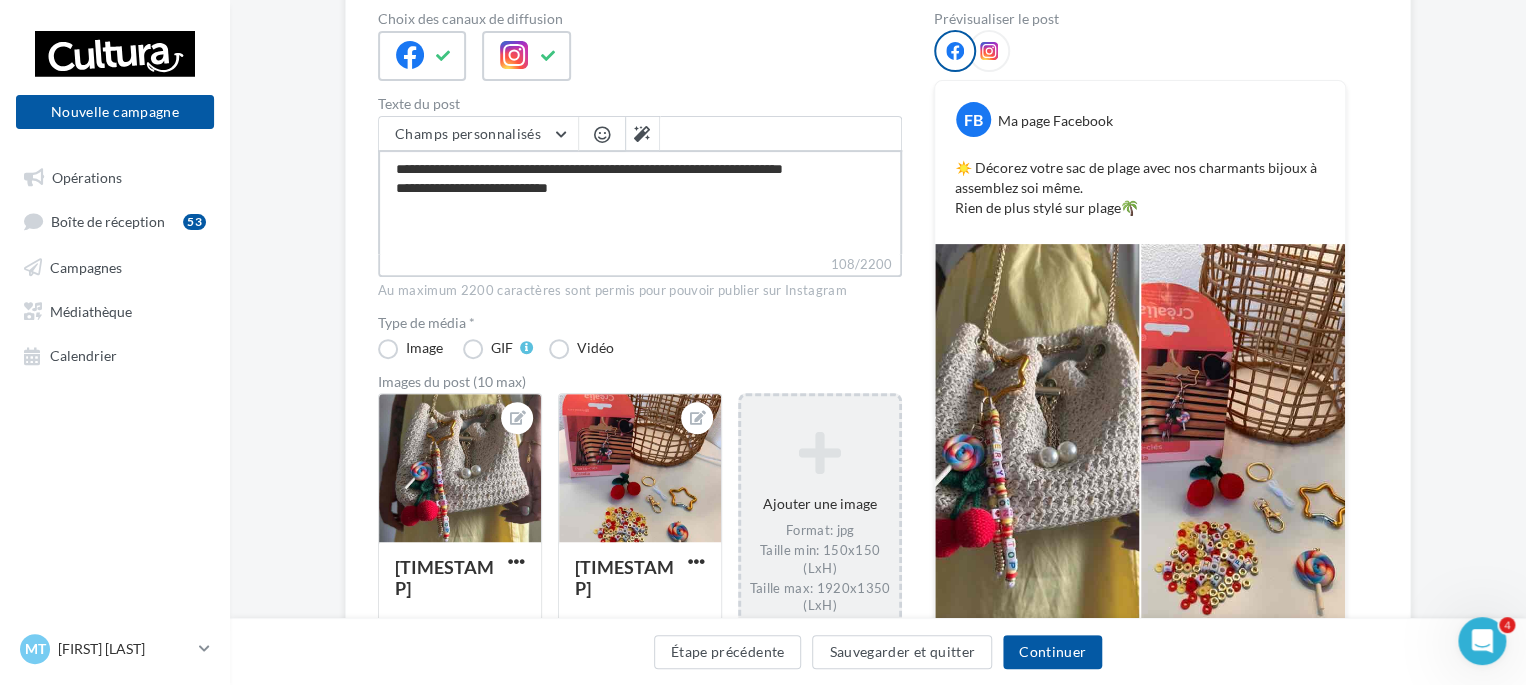drag, startPoint x: 617, startPoint y: 192, endPoint x: 686, endPoint y: 227, distance: 77.36925 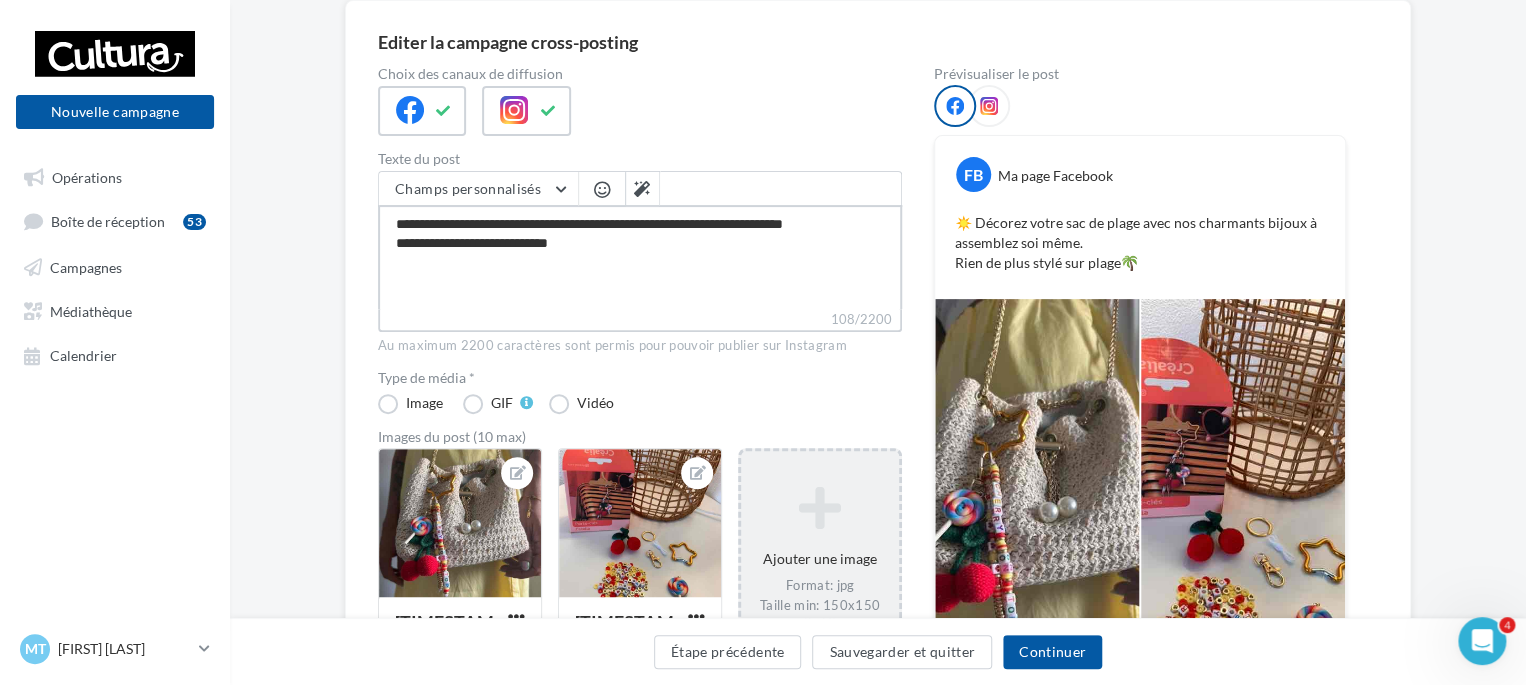scroll, scrollTop: 164, scrollLeft: 0, axis: vertical 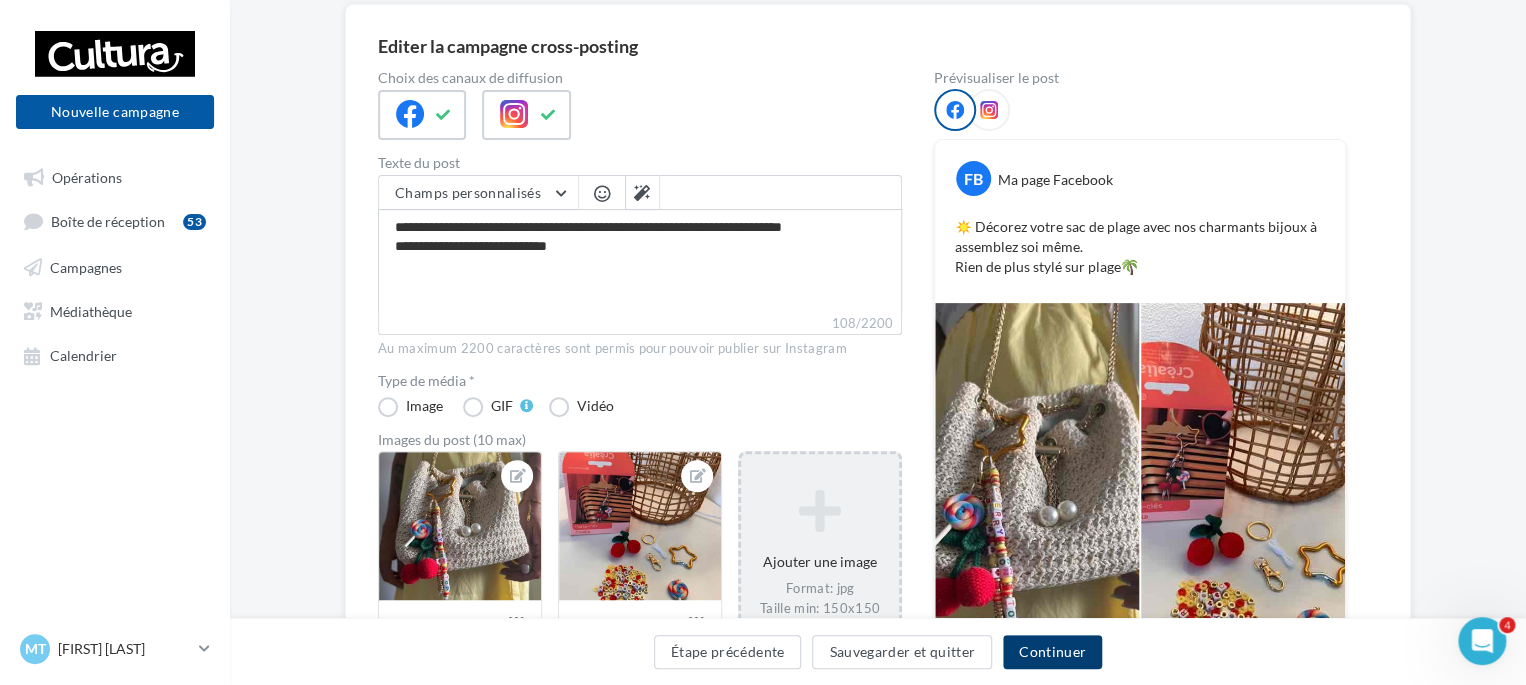 click on "Continuer" at bounding box center (1052, 652) 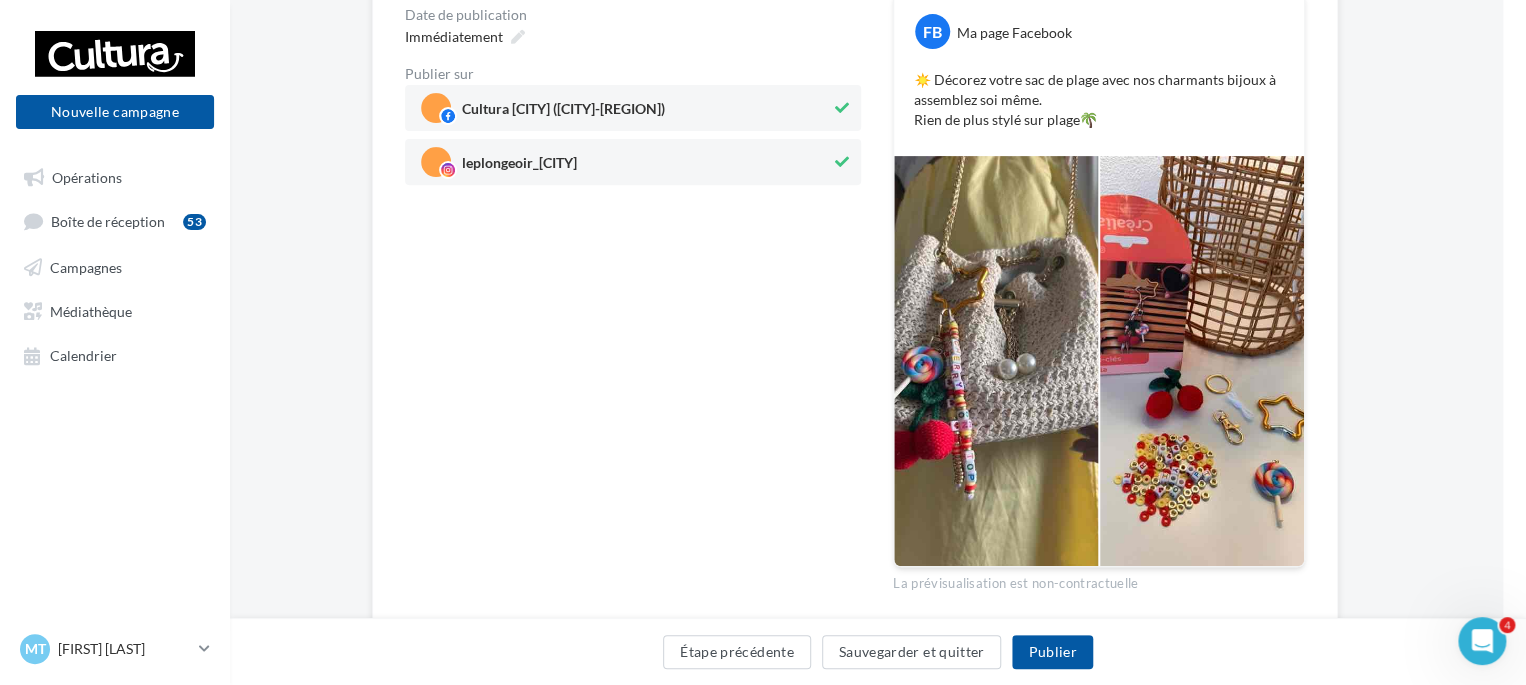 scroll, scrollTop: 292, scrollLeft: 24, axis: both 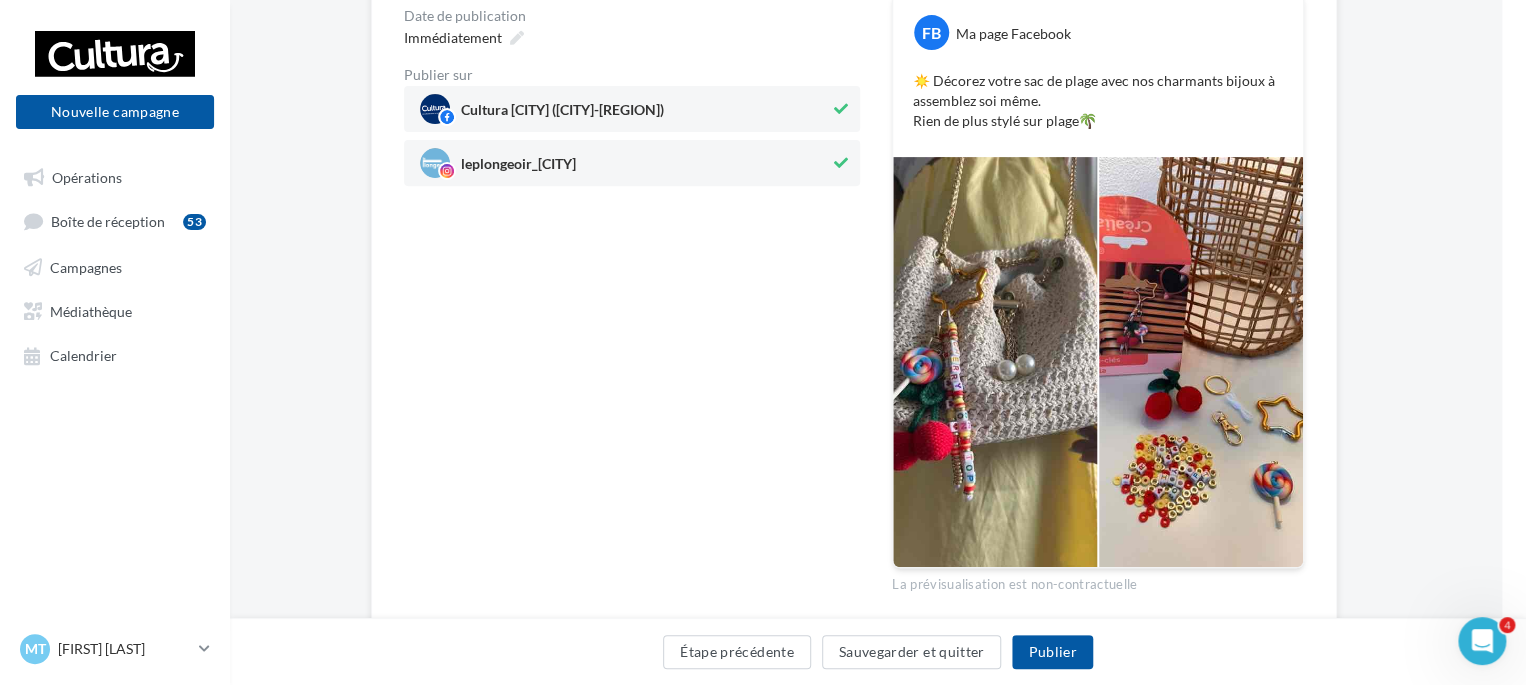 click on "leplongeoir_[CITY]" at bounding box center (518, 168) 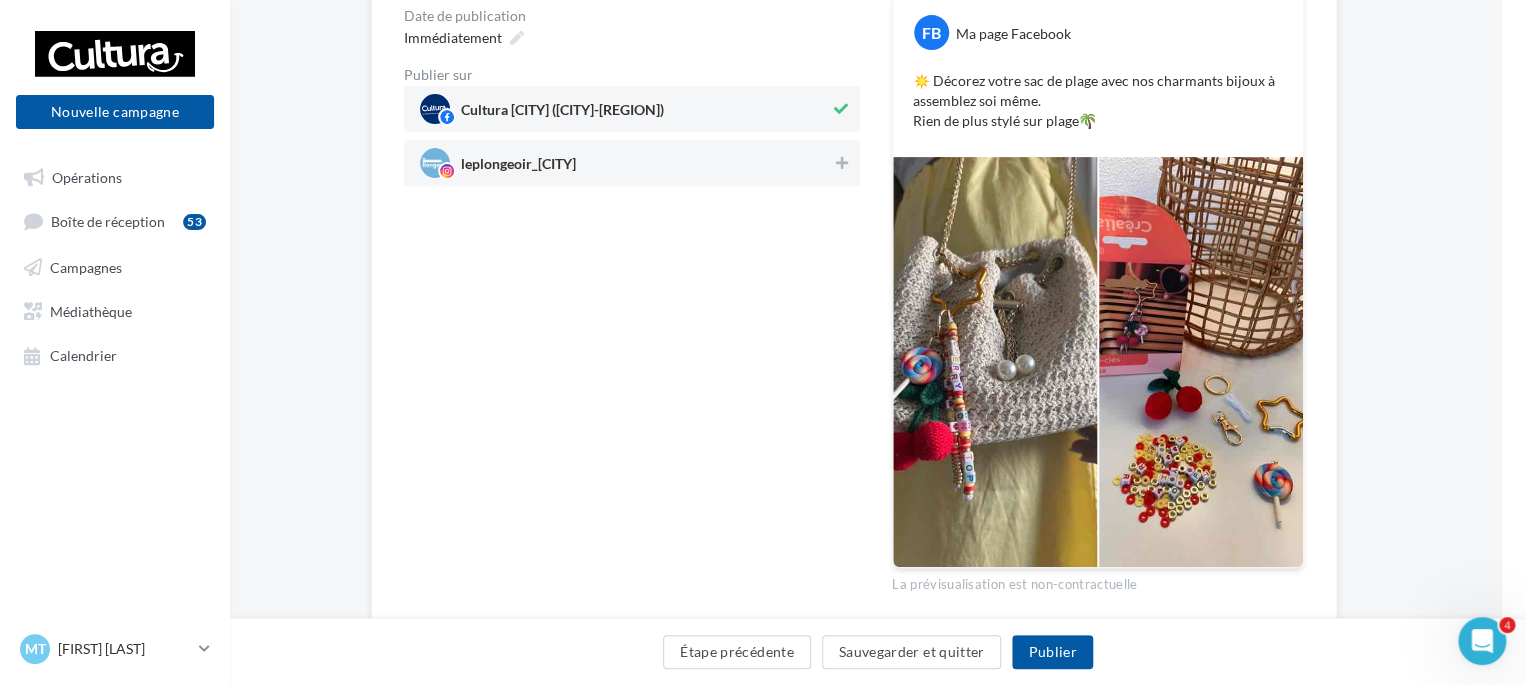click on "leplongeoir_[CITY]" at bounding box center [626, 163] 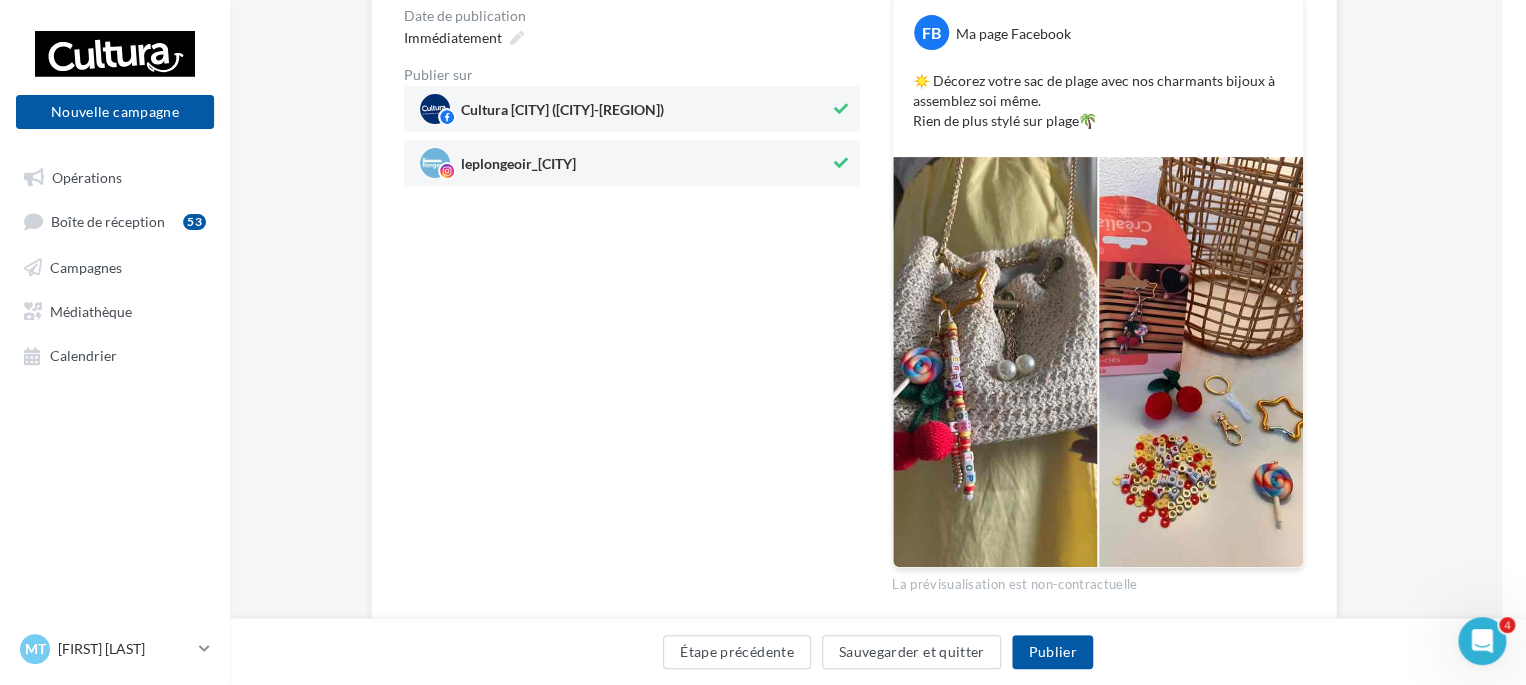 click on "Cultura [CITY] ([CITY]-[REGION])" at bounding box center (625, 109) 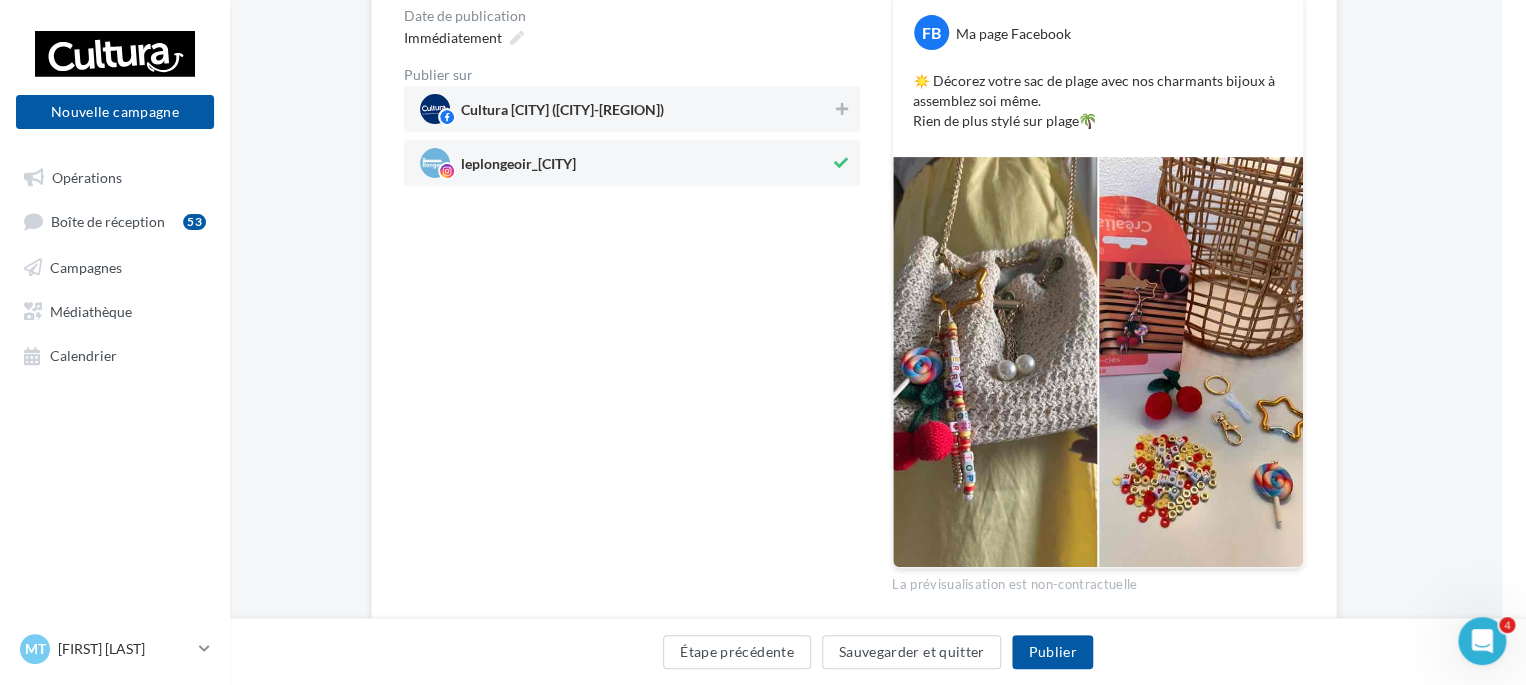 click on "leplongeoir_[CITY]" at bounding box center [625, 163] 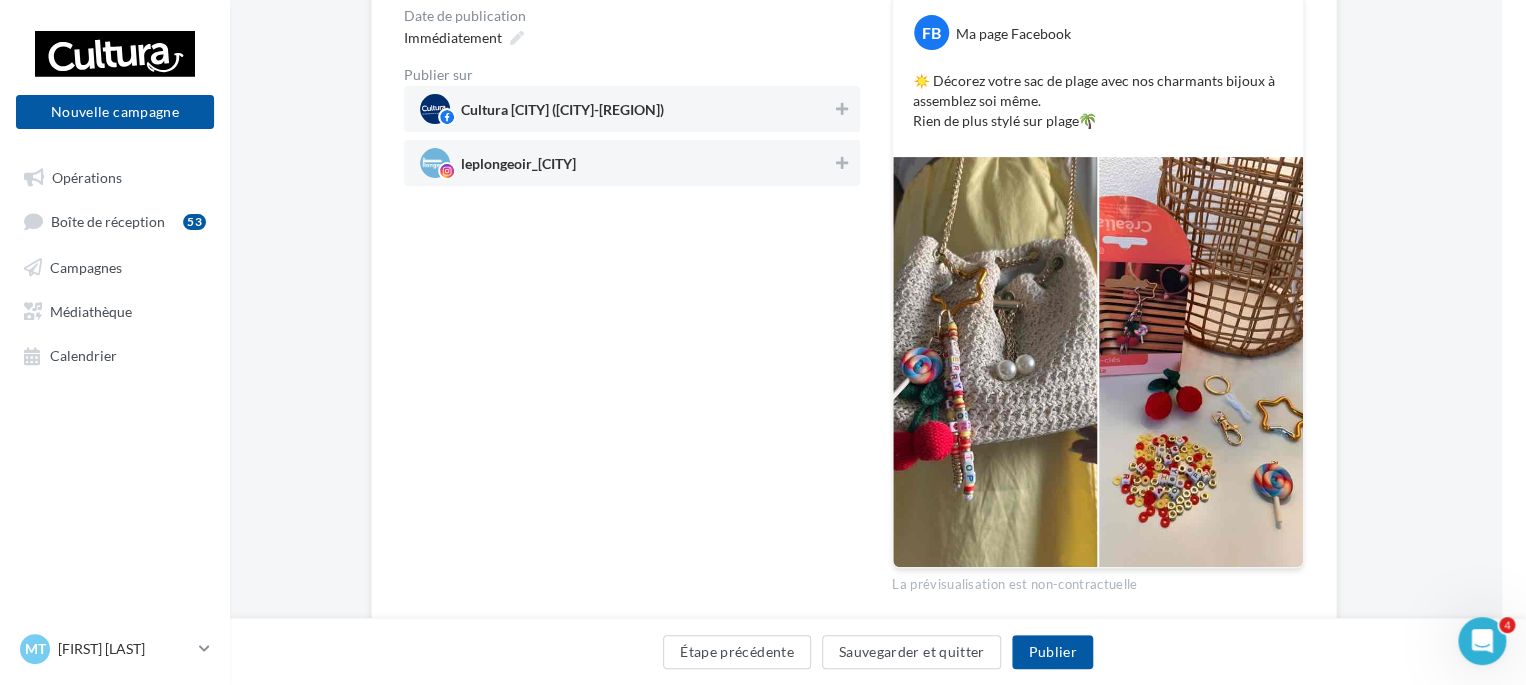 click on "Cultura [CITY] ([CITY]-[REGION])" at bounding box center (626, 109) 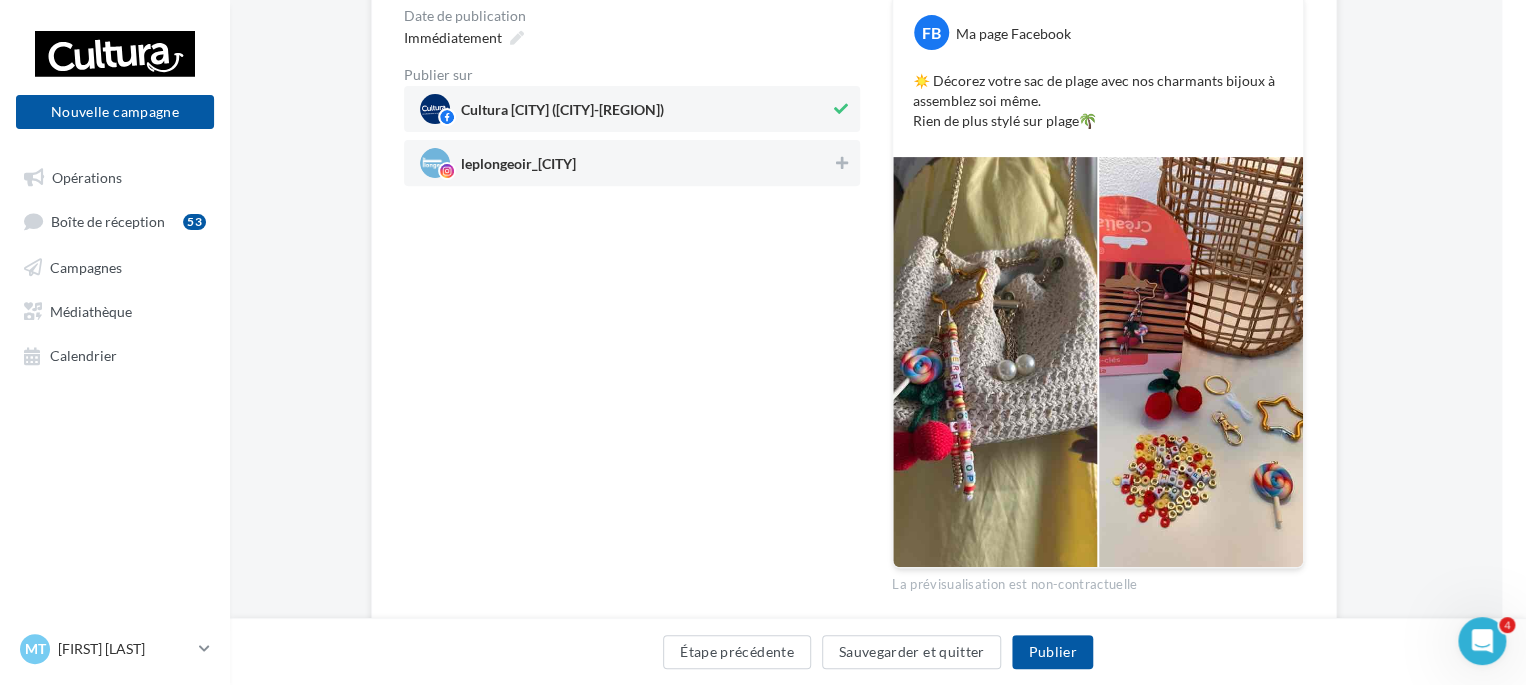 click on "leplongeoir_[CITY]" at bounding box center [626, 163] 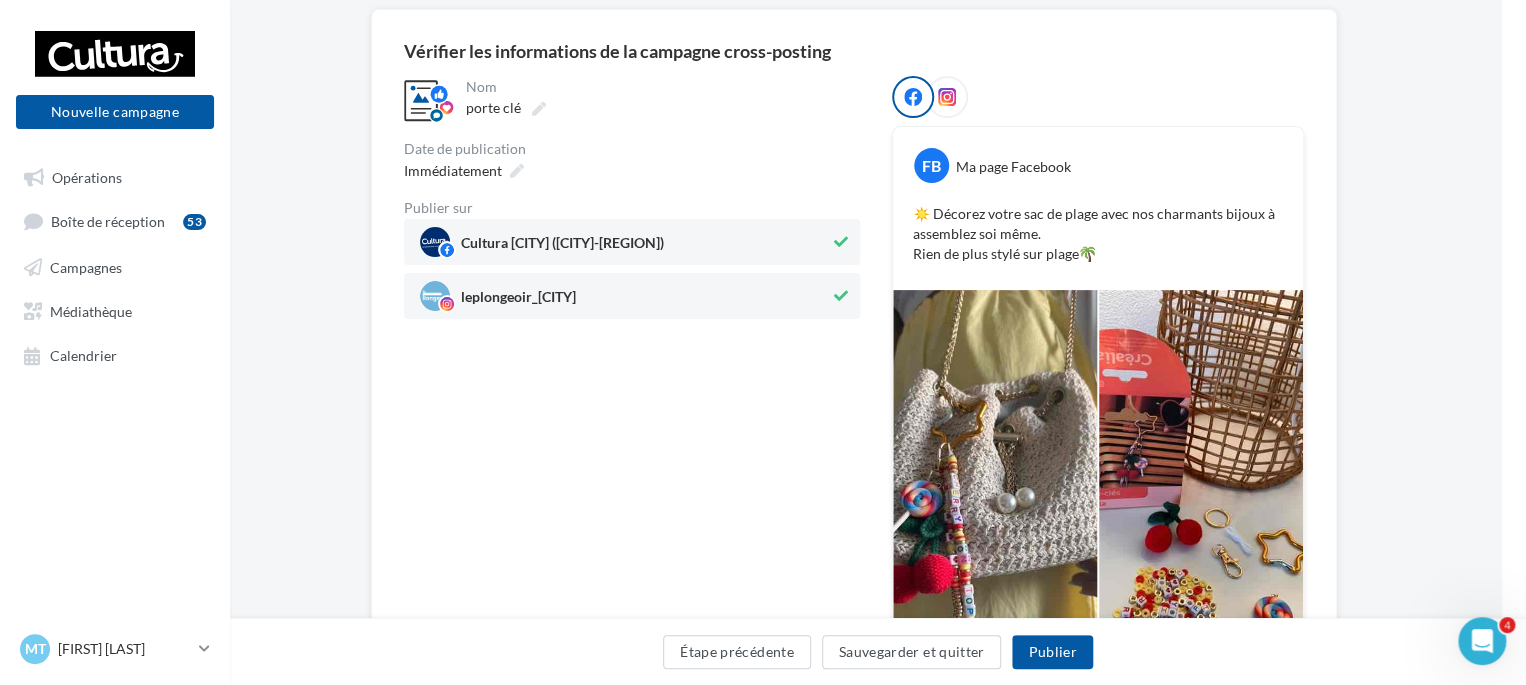 scroll, scrollTop: 134, scrollLeft: 24, axis: both 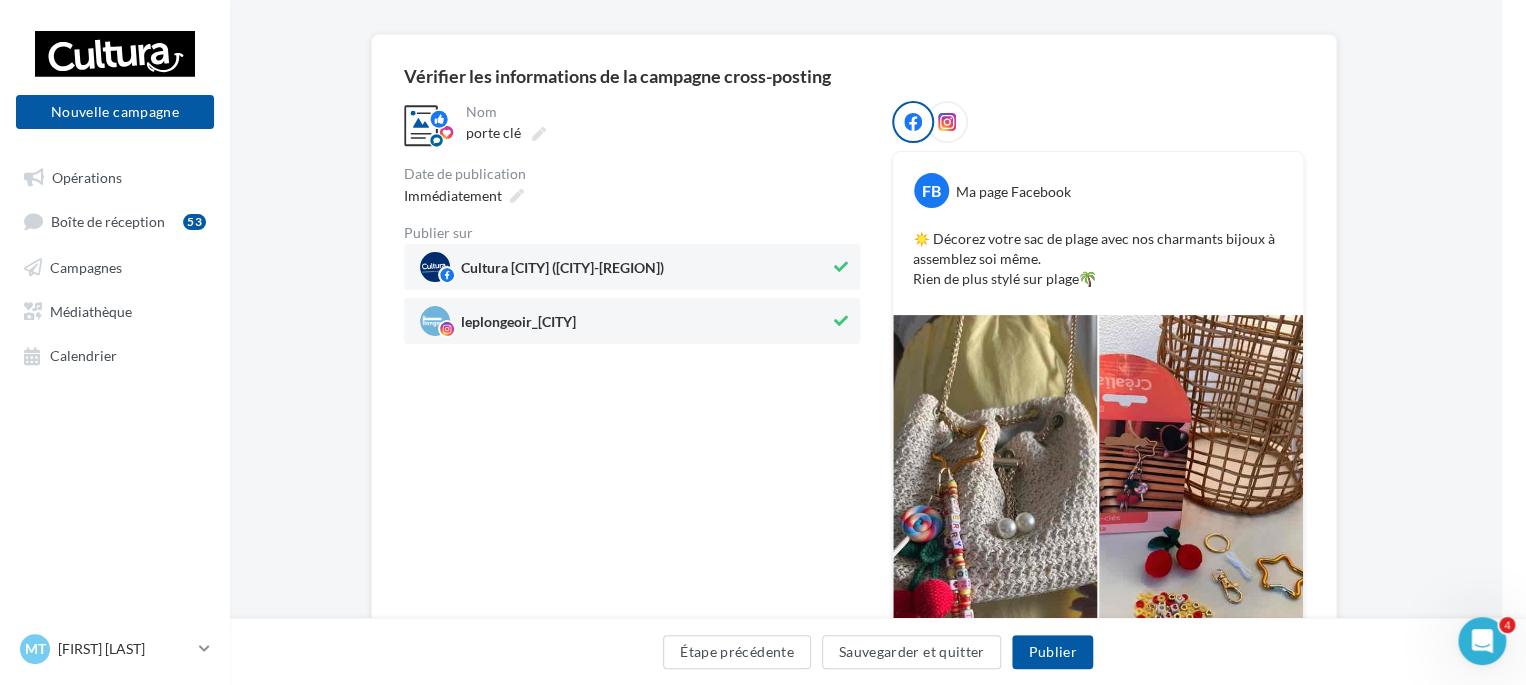 click on "Immédiatement" at bounding box center [632, 195] 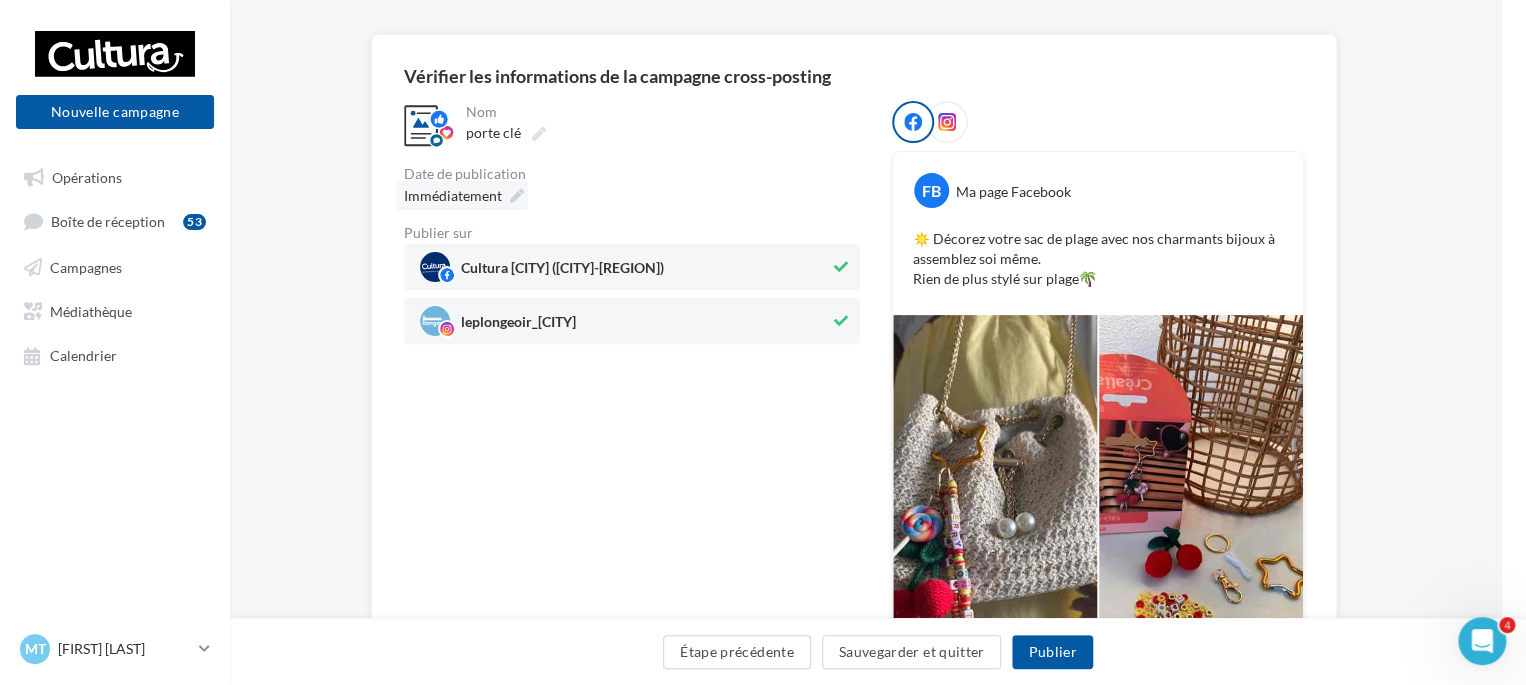 click at bounding box center (517, 196) 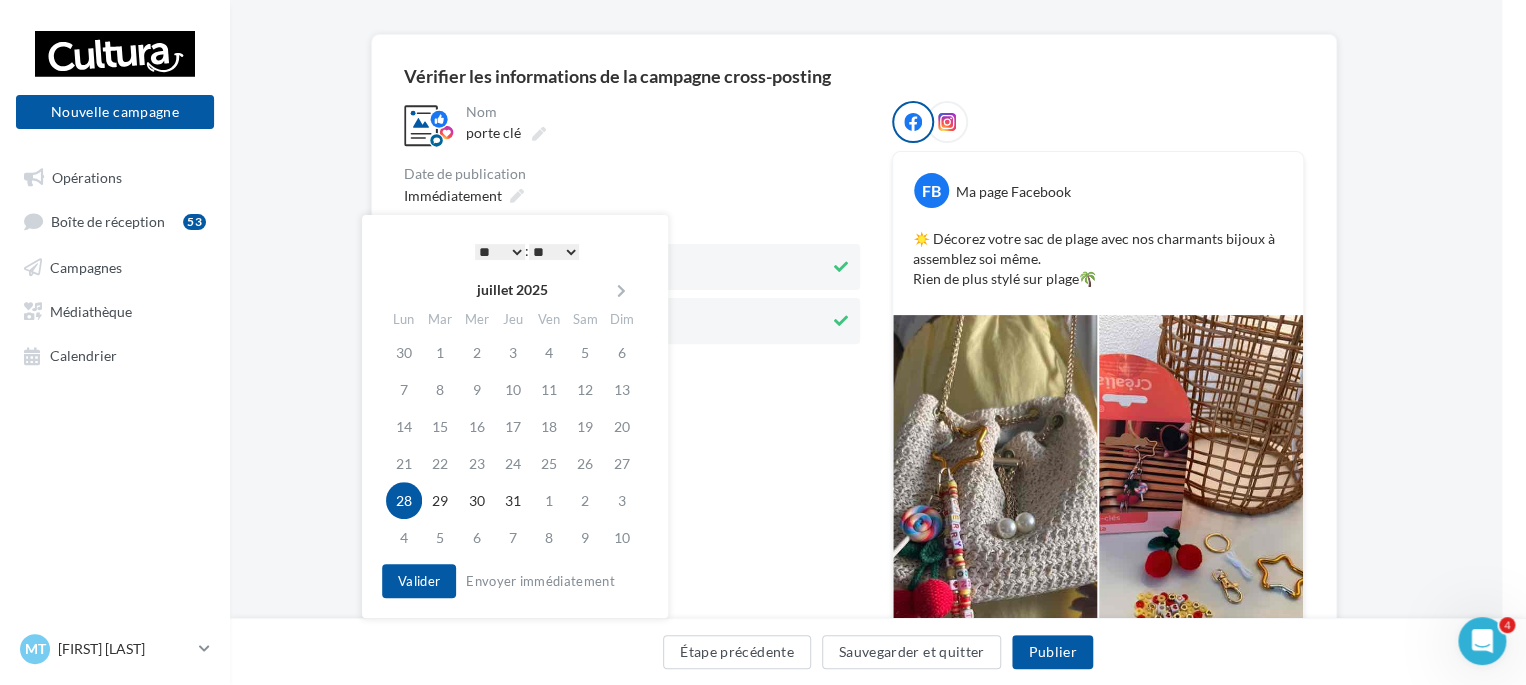 click on "* * * * * * * * * * ** ** ** ** ** ** ** ** ** ** ** ** ** **" at bounding box center [500, 252] 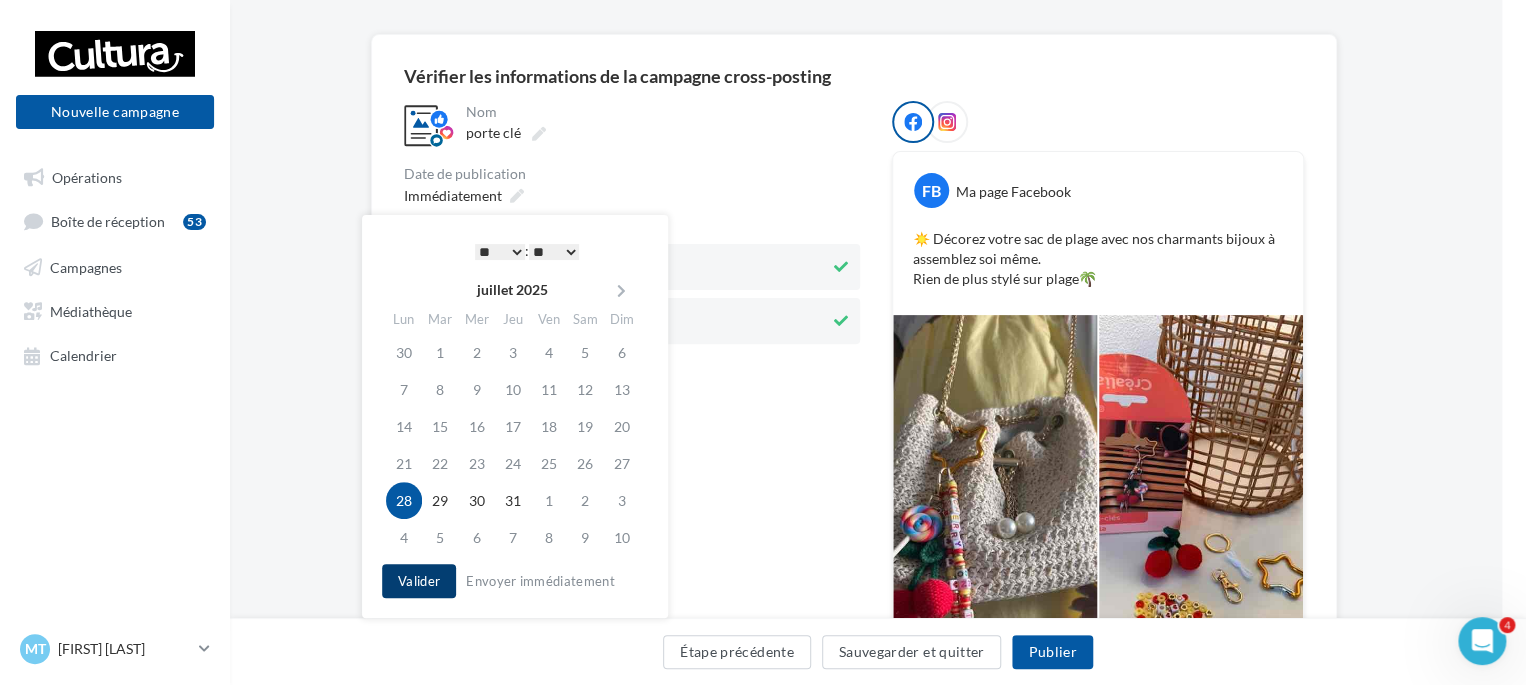 click on "Valider" at bounding box center (419, 581) 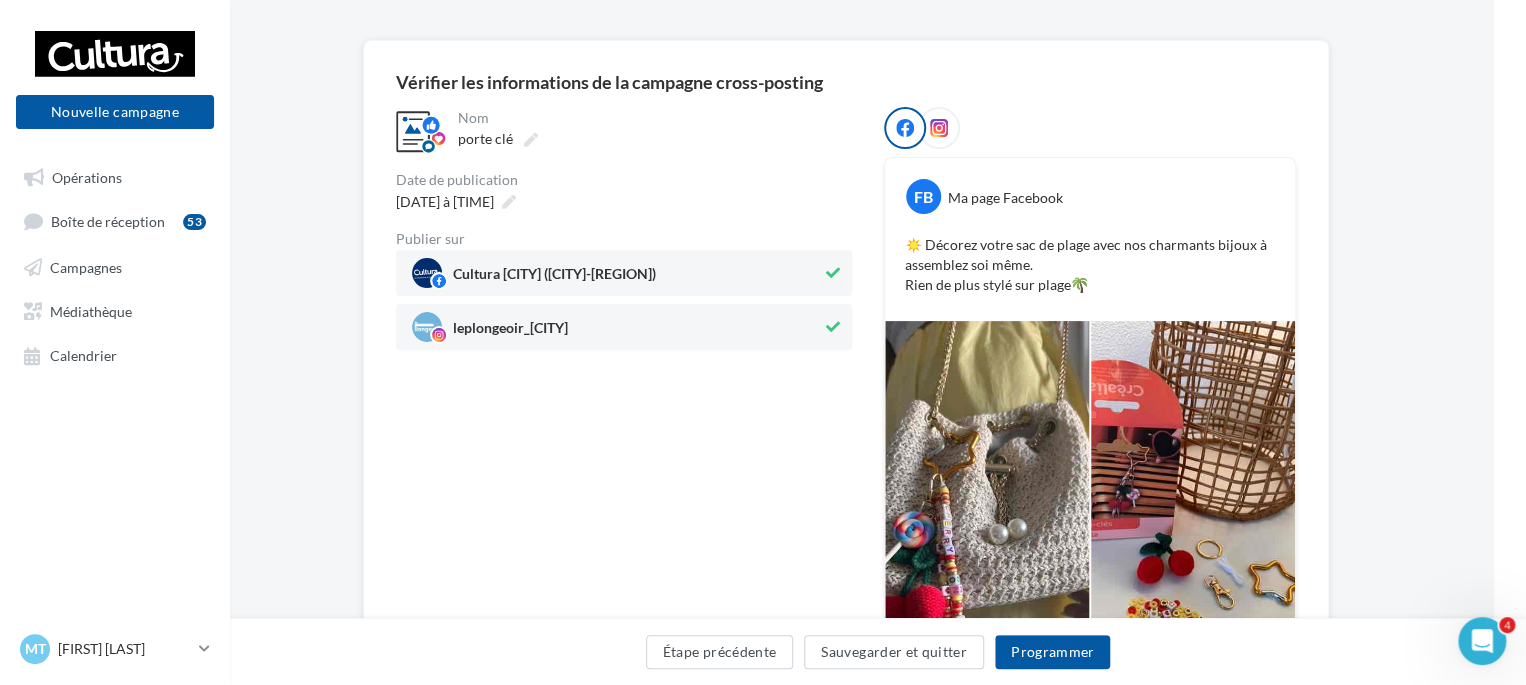 scroll, scrollTop: 127, scrollLeft: 32, axis: both 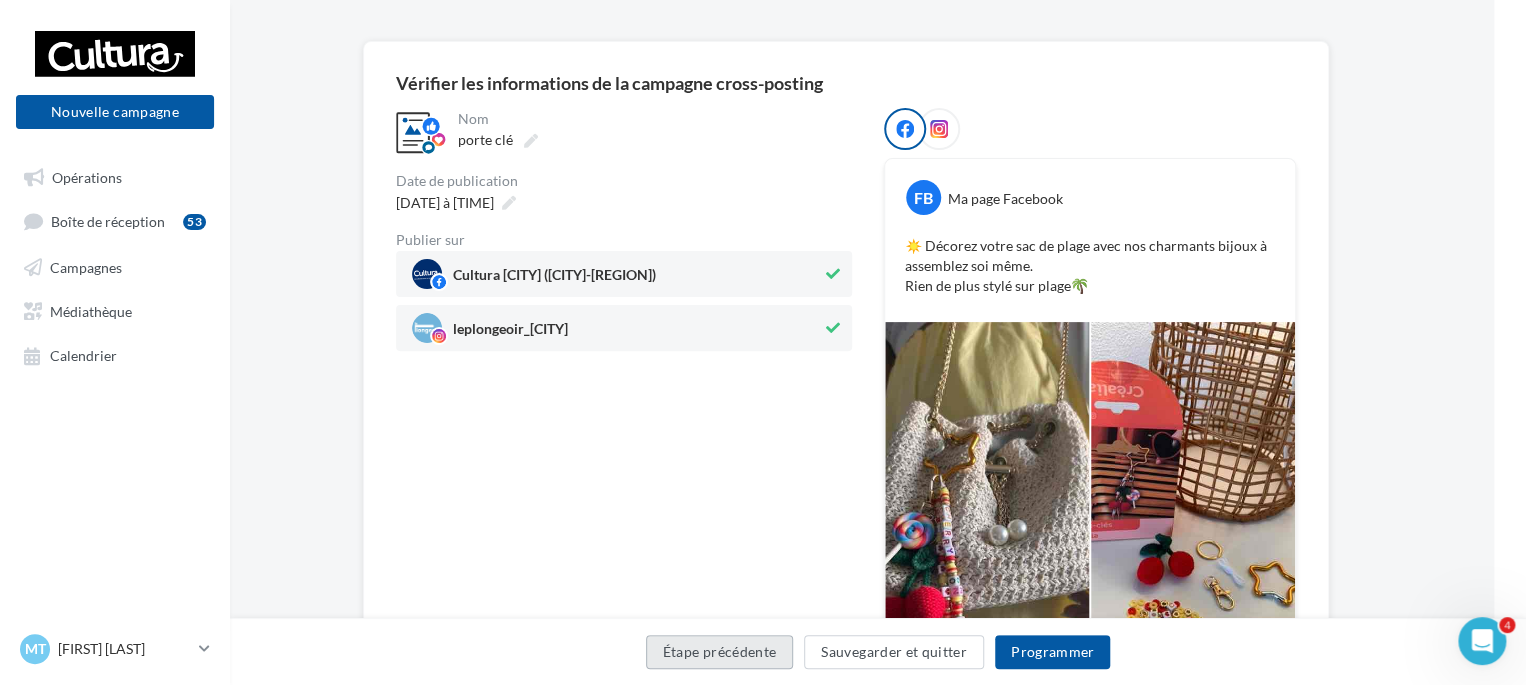 click on "Étape précédente" at bounding box center (720, 652) 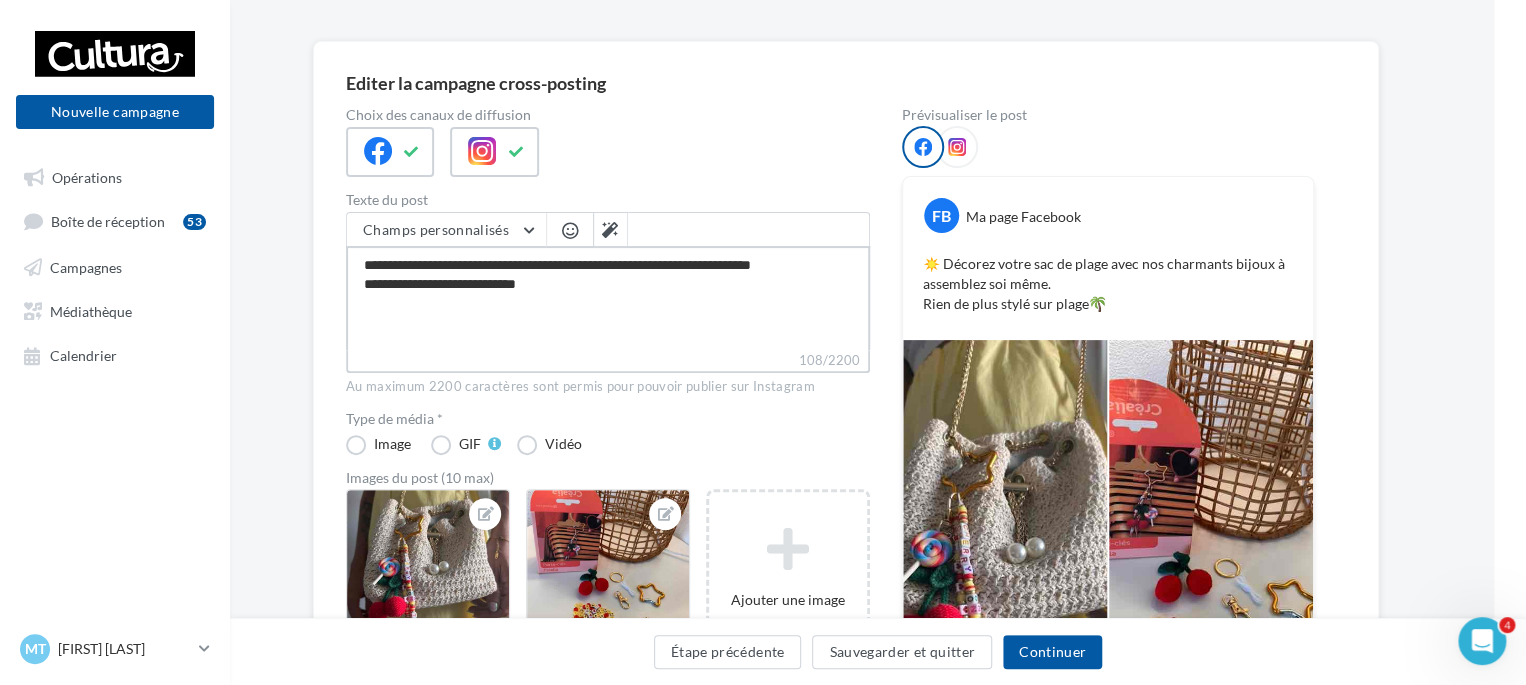 click on "**********" at bounding box center (608, 298) 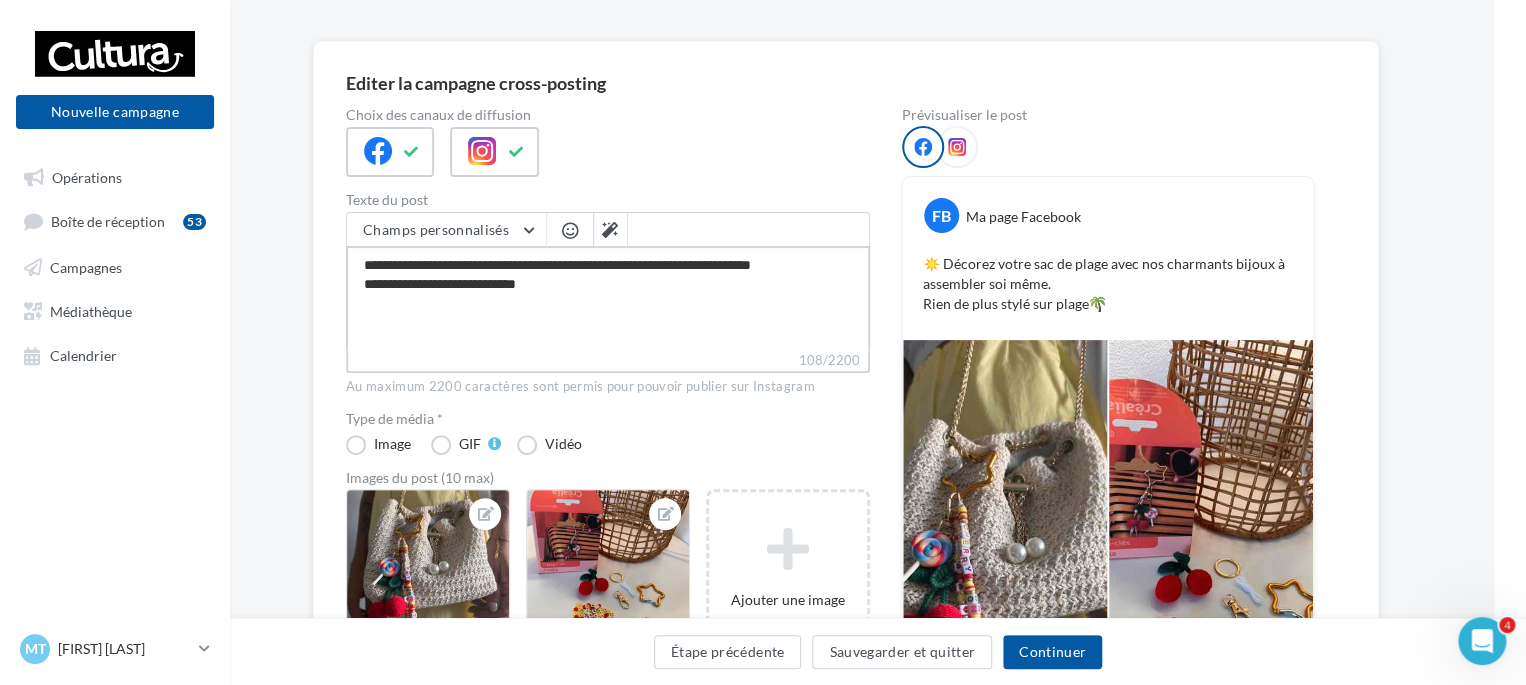 click on "**********" at bounding box center [608, 298] 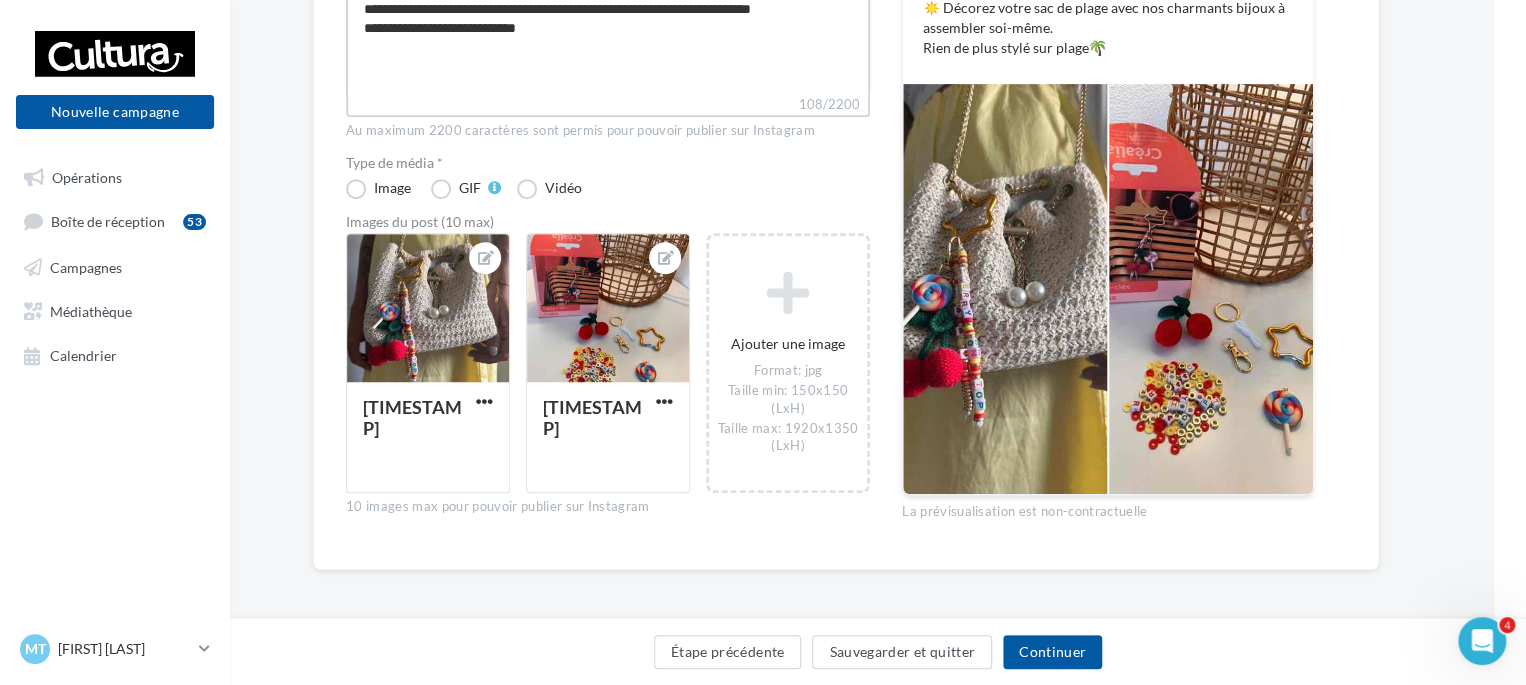 scroll, scrollTop: 384, scrollLeft: 32, axis: both 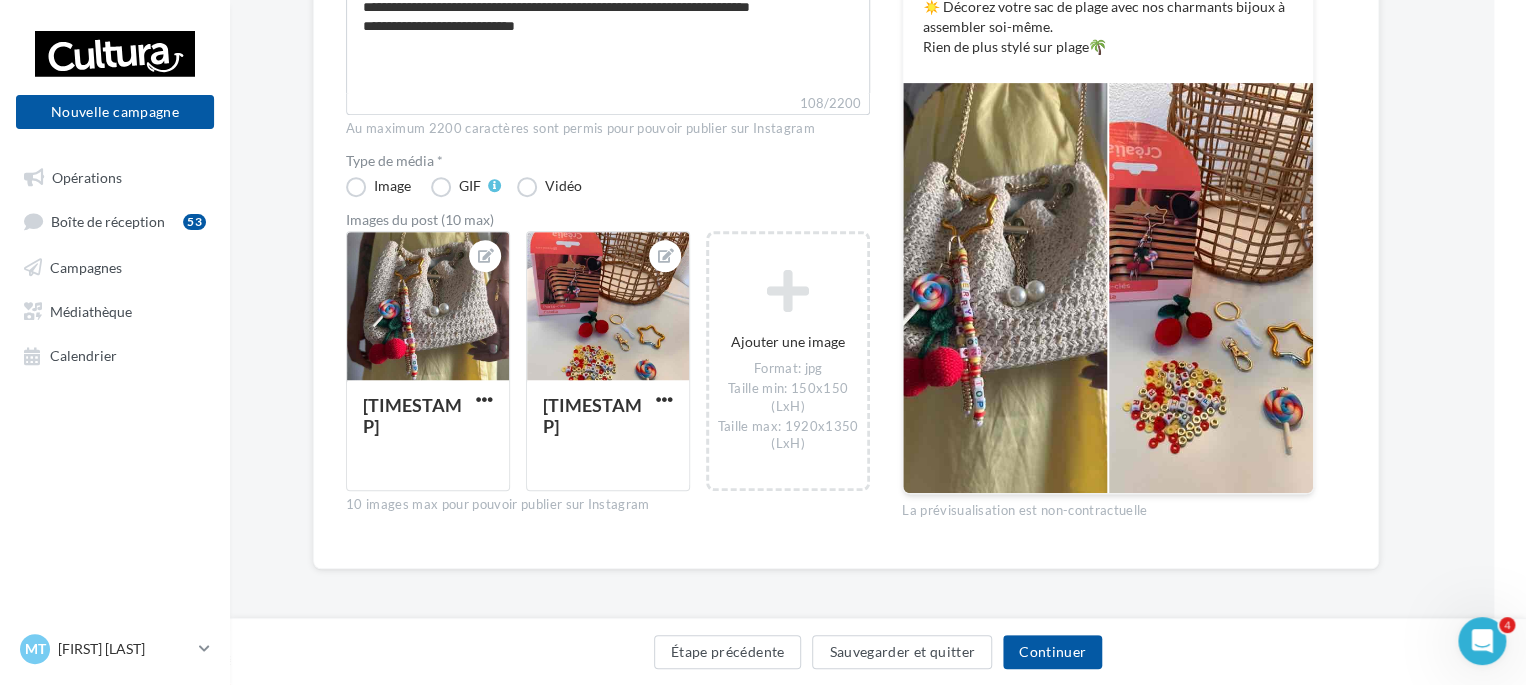 click on "Étape précédente   Sauvegarder et quitter    Continuer" at bounding box center [878, 651] 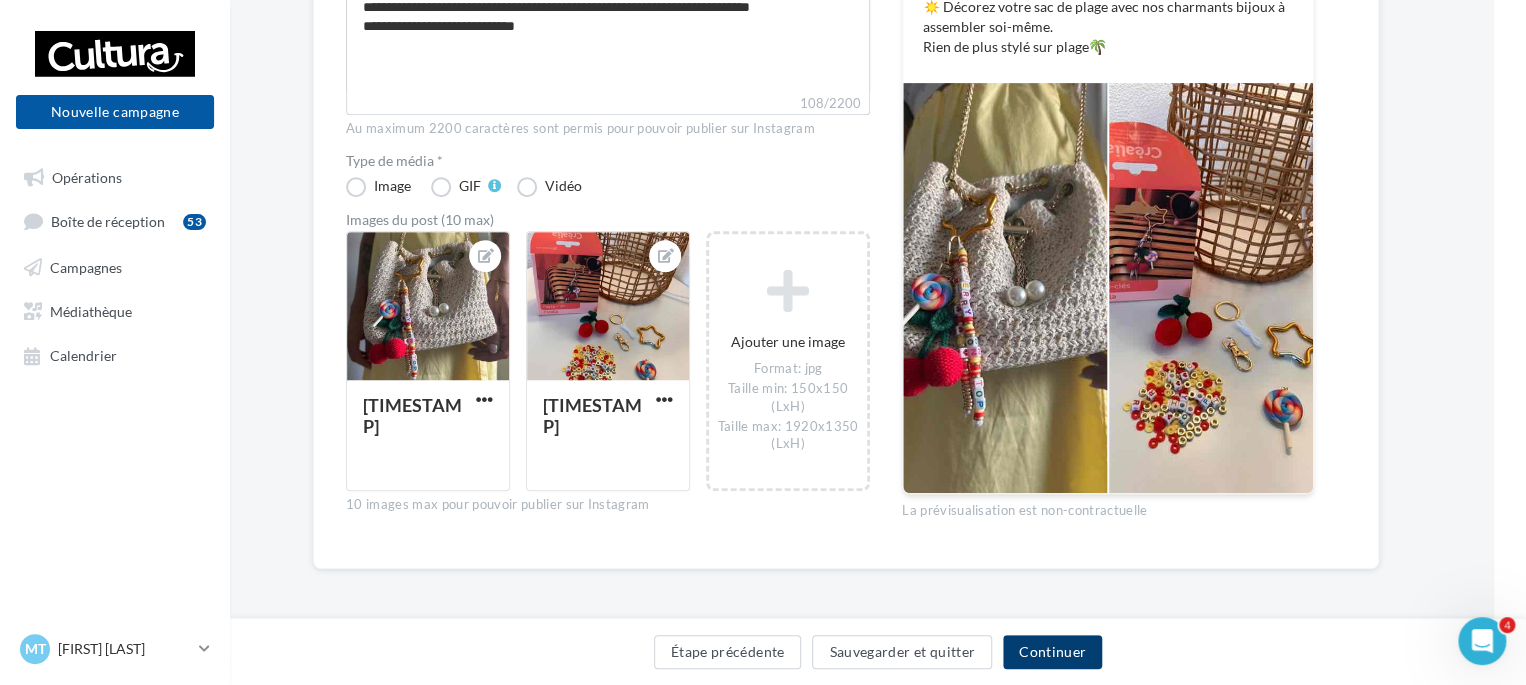 click on "Continuer" at bounding box center (1052, 652) 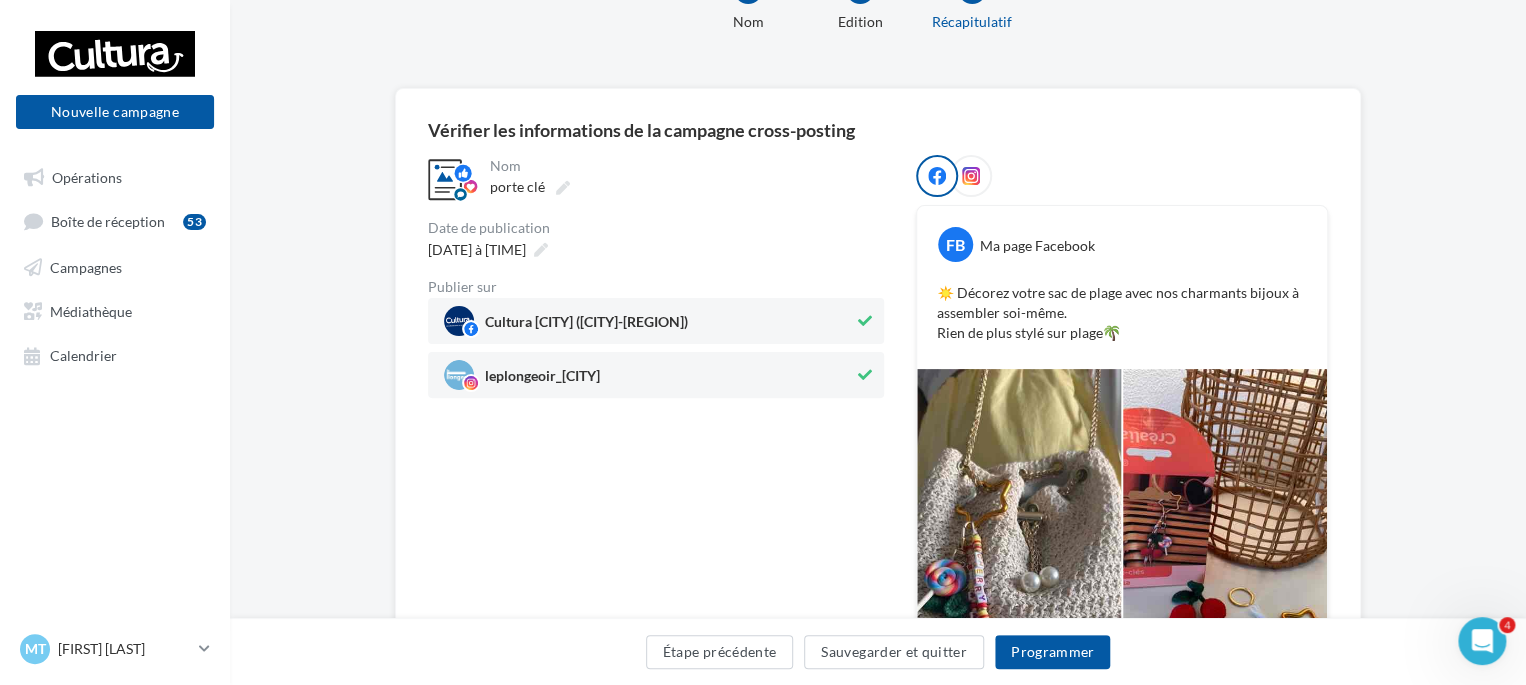 scroll, scrollTop: 351, scrollLeft: 0, axis: vertical 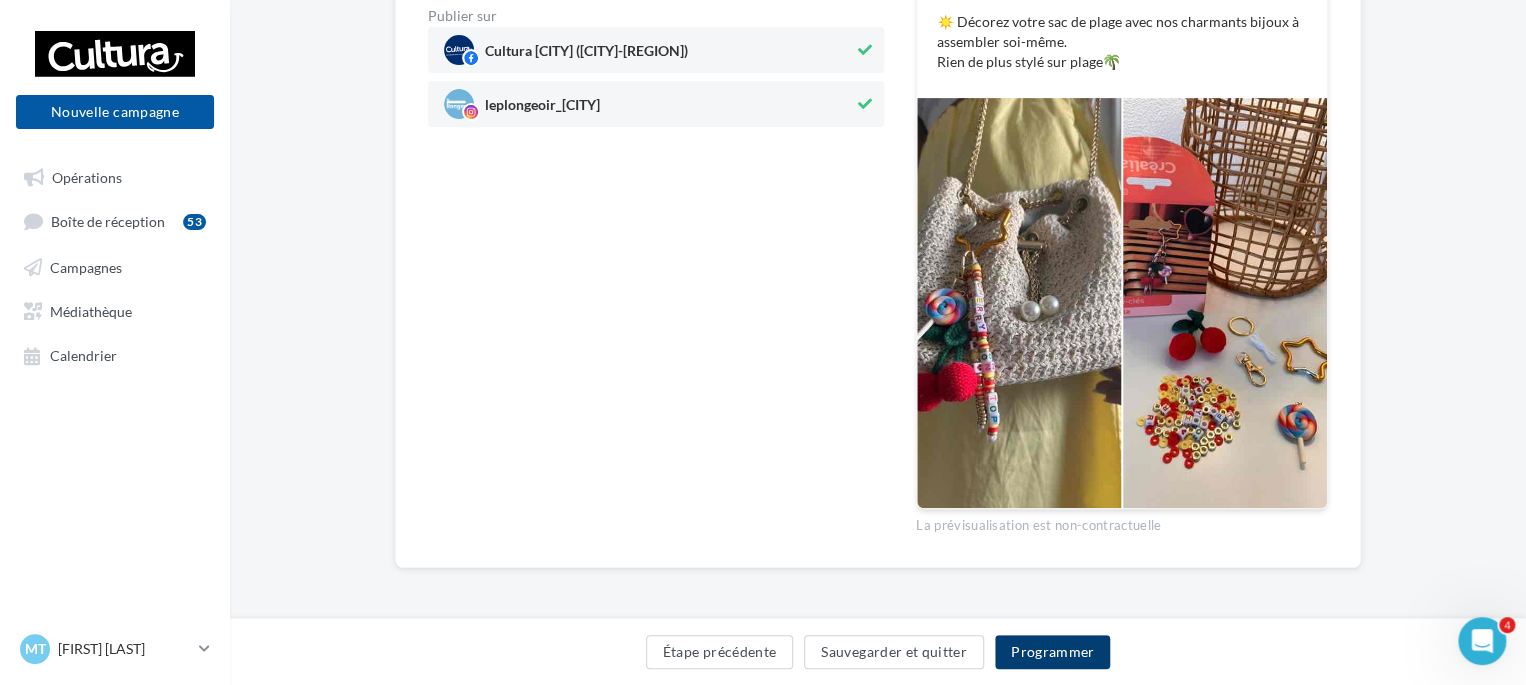 click on "Programmer" at bounding box center (1053, 652) 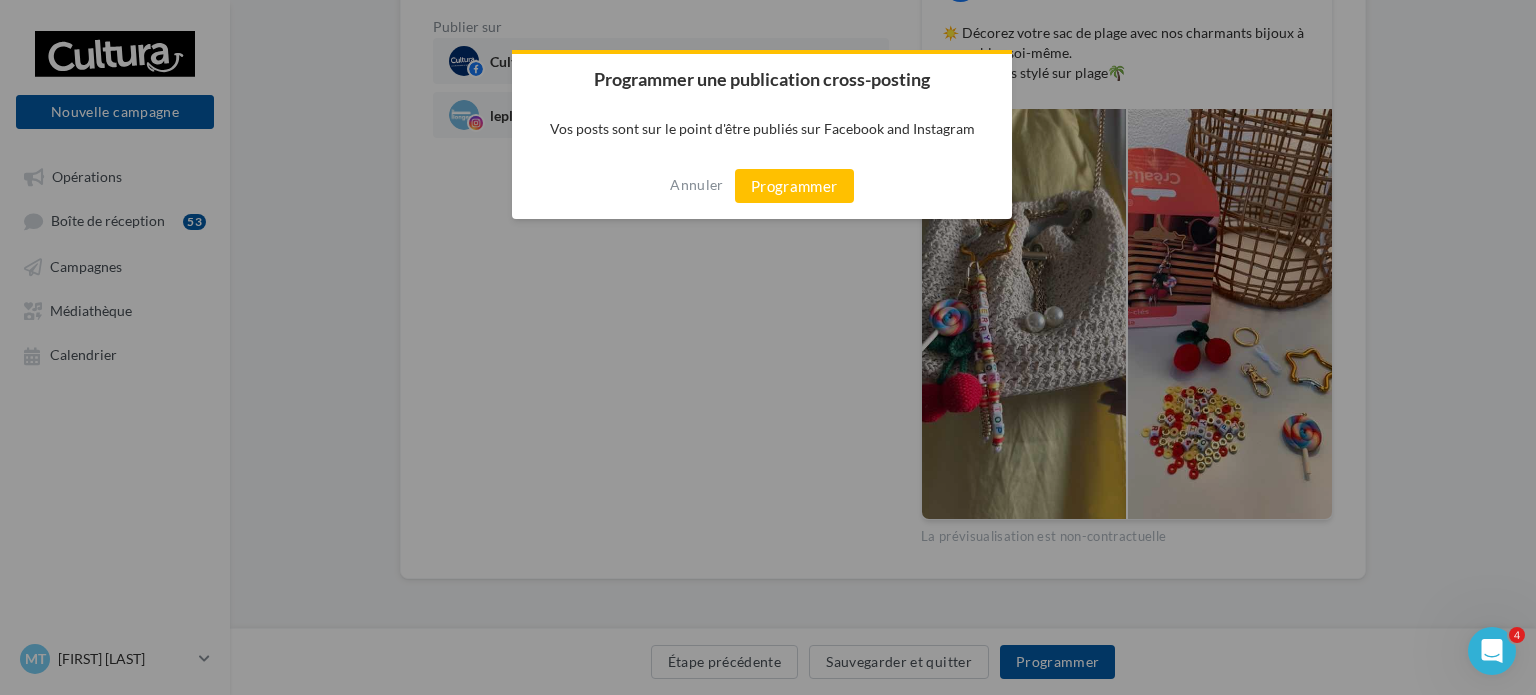 click at bounding box center (768, 347) 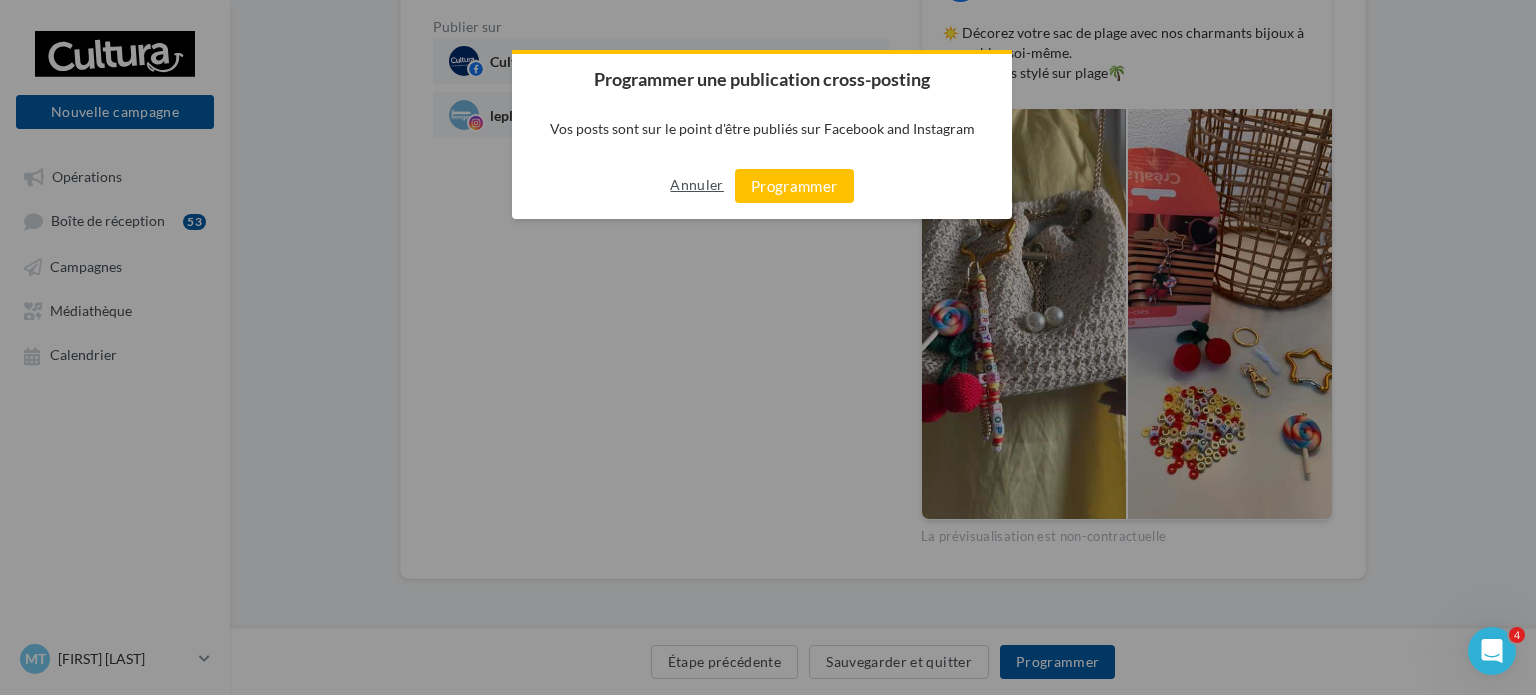click on "Annuler" at bounding box center [696, 185] 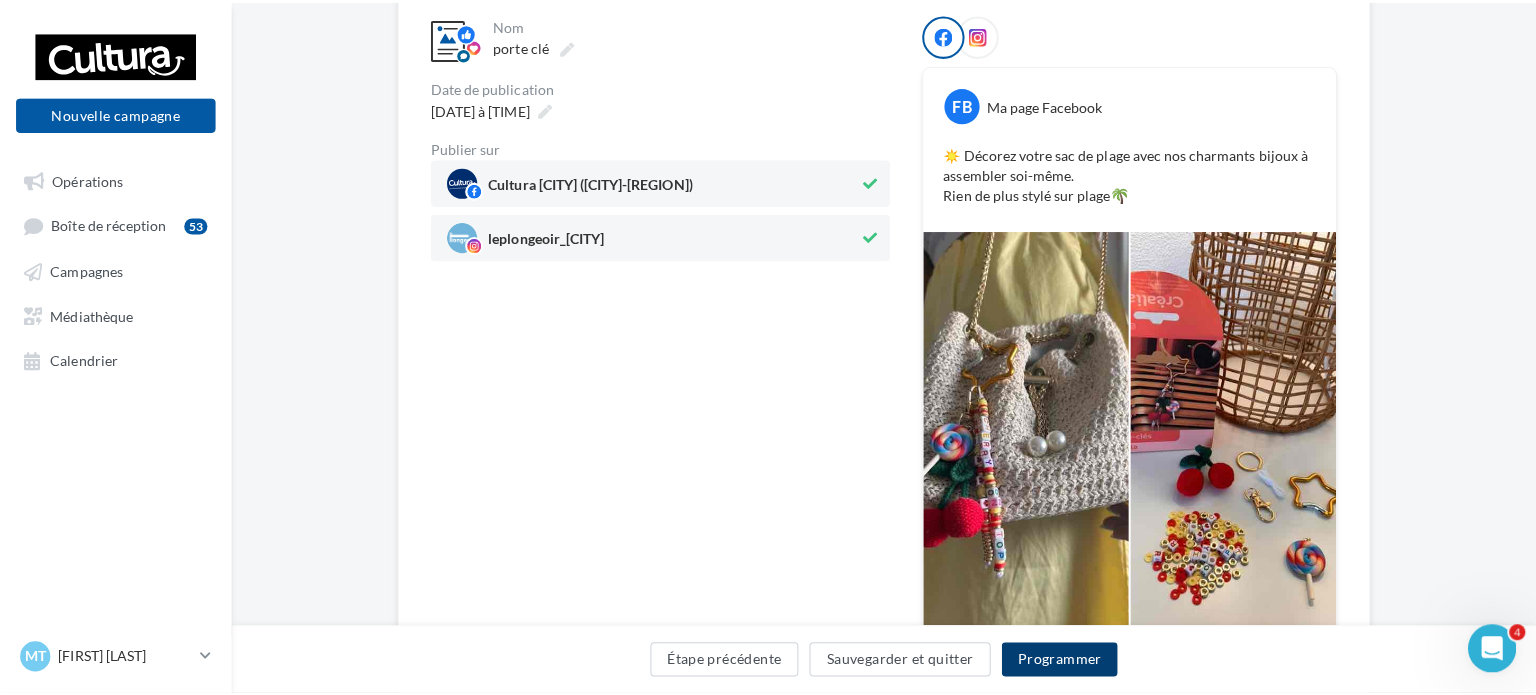 scroll, scrollTop: 220, scrollLeft: 0, axis: vertical 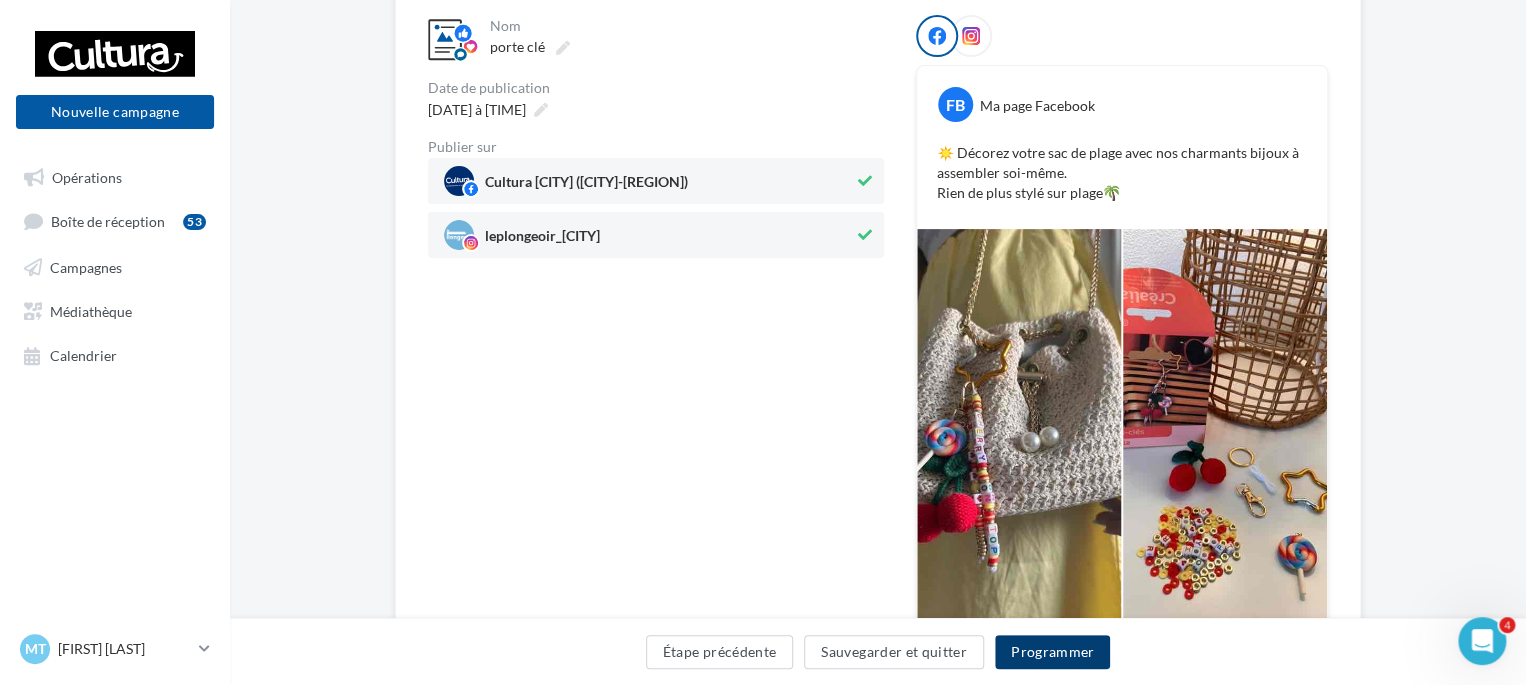click on "Programmer" at bounding box center [1053, 652] 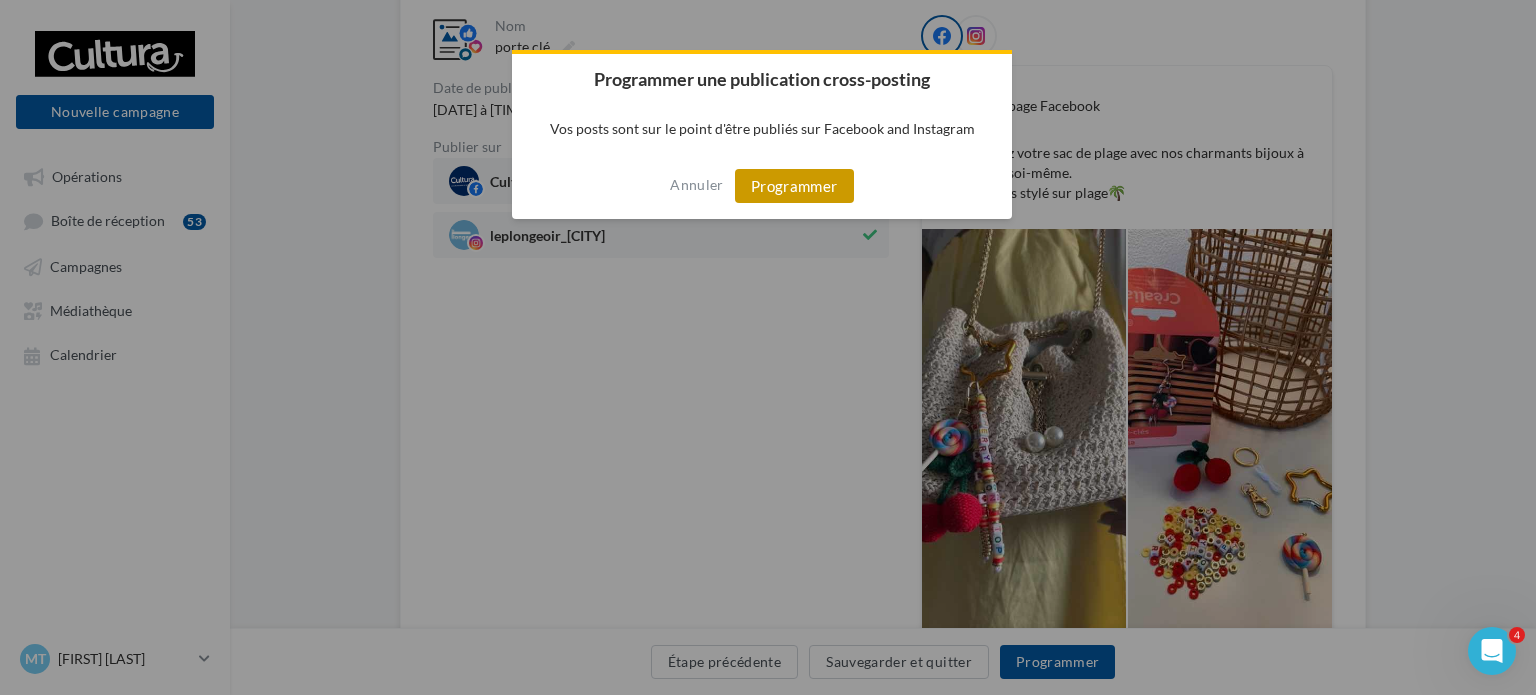 click on "Programmer" at bounding box center (794, 186) 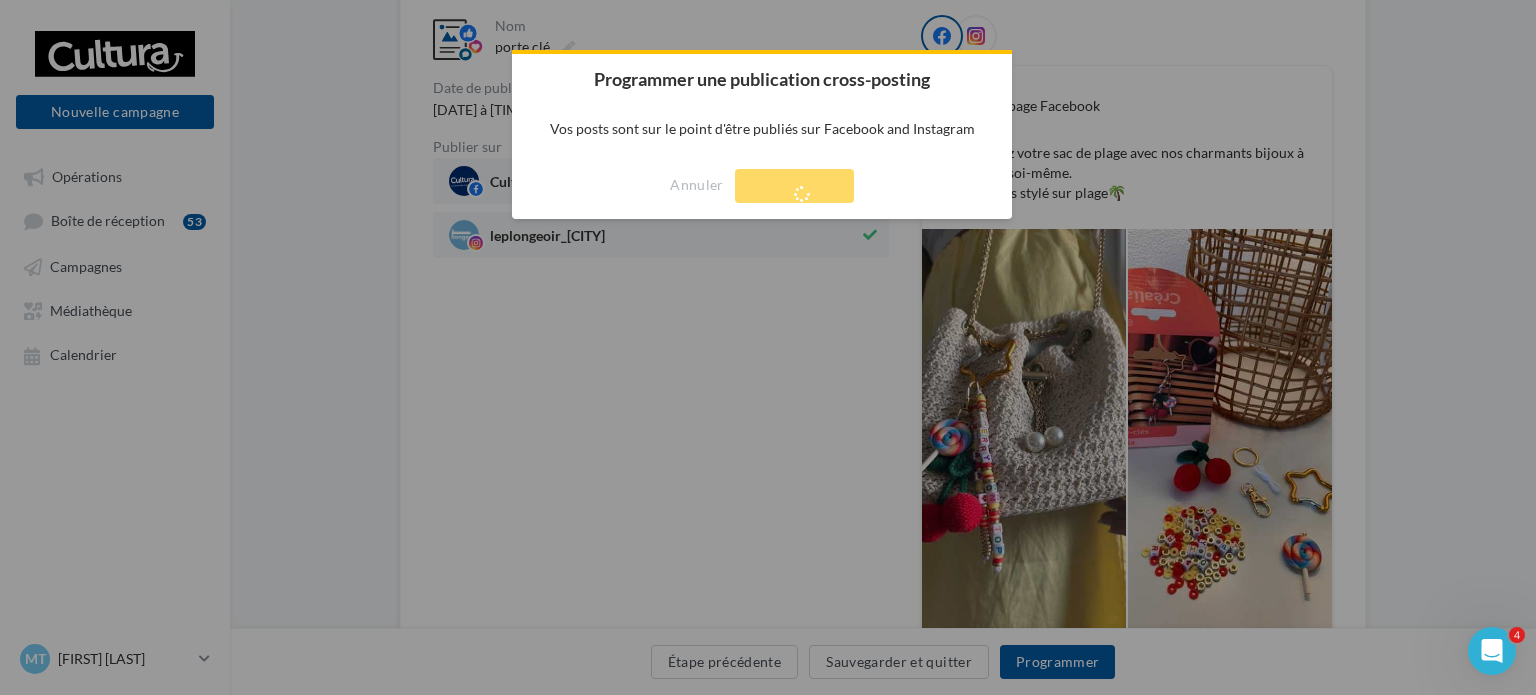 click 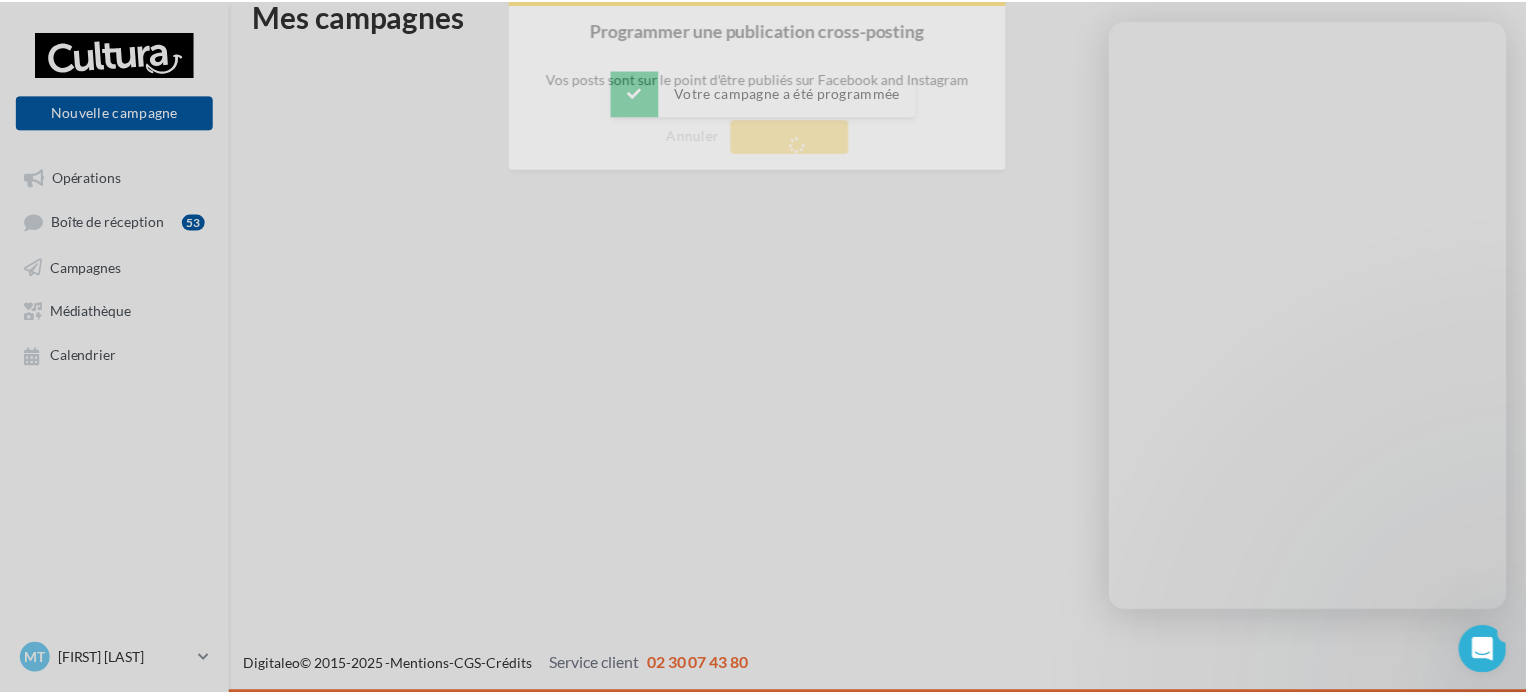 scroll, scrollTop: 32, scrollLeft: 0, axis: vertical 